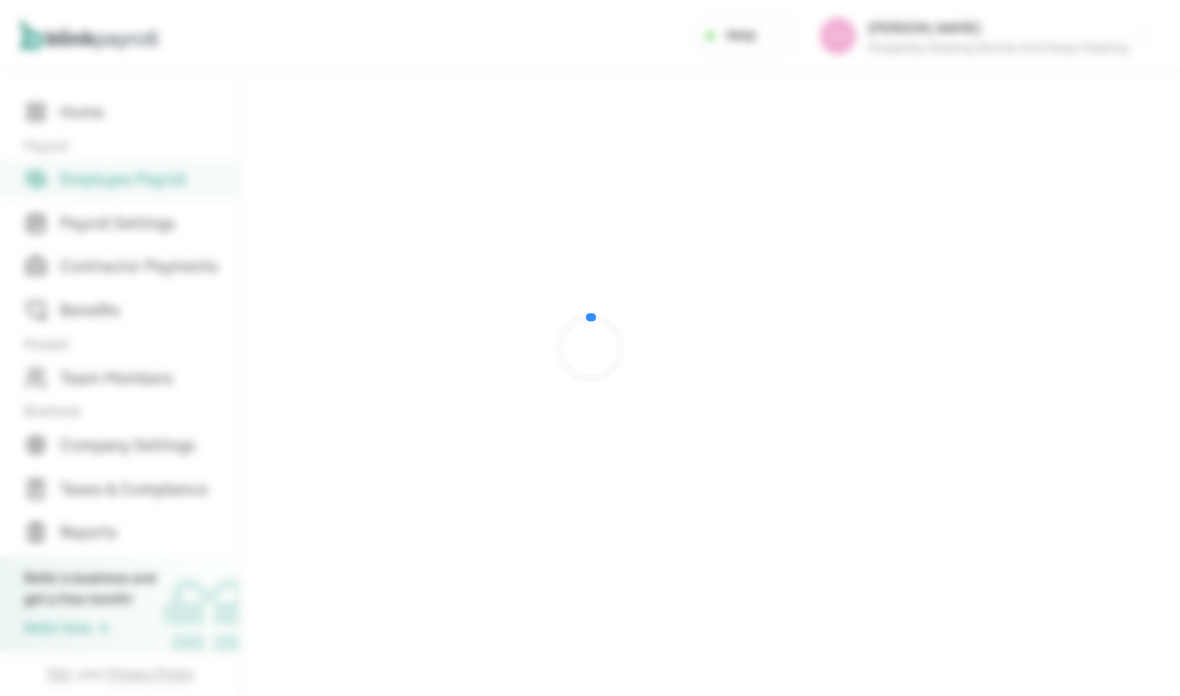 scroll, scrollTop: 0, scrollLeft: 0, axis: both 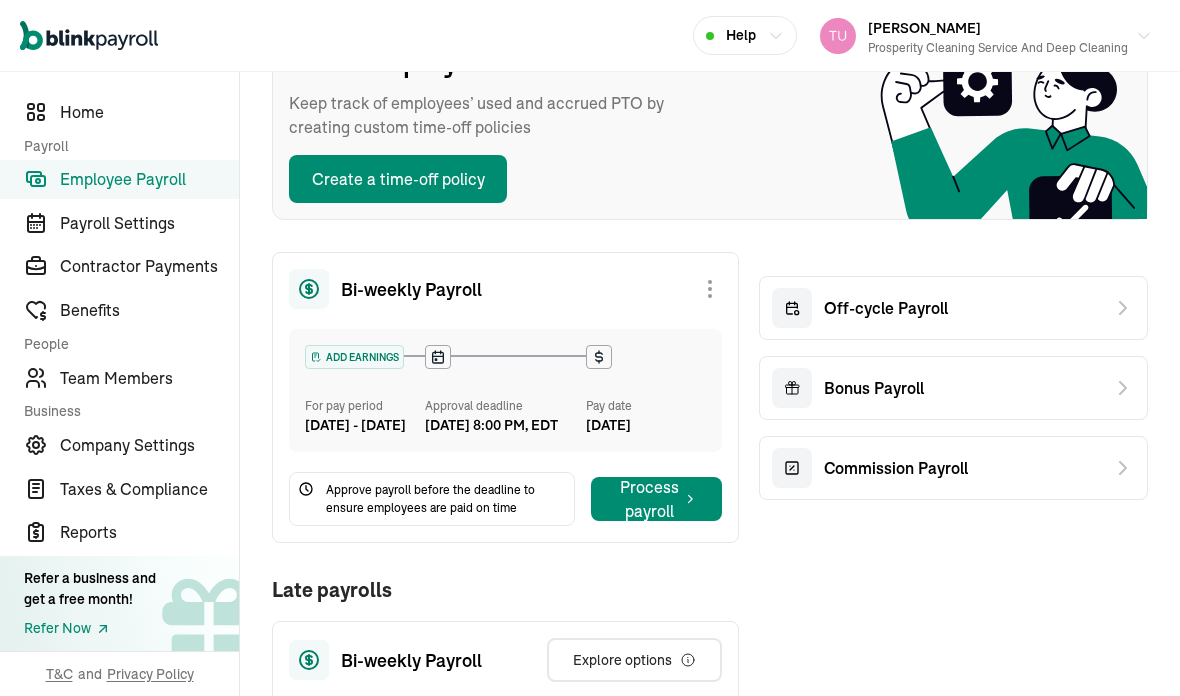 click on "Team Members" at bounding box center [149, 378] 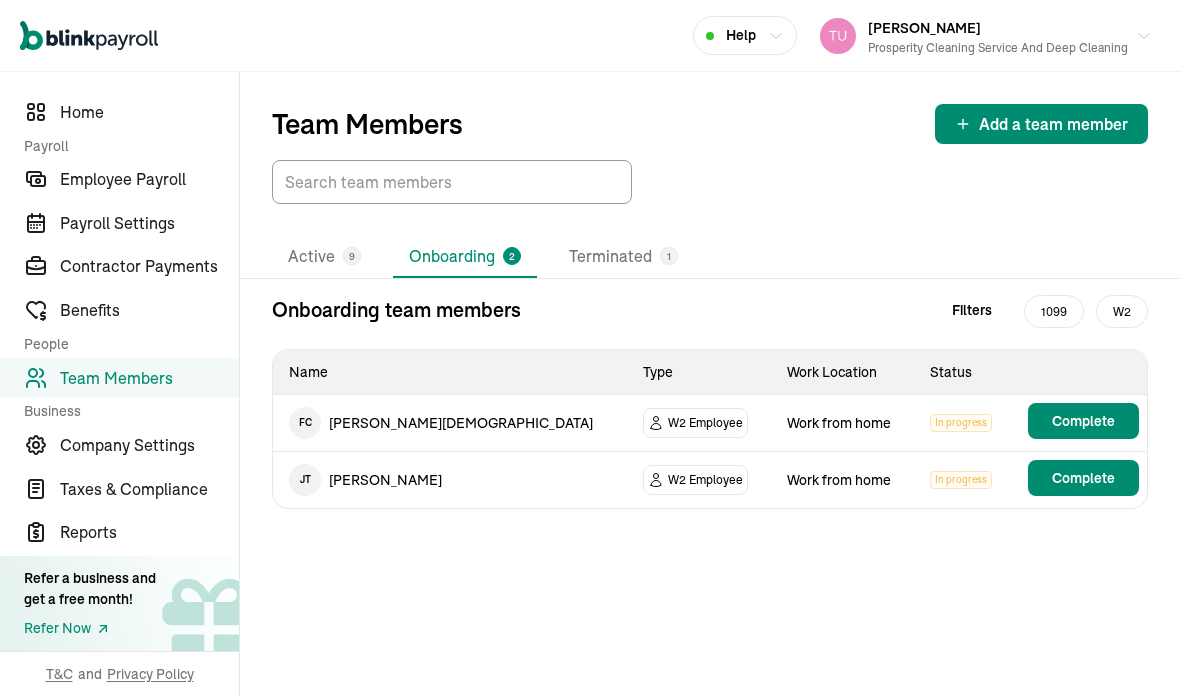 scroll, scrollTop: 0, scrollLeft: 0, axis: both 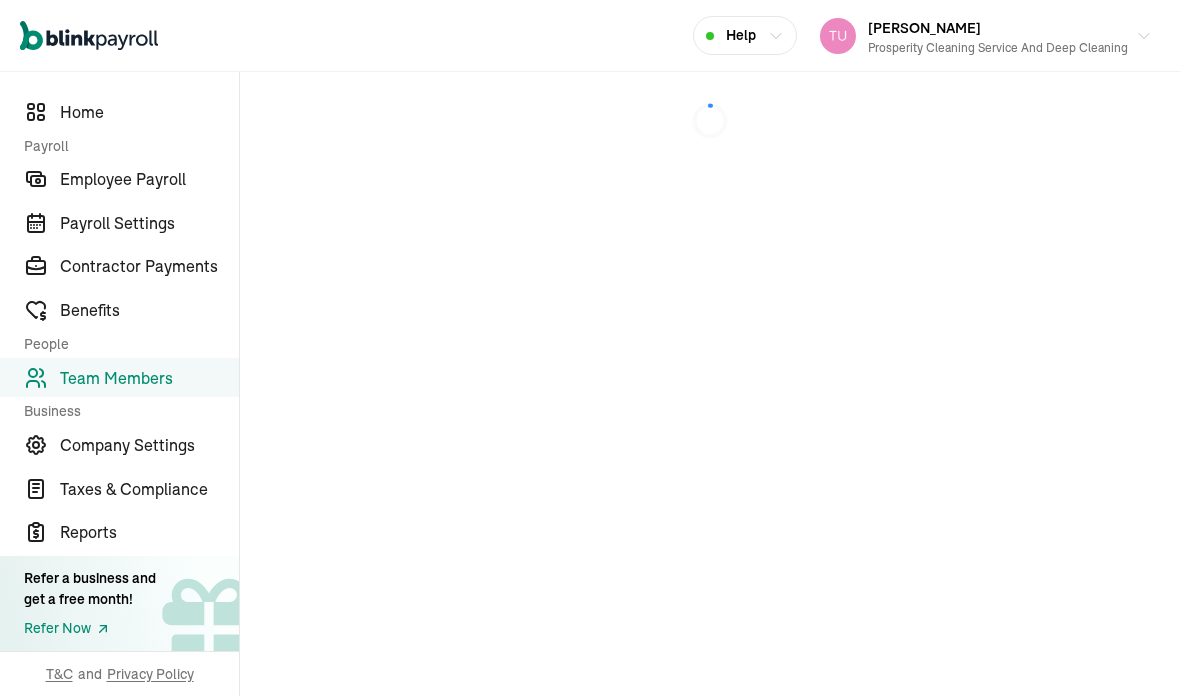 click at bounding box center (710, 384) 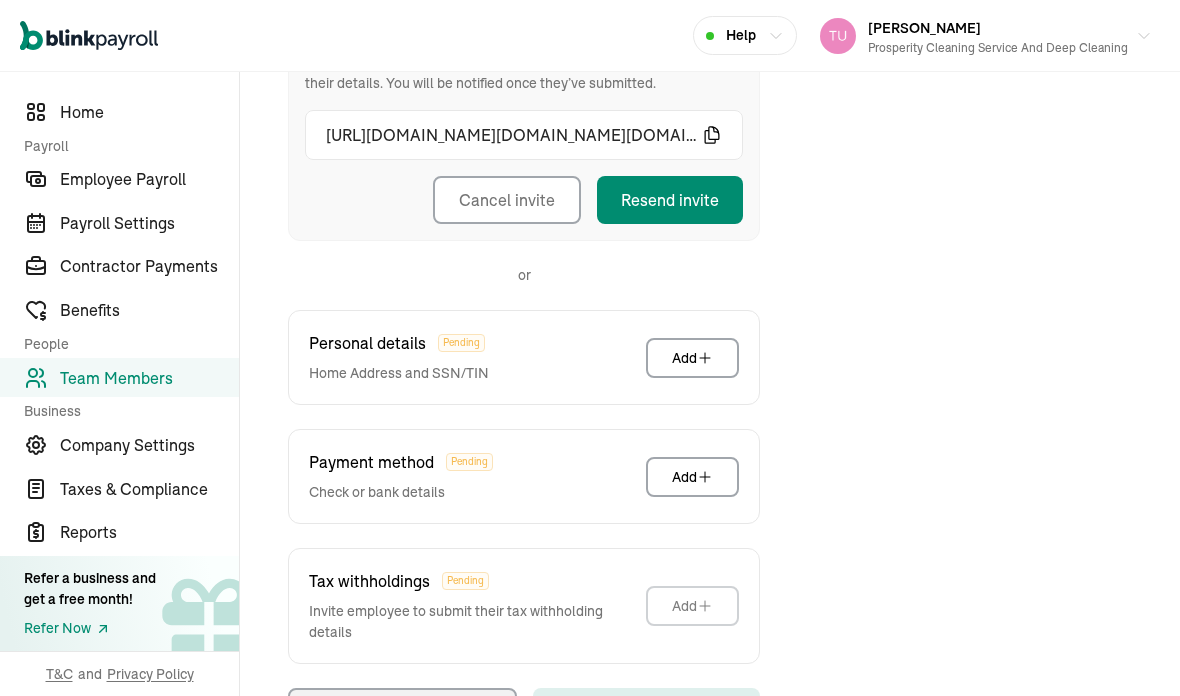 click on "Back  to team members Save and continue later Filicia Christiani W2 Employee Pay Stubs General Job & Payment Time-off Benefits & Deductions Taxes & Pay Method Documents Pay History W2 Forms Taxes & Pay Method Invite employee to add this information Invite sent   We will email a link to this employee asking them to add and verify their details. You will be notified once they’ve submitted. https://onboard.checkhq.com/start/?entity_type=employee&entity_id=emp_TTXwkXeeE9RFmLMQoQt7&code=k93HlKw7jkl3EWe77fZMBaqWS3KNe4&api_host=api.checkhq.com&redirect_uri=https%3A%2F%2Fonboard.checkhq.com%2Fstart%2F Cancel invite Resend invite or Personal details Pending   Home Address and SSN/TIN Add  Payment method Pending   Check or bank details Add  Tax withholdings Pending   Invite employee to submit their tax withholding details Add  Previous Complete Profile" at bounding box center [710, 244] 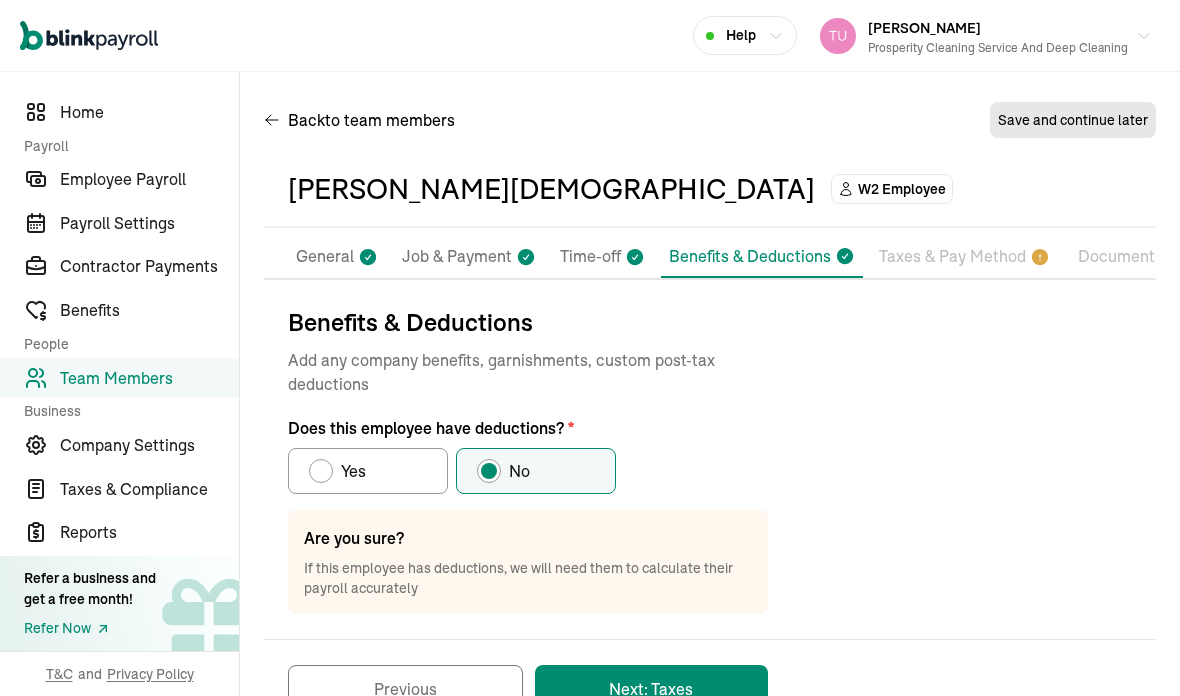 click on "General" at bounding box center [325, 257] 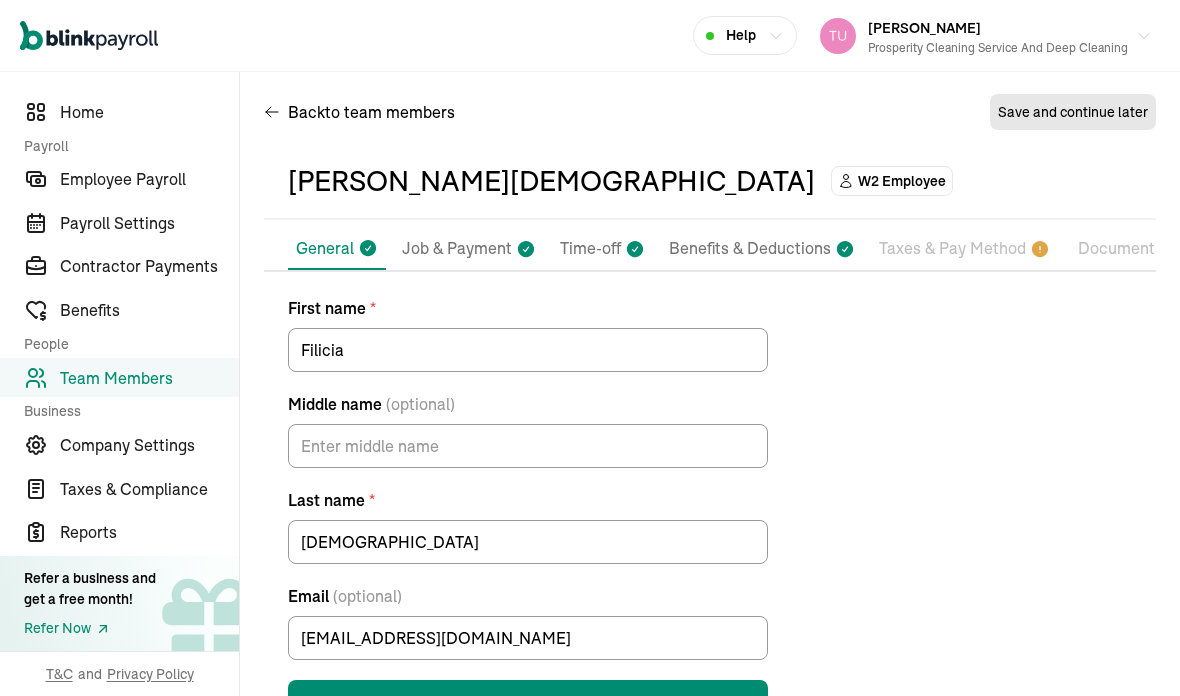 click on "Job & Payment" at bounding box center [457, 249] 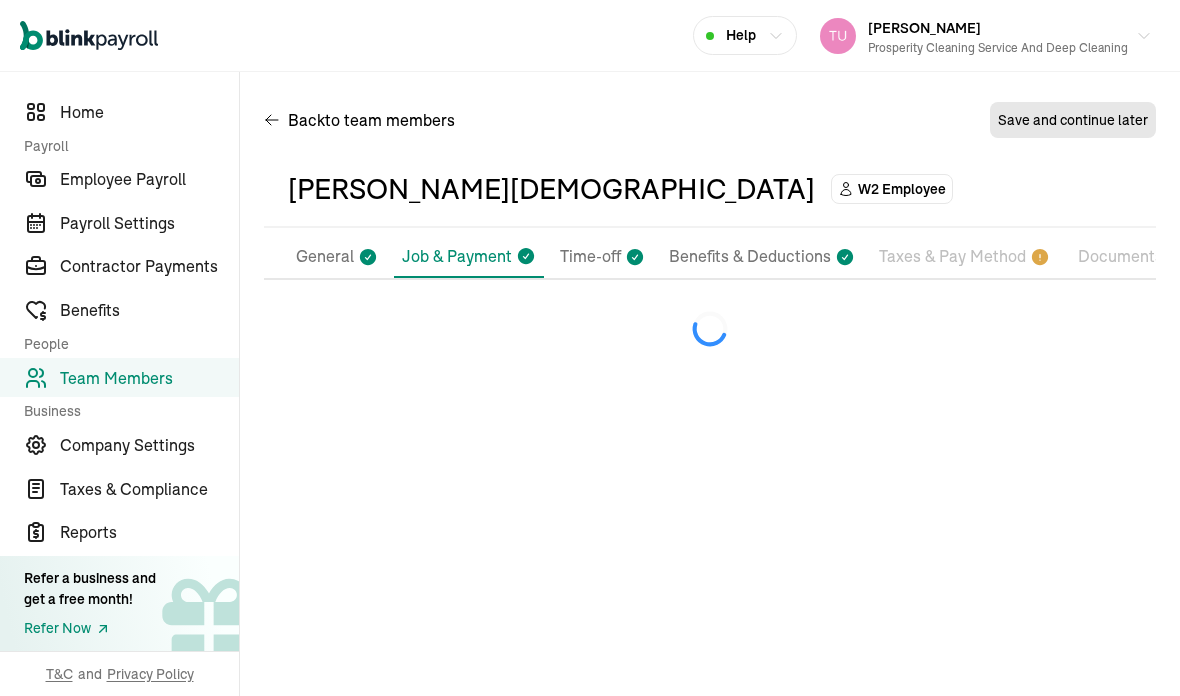 select on "Works from home" 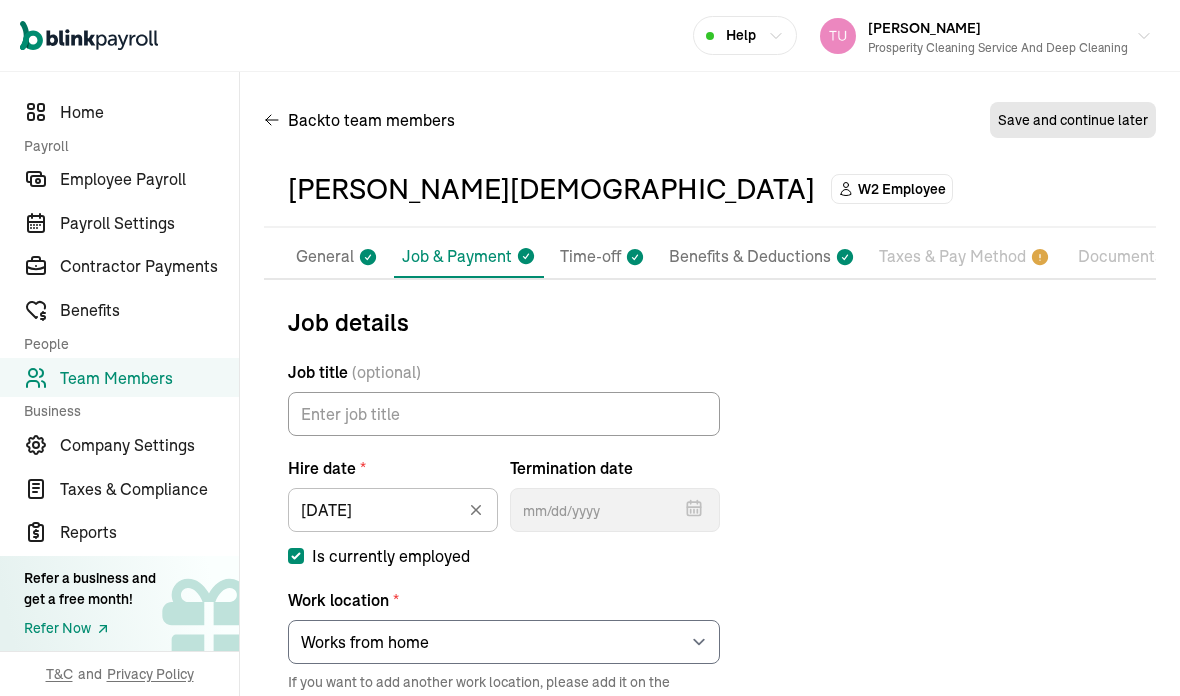 click on "W2 Employee" at bounding box center [902, 189] 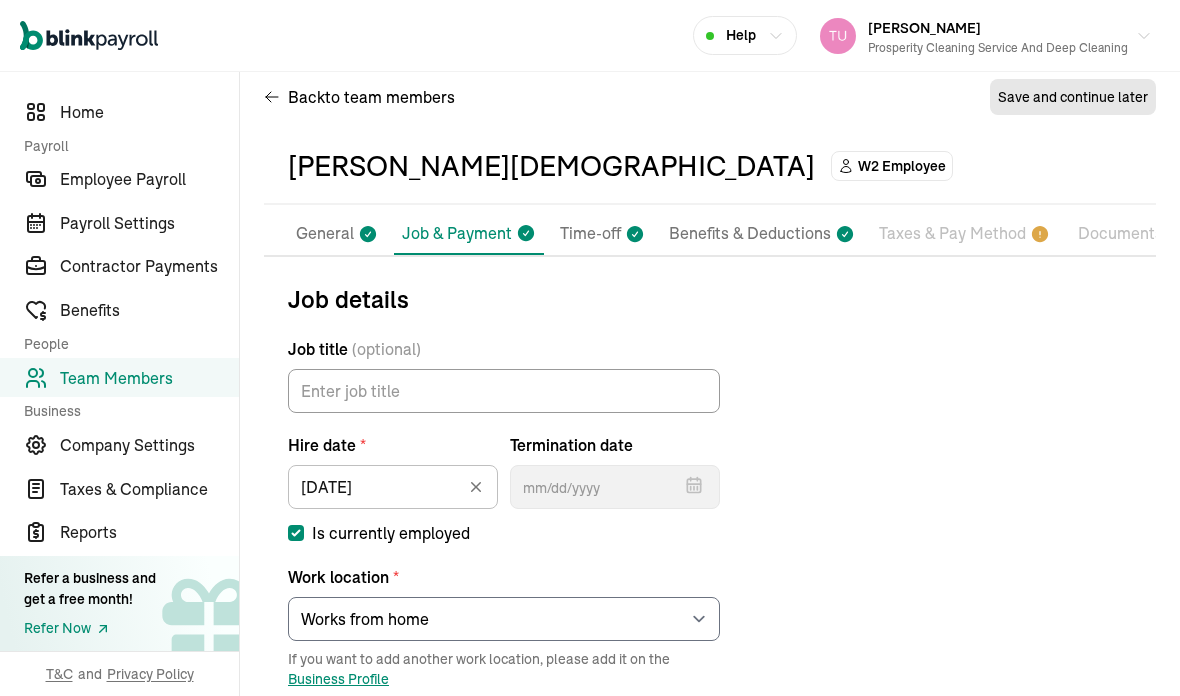 click on "W2 Employee" at bounding box center (902, 166) 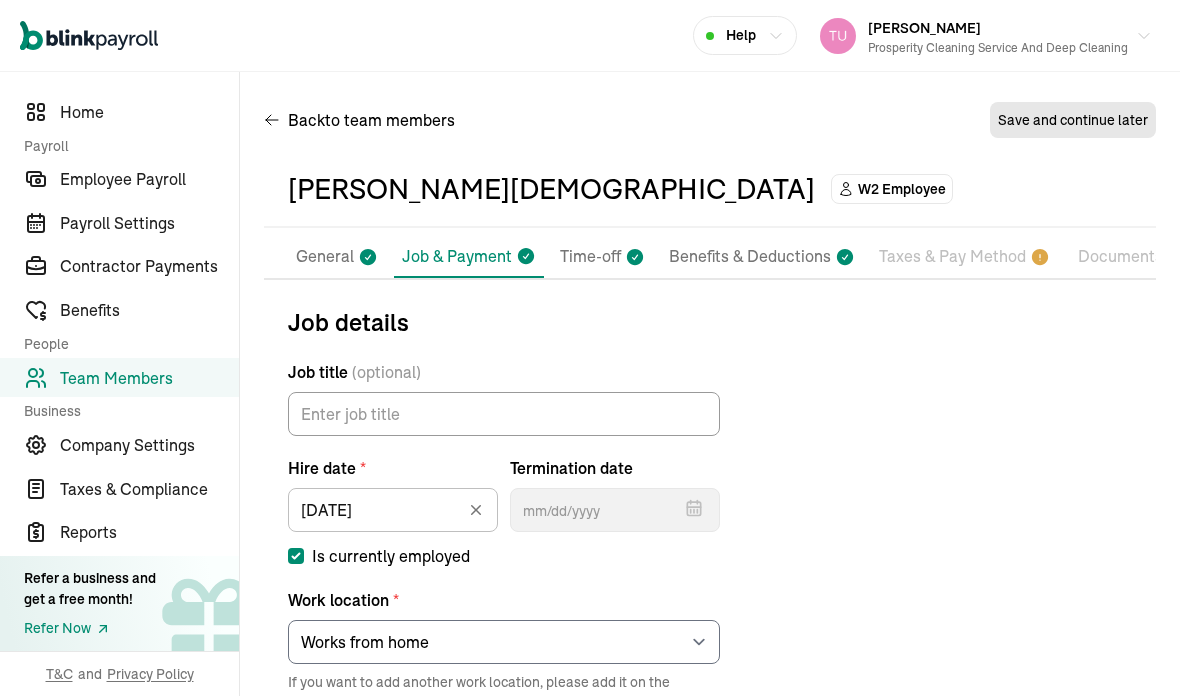 click on "W2 Employee" at bounding box center [902, 189] 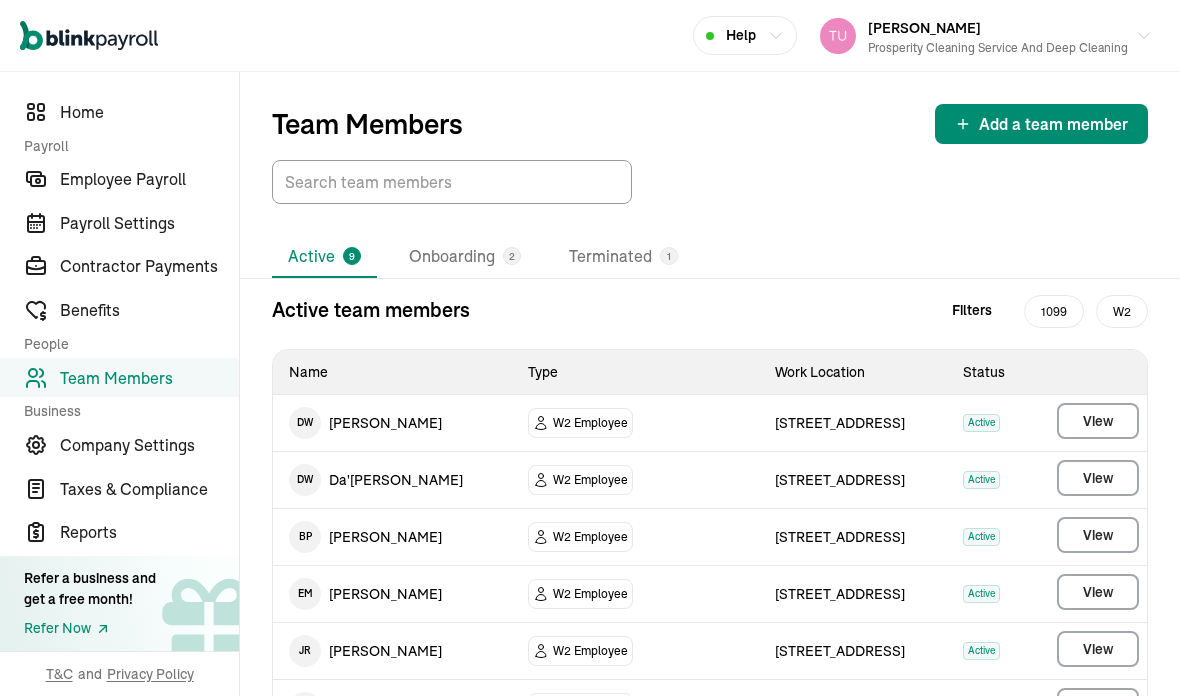 click on "Team Members" at bounding box center [367, 124] 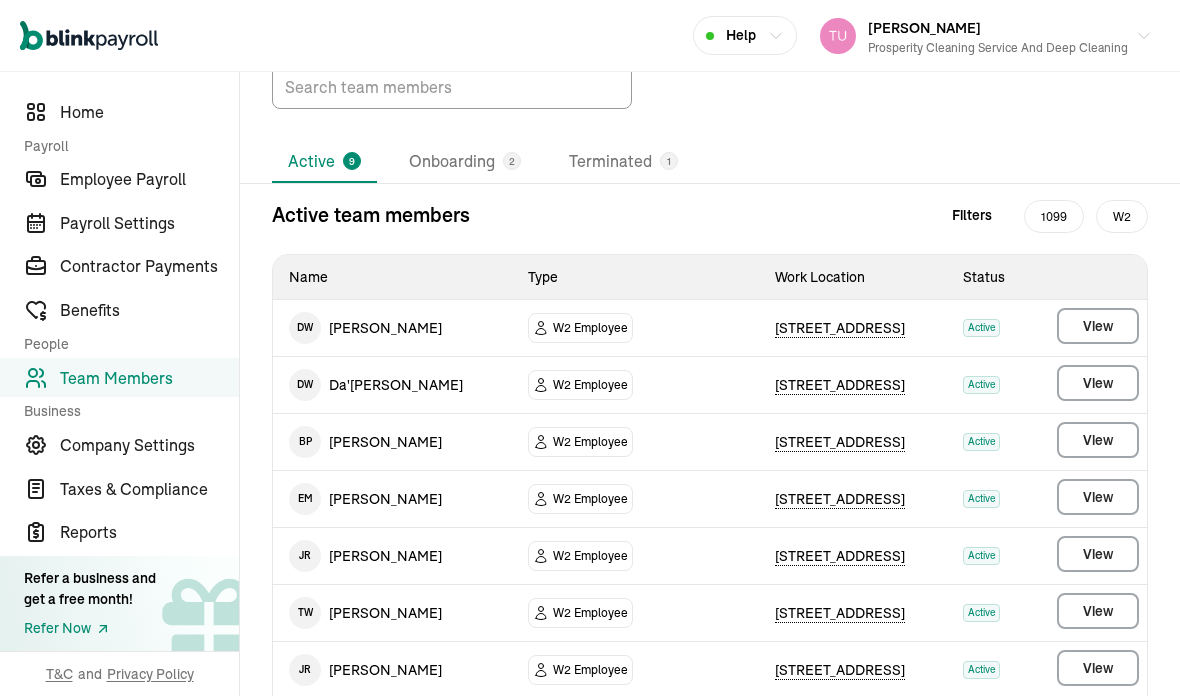click on "Terminated 1" at bounding box center [623, 162] 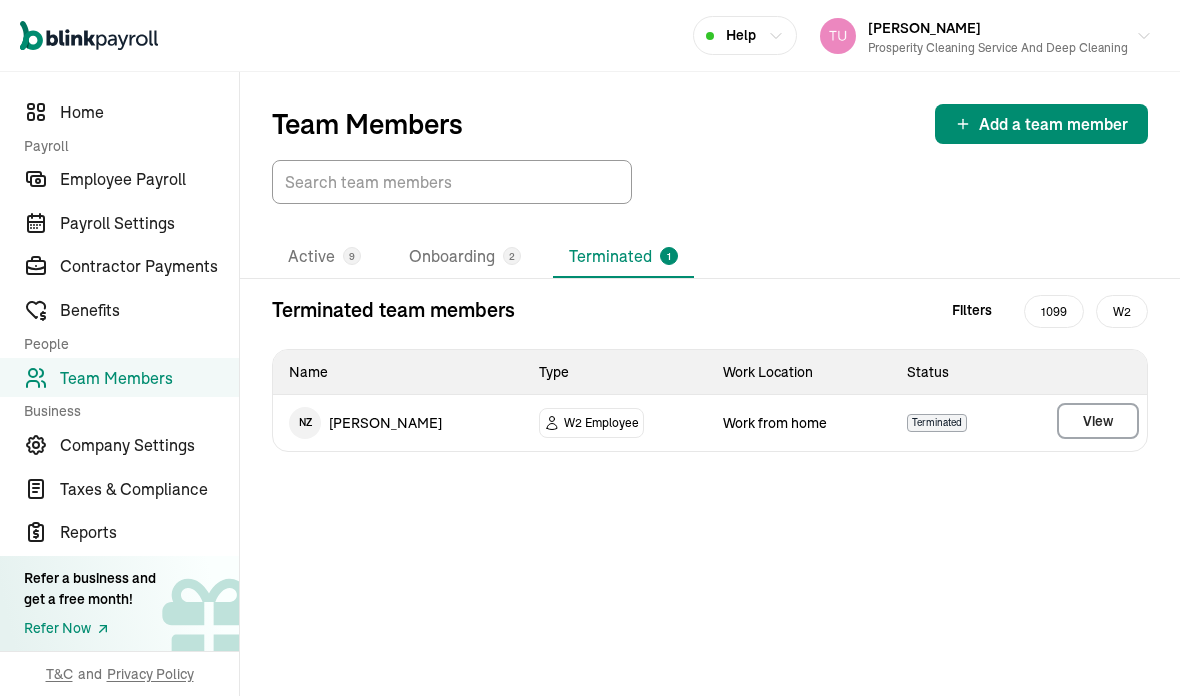click on "W2 Employee" at bounding box center [601, 423] 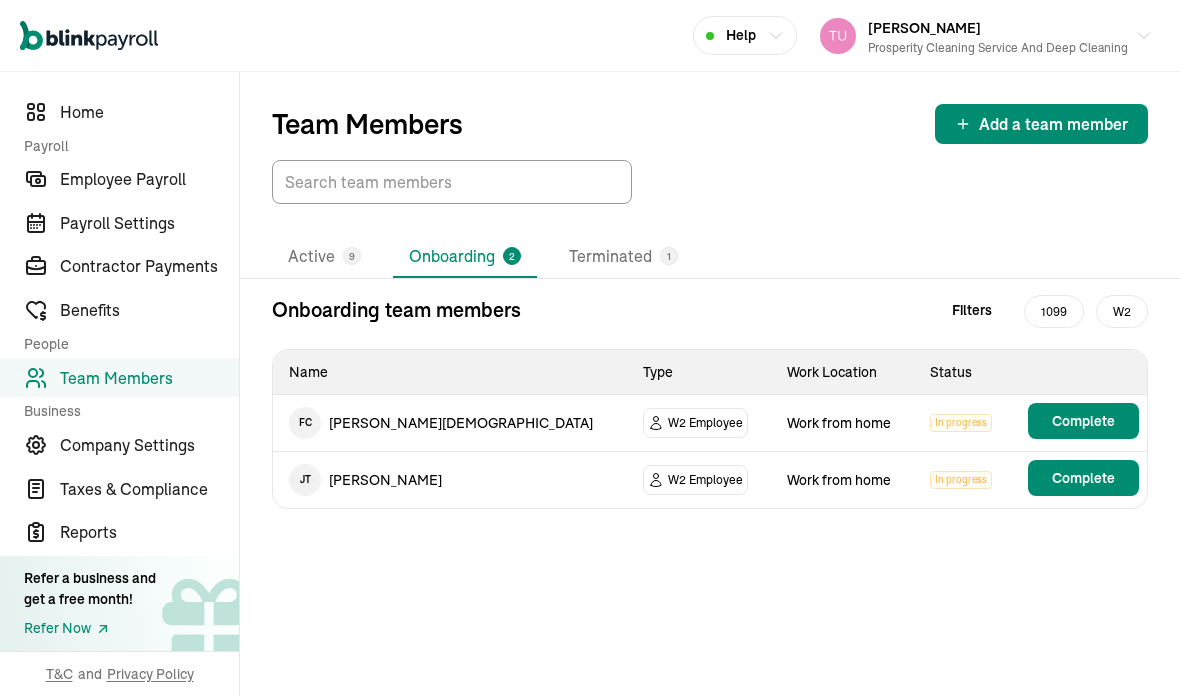 click on "W2 Employee" at bounding box center [705, 423] 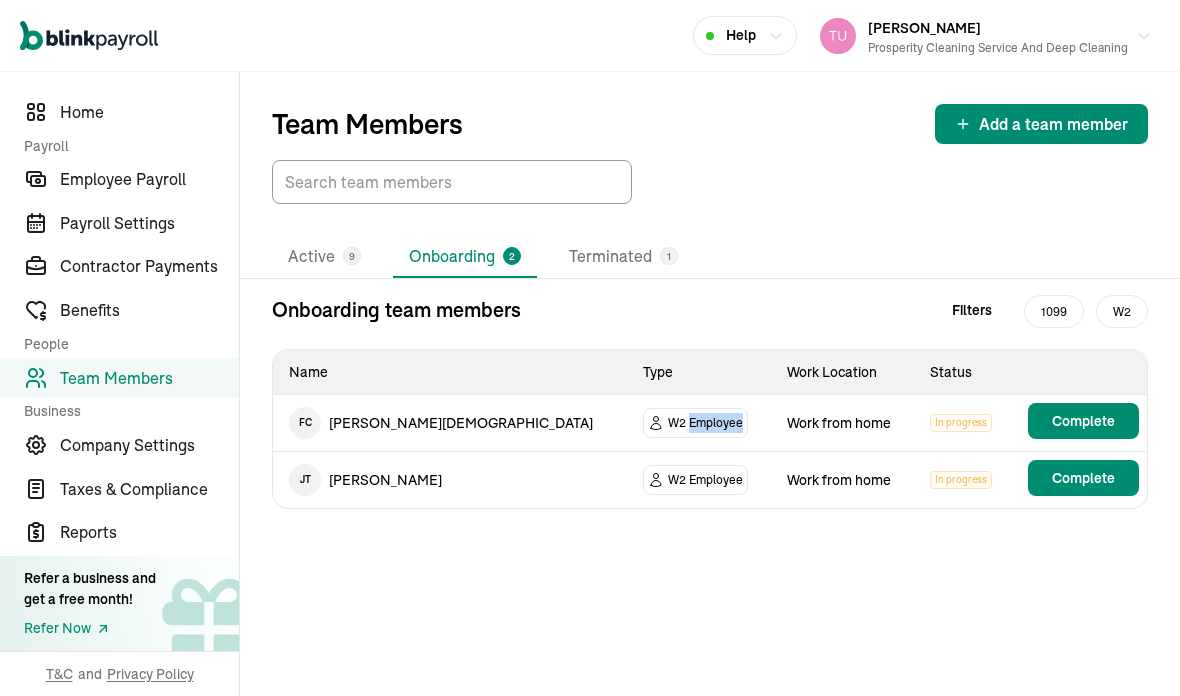 click on "Team Members Add a team member Active 9 Onboarding 2 Terminated 1 Onboarding team members Filters 1099 W2 Name Type Work Location Status F C Filicia Christiani W2 Employee Work from home In progress   Complete J T Jasani Tooley W2 Employee Work from home In progress   Complete F C Filicia Christiani Type W2 Employee Work Location Work from home Status In progress   Complete J T Jasani Tooley Type W2 Employee Work Location Work from home Status In progress   Complete Add a team member" at bounding box center (710, 384) 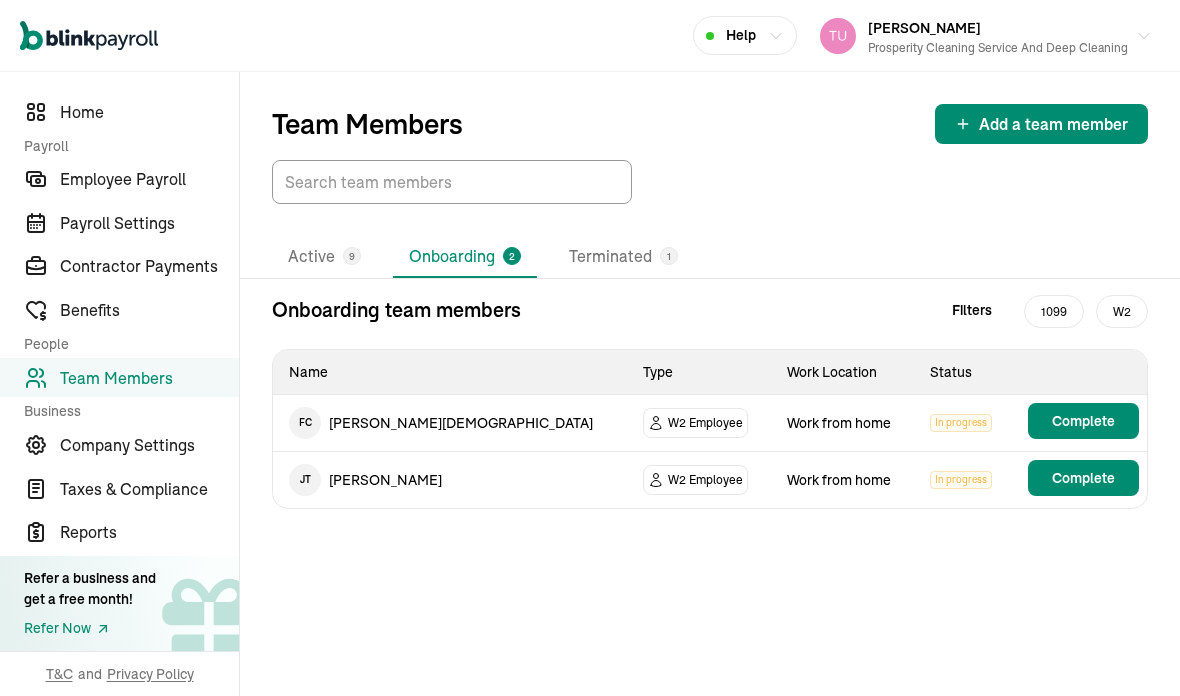 click on "1099" at bounding box center [1054, 311] 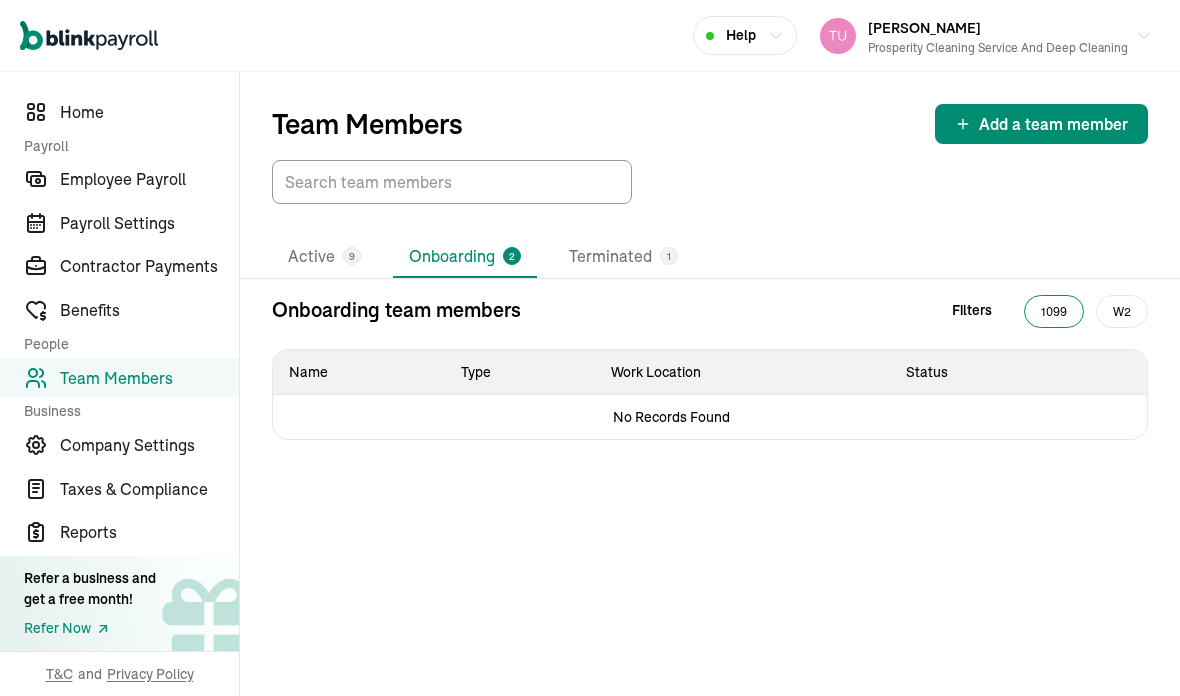 click on "1099" at bounding box center (1054, 311) 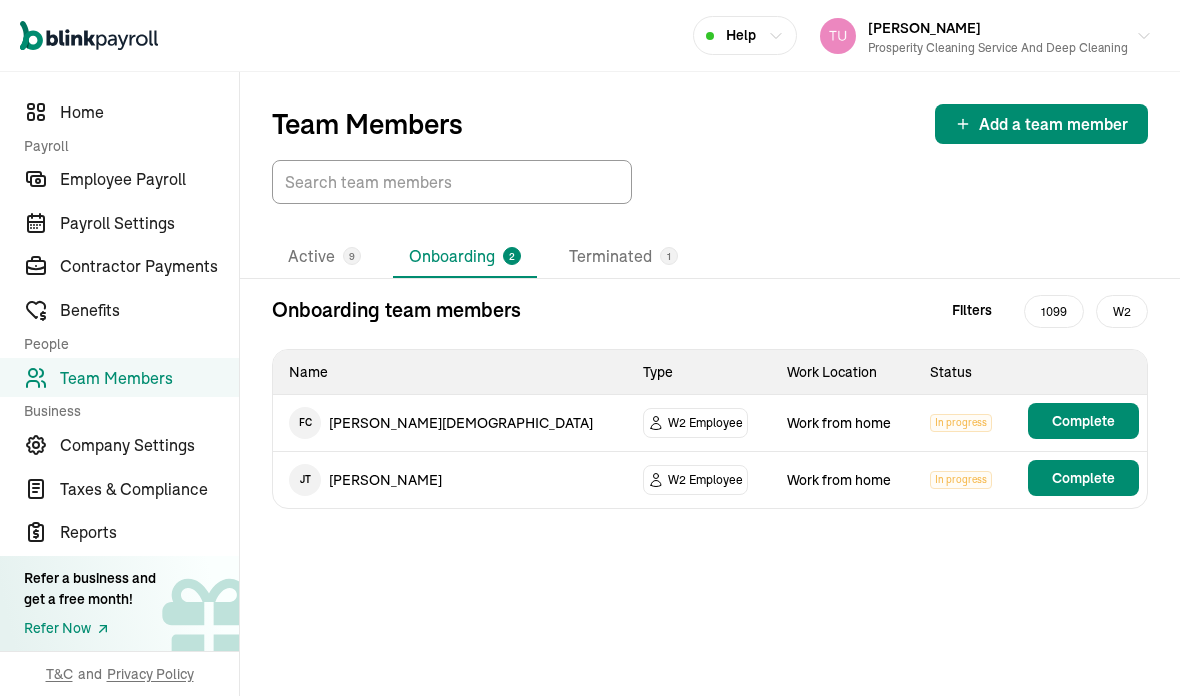 click on "1099" at bounding box center (1054, 311) 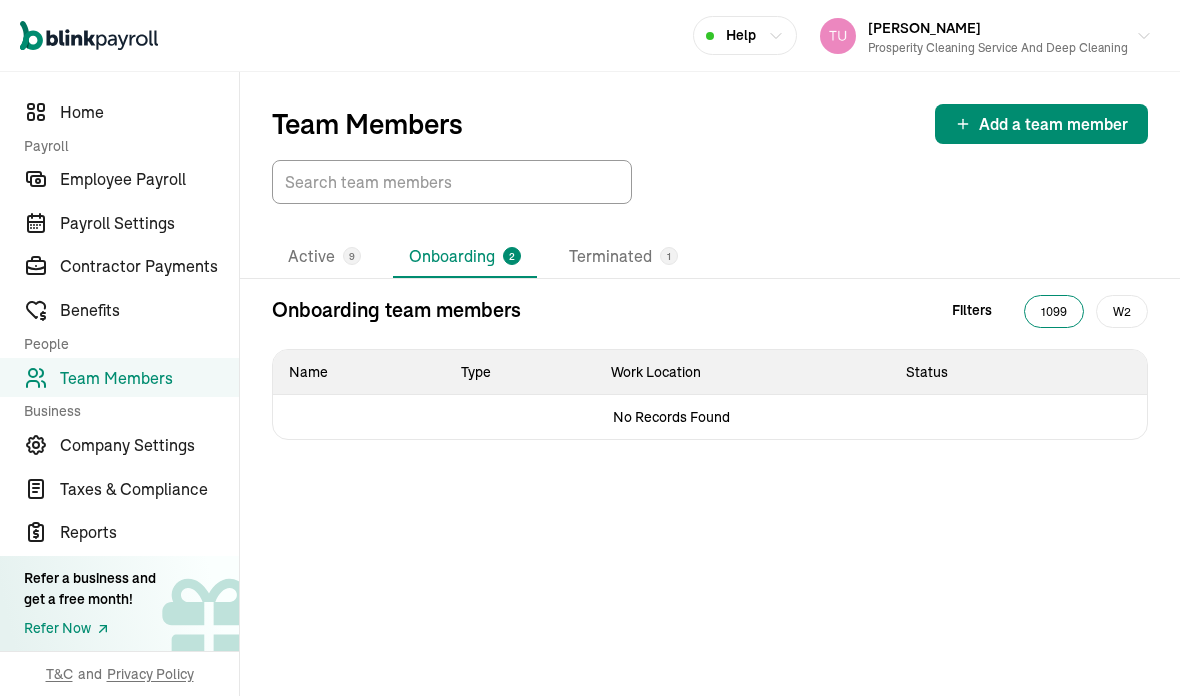 click on "W2" at bounding box center (1122, 311) 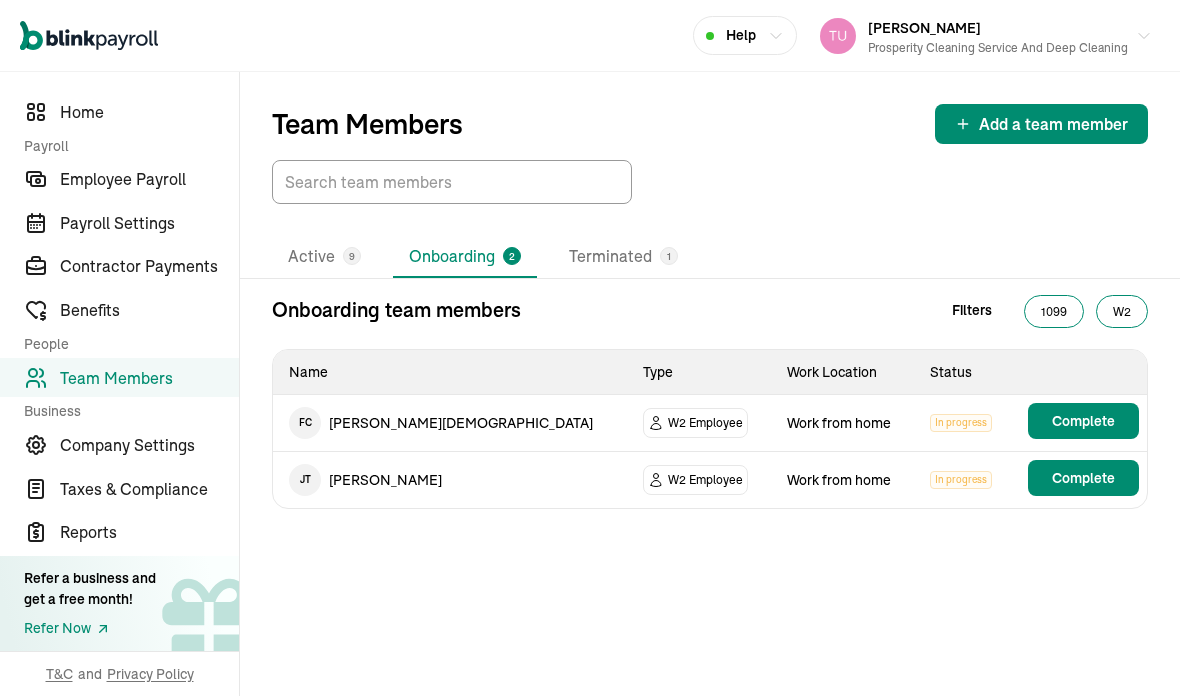 click on "W2 Employee" at bounding box center (705, 423) 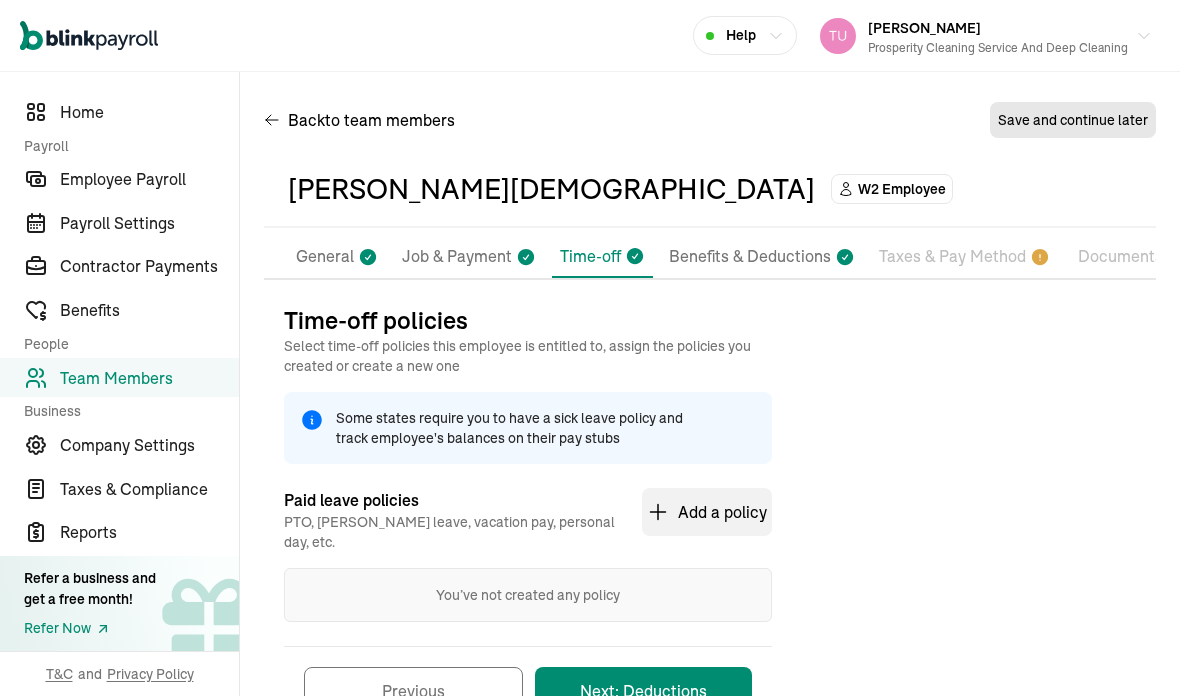 select on "Works from home" 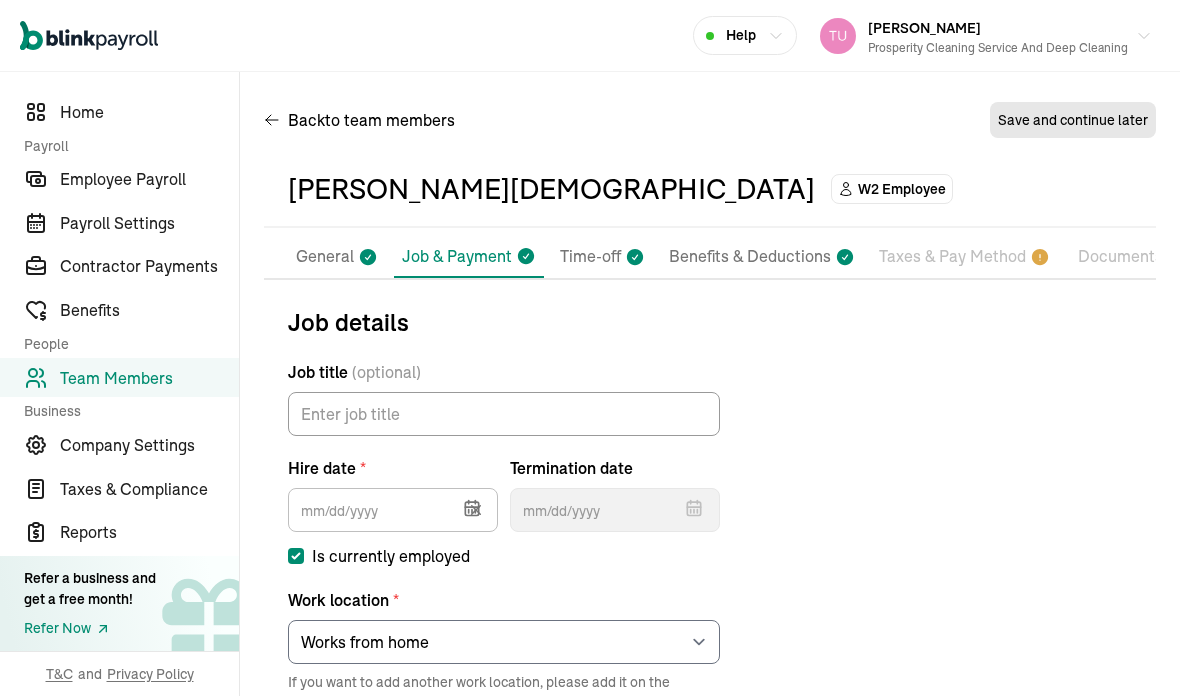 type on "06/08/2025" 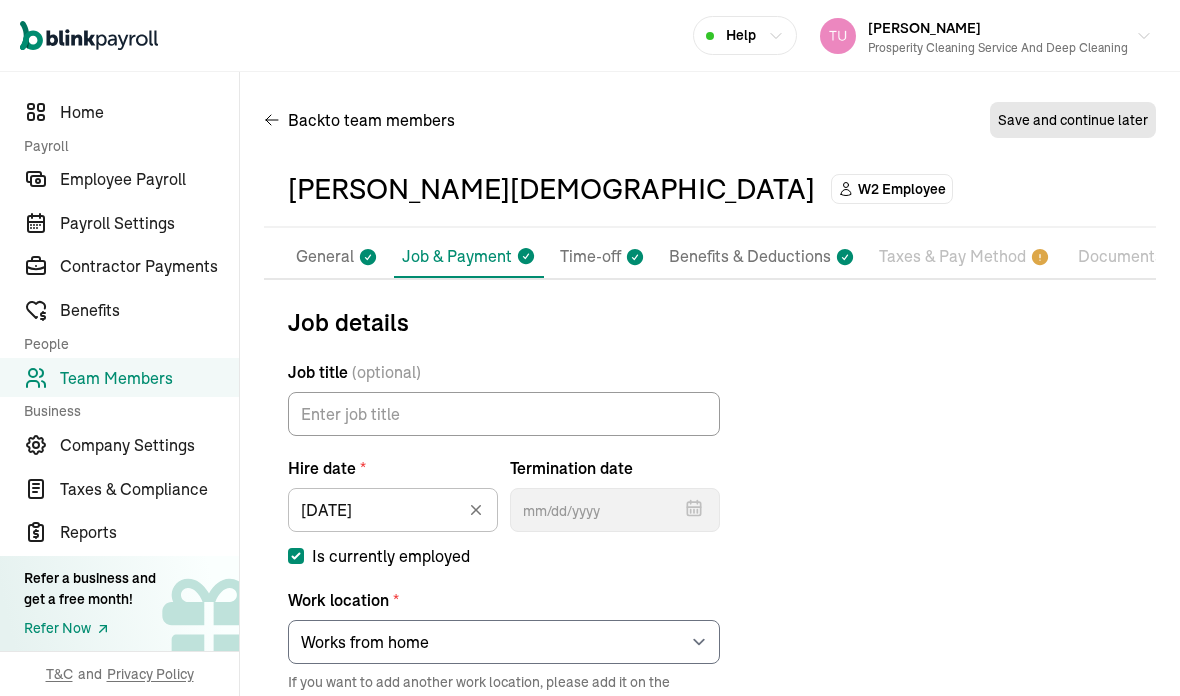 click on "W2 Employee" at bounding box center (902, 189) 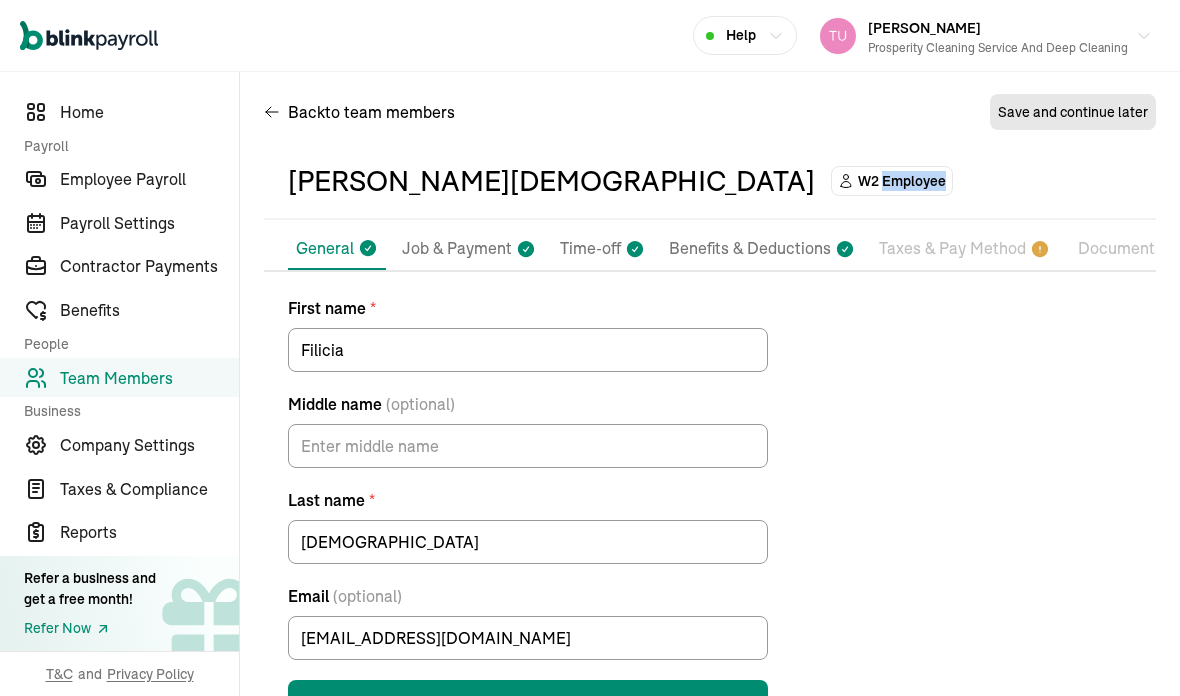 click on "First name   *  Filicia Middle name   (optional) Last name   *  Christiani Email   (optional) Filiciachristiani34@gmail.com Next: Job & Payment" at bounding box center (710, 512) 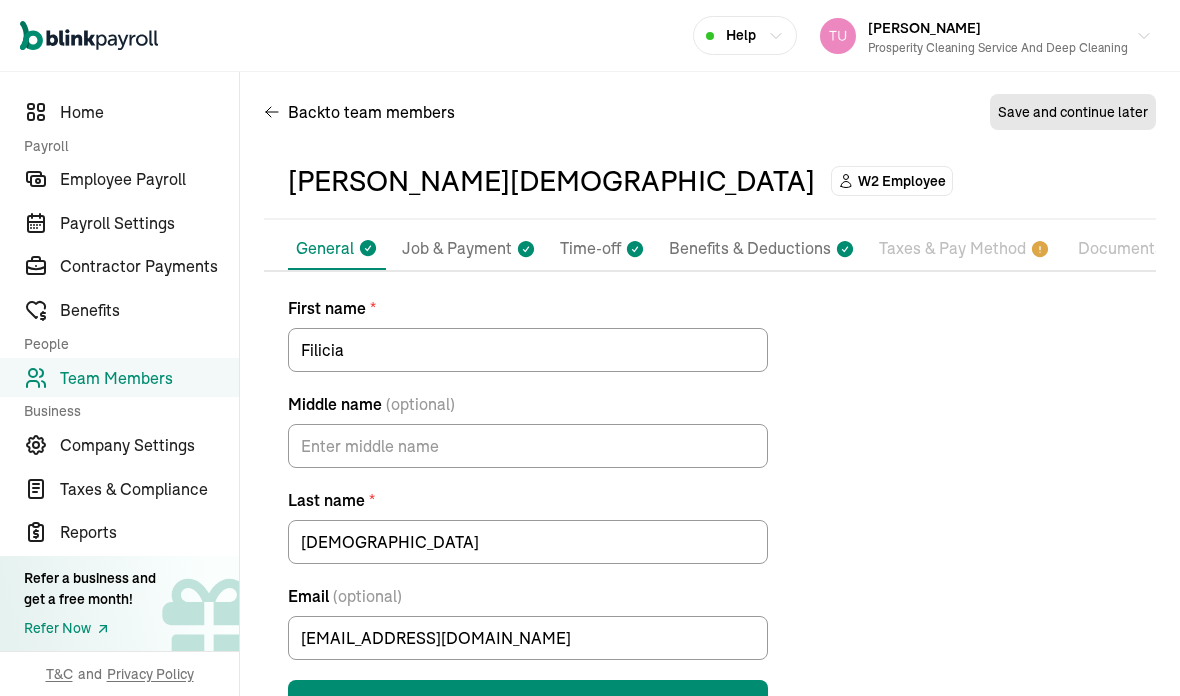 click on "Next: Job & Payment" at bounding box center (528, 704) 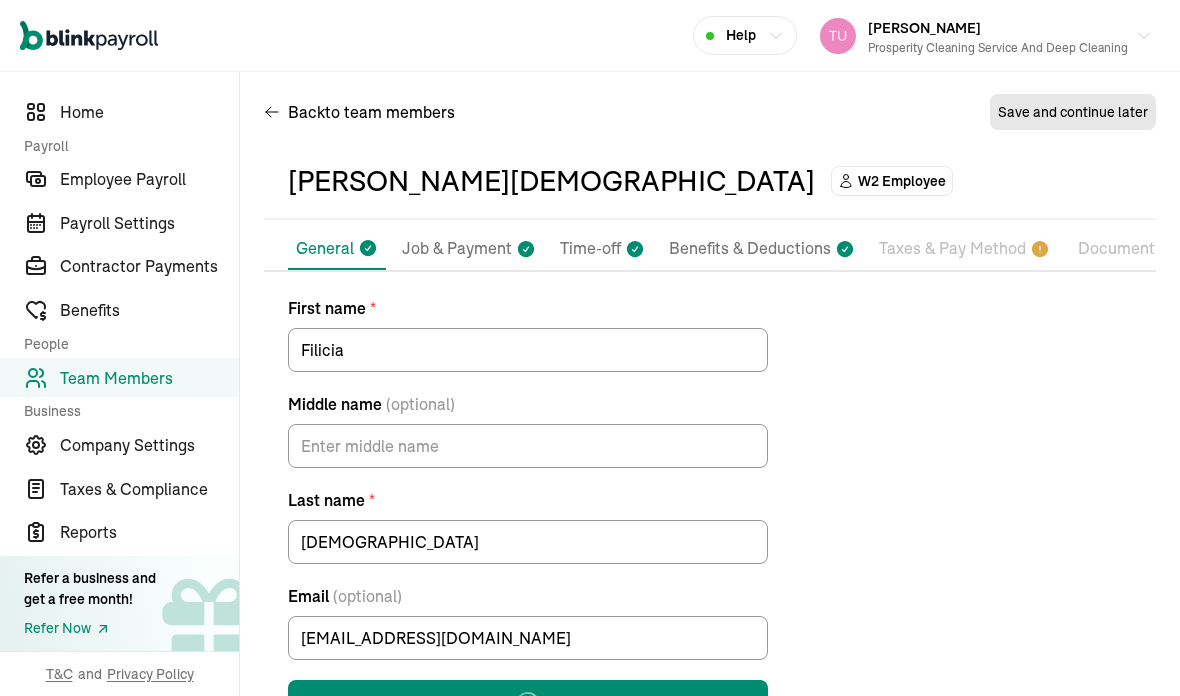 select on "Works from home" 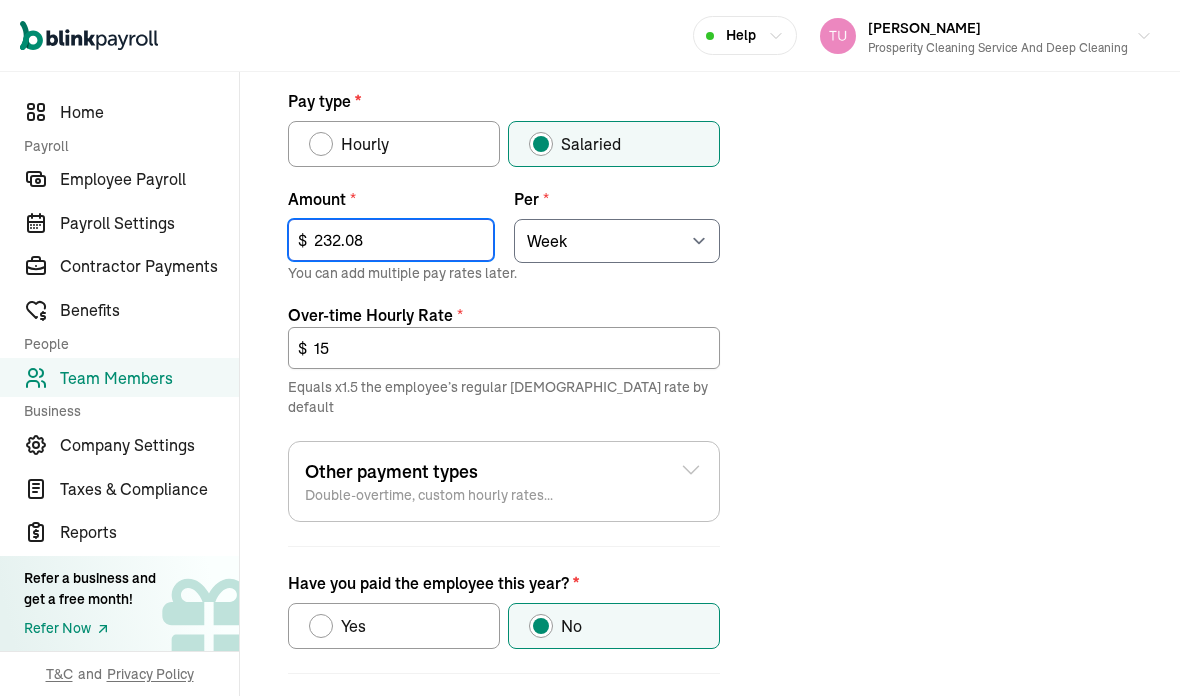 click on "232.08" at bounding box center (391, 240) 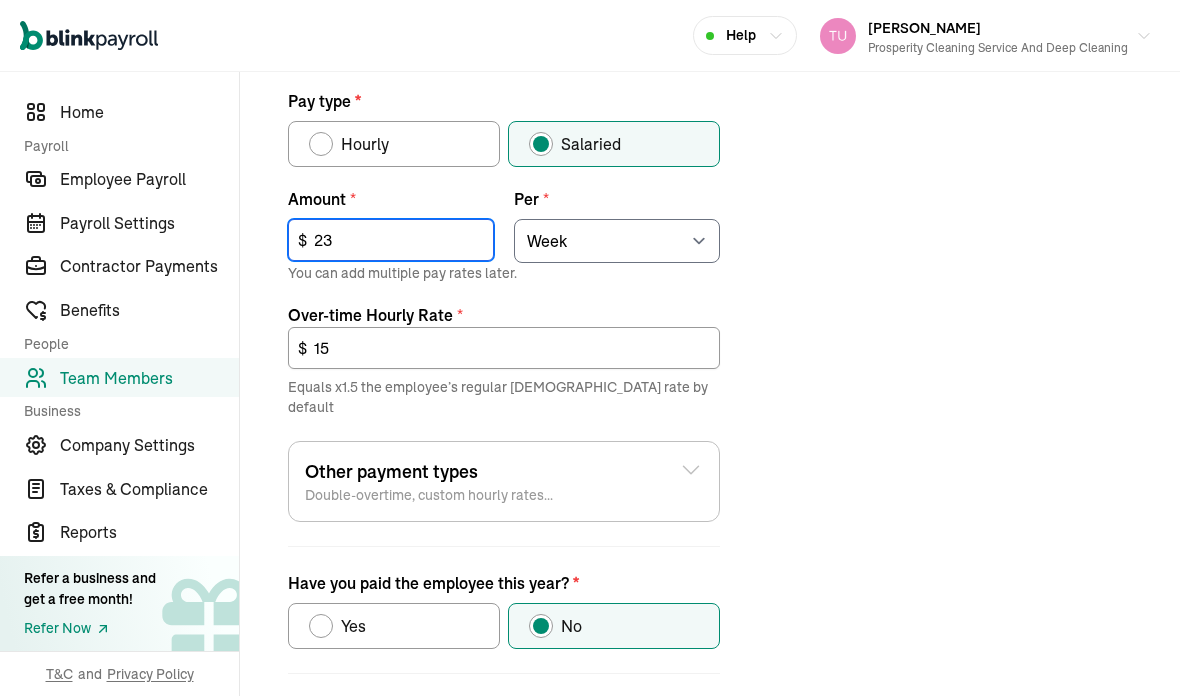 type on "2" 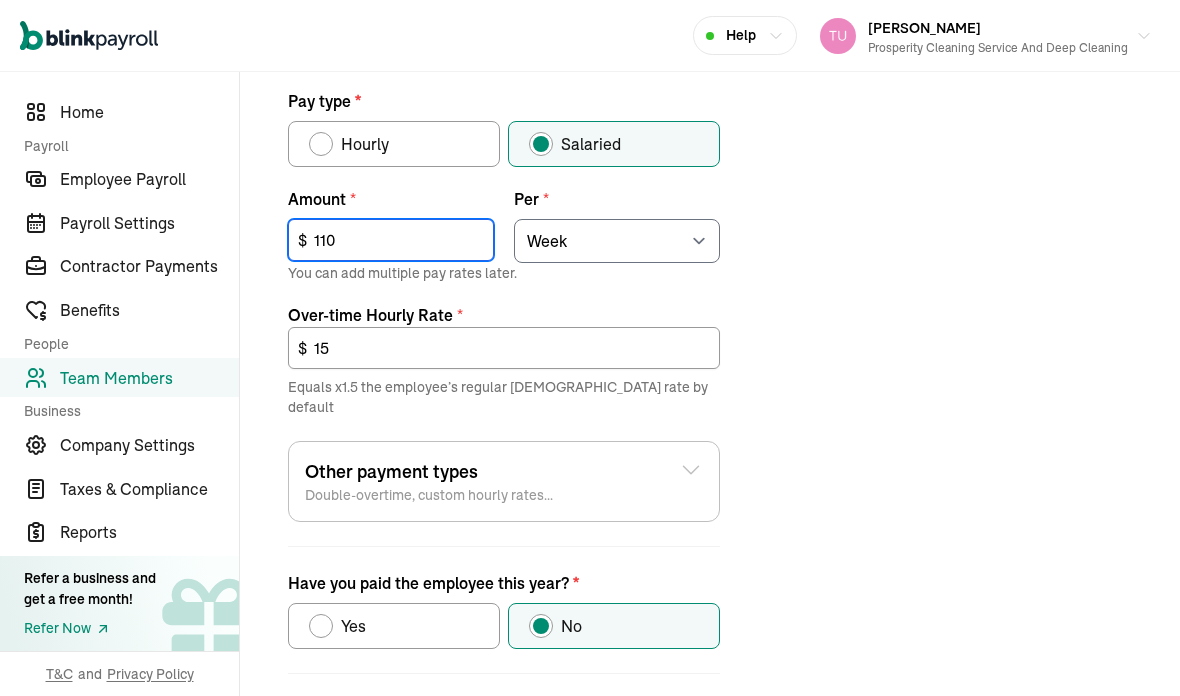 type on "110" 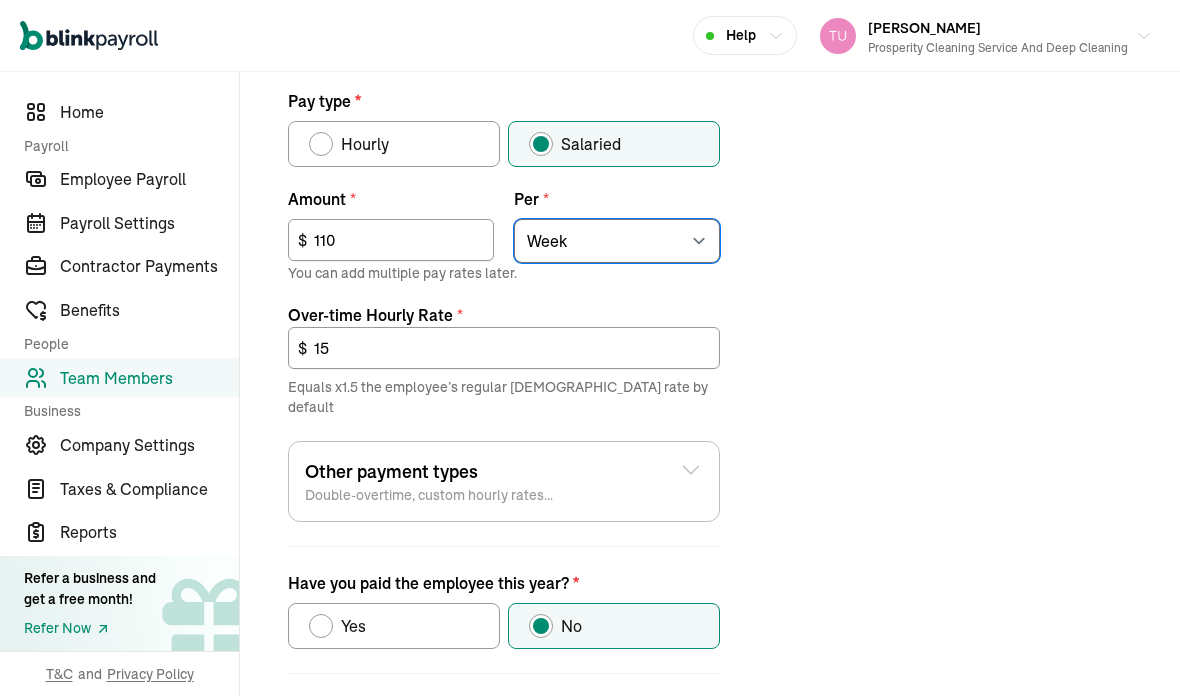 click on "Select an item Hour Week Month Year" at bounding box center [617, 241] 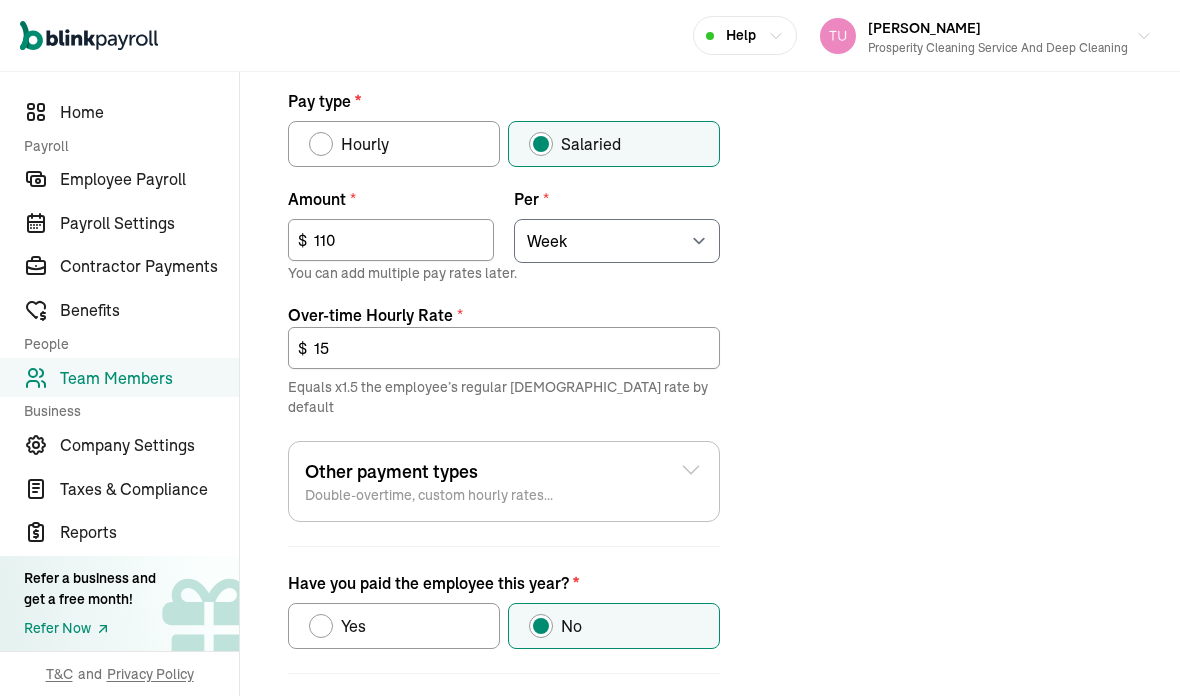 click on "Next: Time-off" at bounding box center (615, 722) 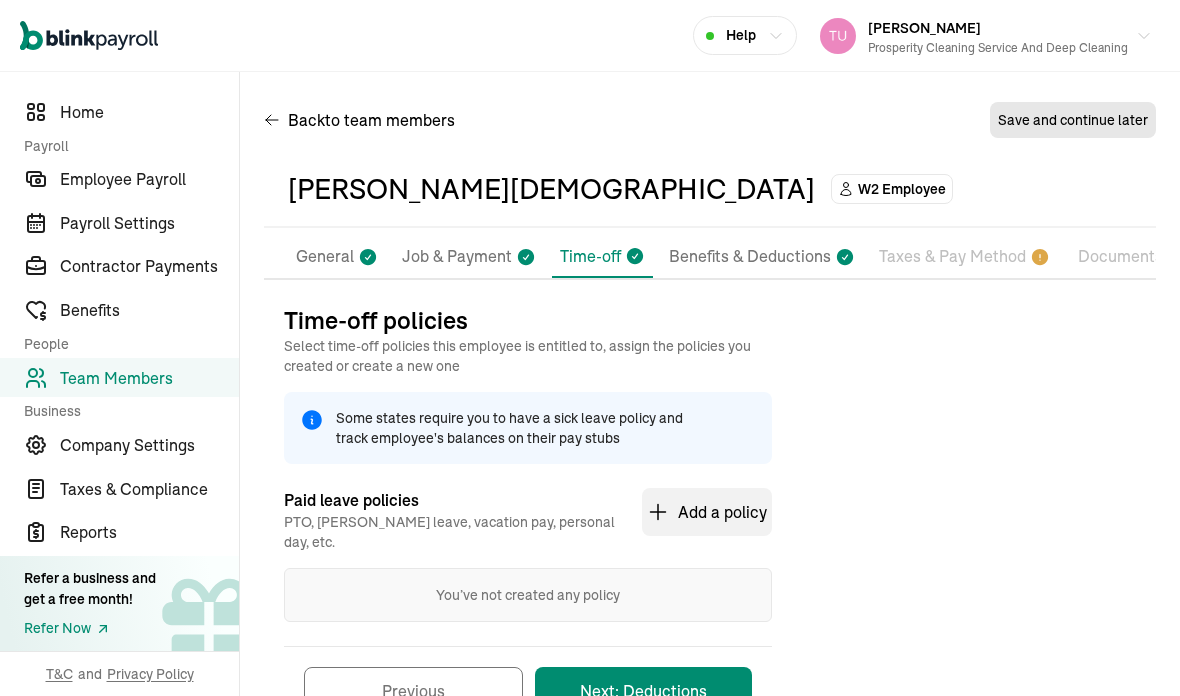 click on "Next: Deductions" at bounding box center [643, 691] 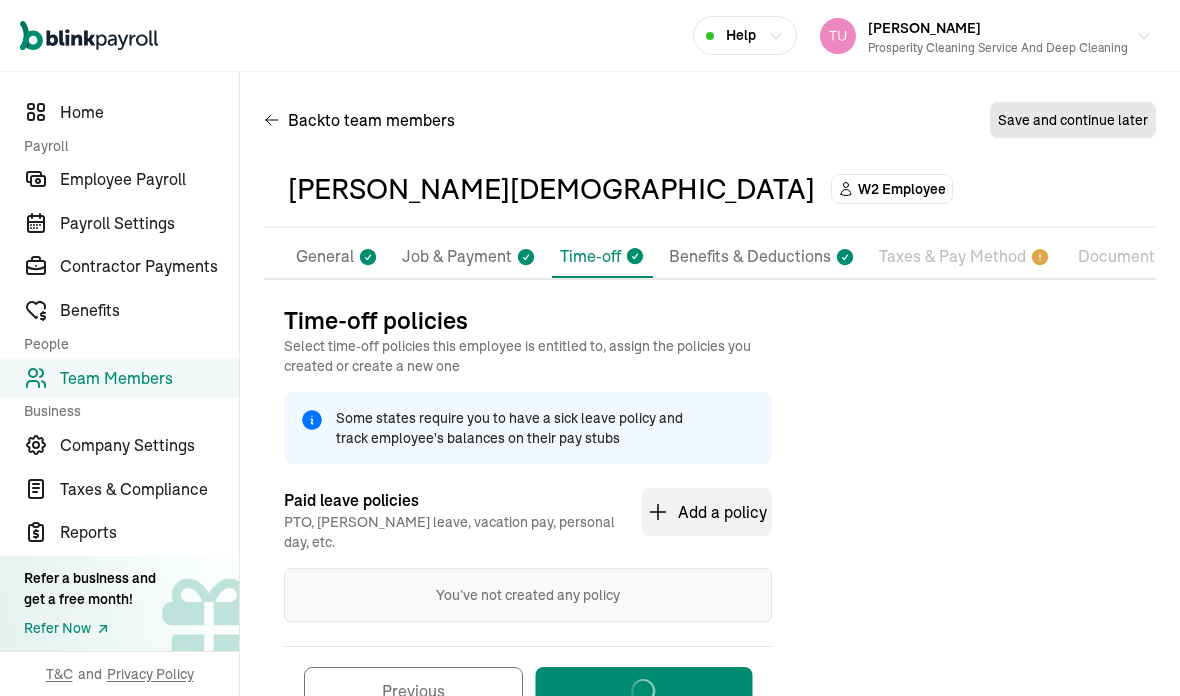 click on "You’ve not created any policy" at bounding box center [528, 595] 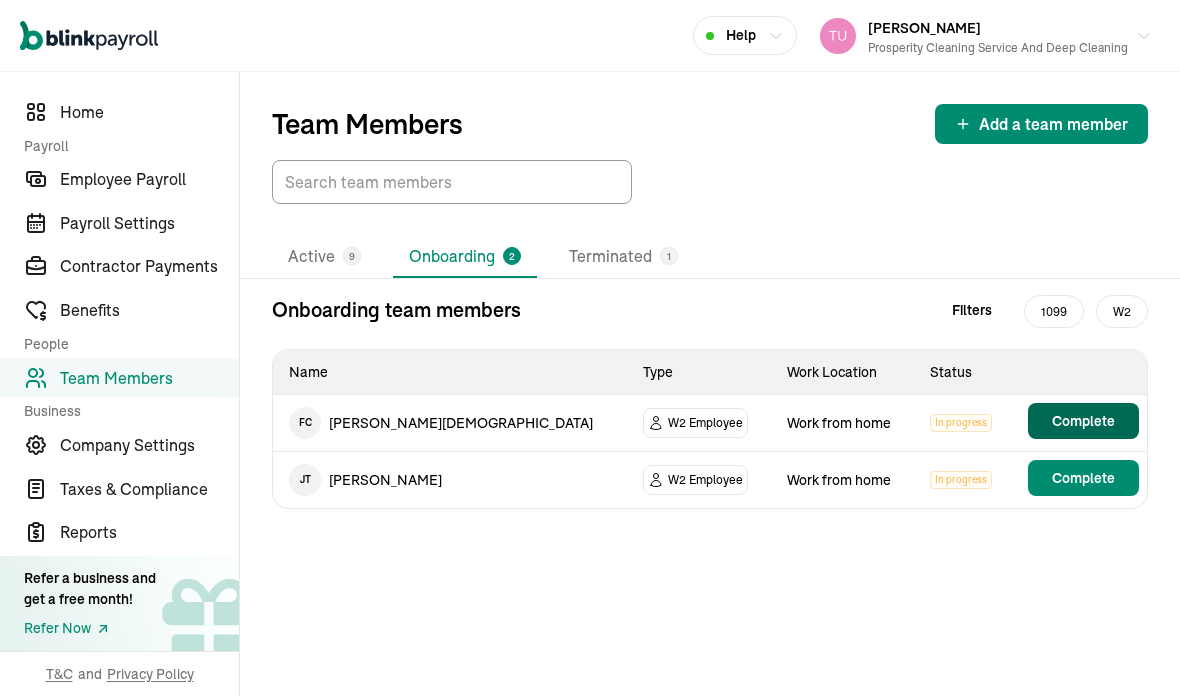 scroll, scrollTop: 0, scrollLeft: 0, axis: both 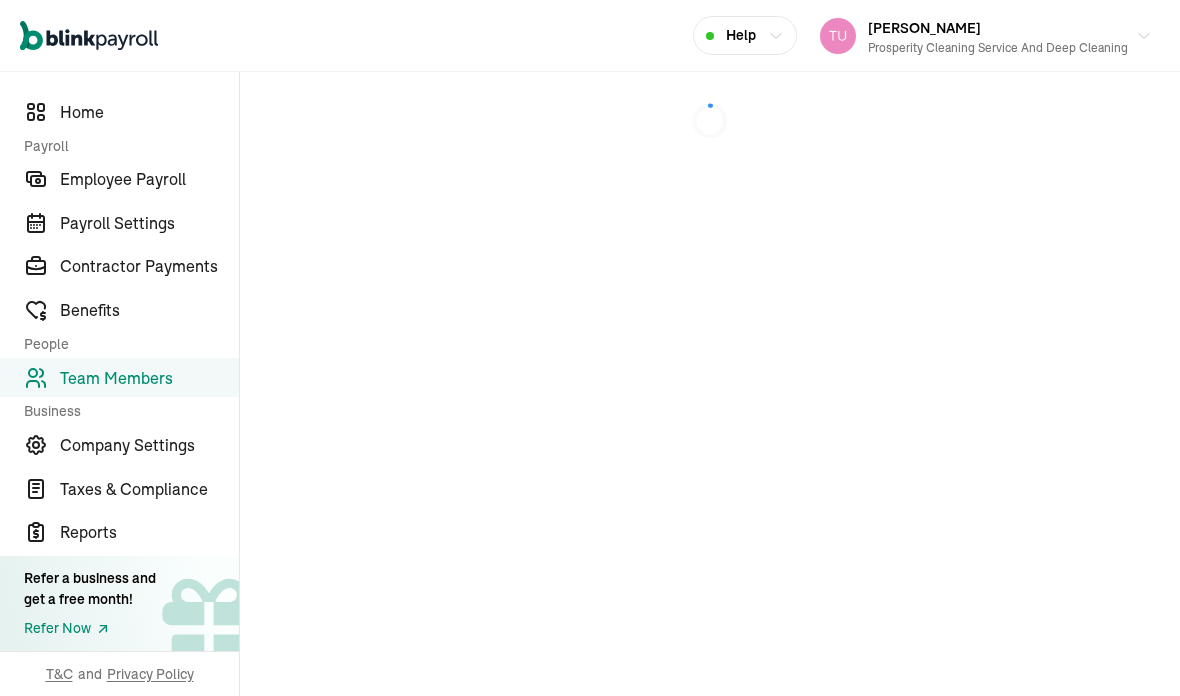 click at bounding box center (710, 384) 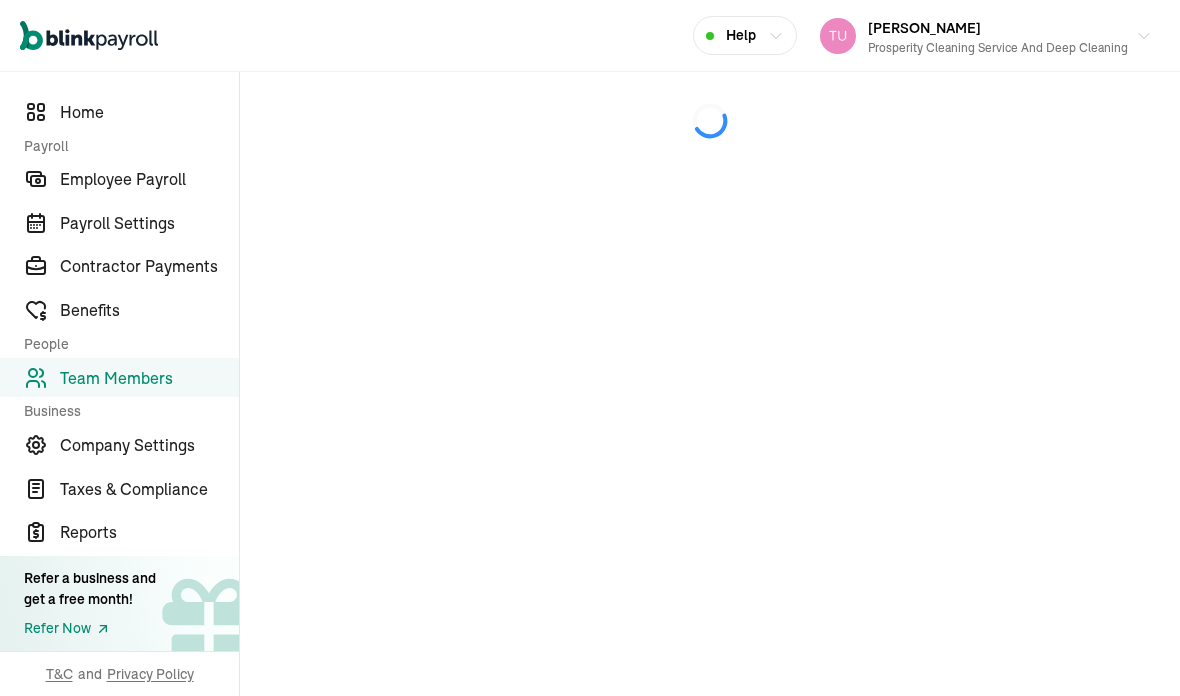 scroll, scrollTop: 0, scrollLeft: 0, axis: both 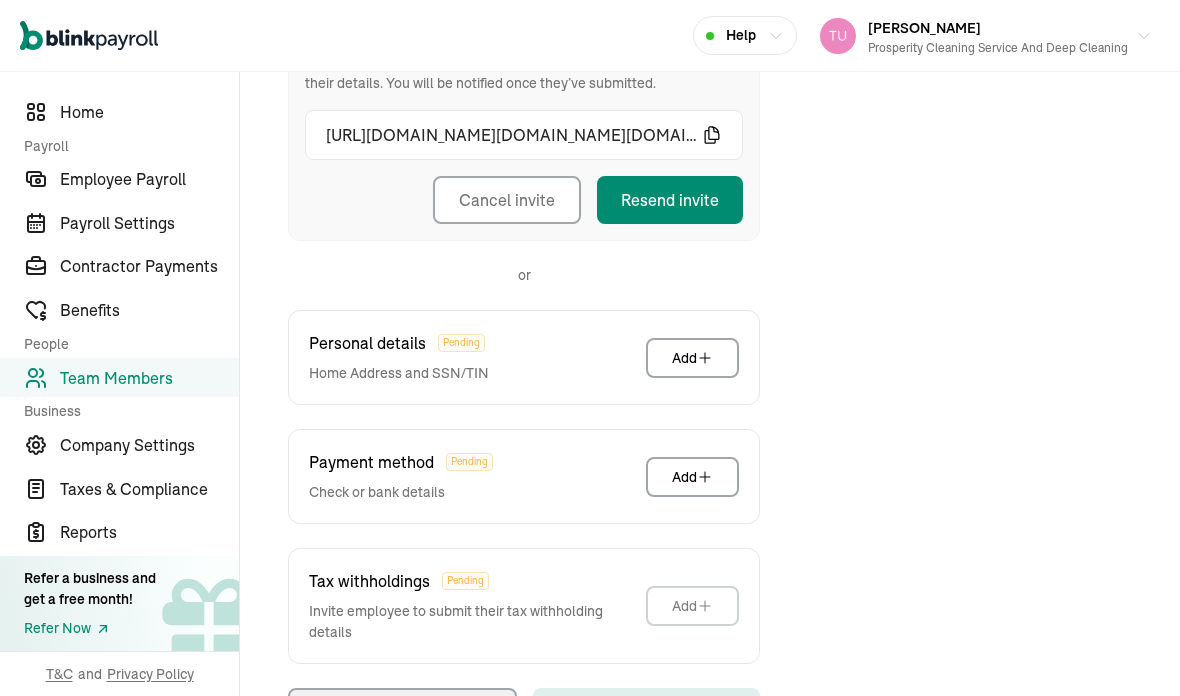 click on "Back  to team members Save and continue later Filicia Christiani W2 Employee Pay Stubs General Job & Payment Time-off Benefits & Deductions Taxes & Pay Method Documents Pay History W2 Forms Taxes & Pay Method Invite employee to add this information Invite sent   We will email a link to this employee asking them to add and verify their details. You will be notified once they’ve submitted. https://onboard.checkhq.com/start/?entity_type=employee&entity_id=emp_TTXwkXeeE9RFmLMQoQt7&code=k93HlKw7jkl3EWe77fZMBaqWS3KNe4&api_host=api.checkhq.com&redirect_uri=https%3A%2F%2Fonboard.checkhq.com%2Fstart%2F Cancel invite Resend invite or Personal details Pending   Home Address and SSN/TIN Add  Payment method Pending   Check or bank details Add  Tax withholdings Pending   Invite employee to submit their tax withholding details Add  Previous Complete Profile" at bounding box center (710, 244) 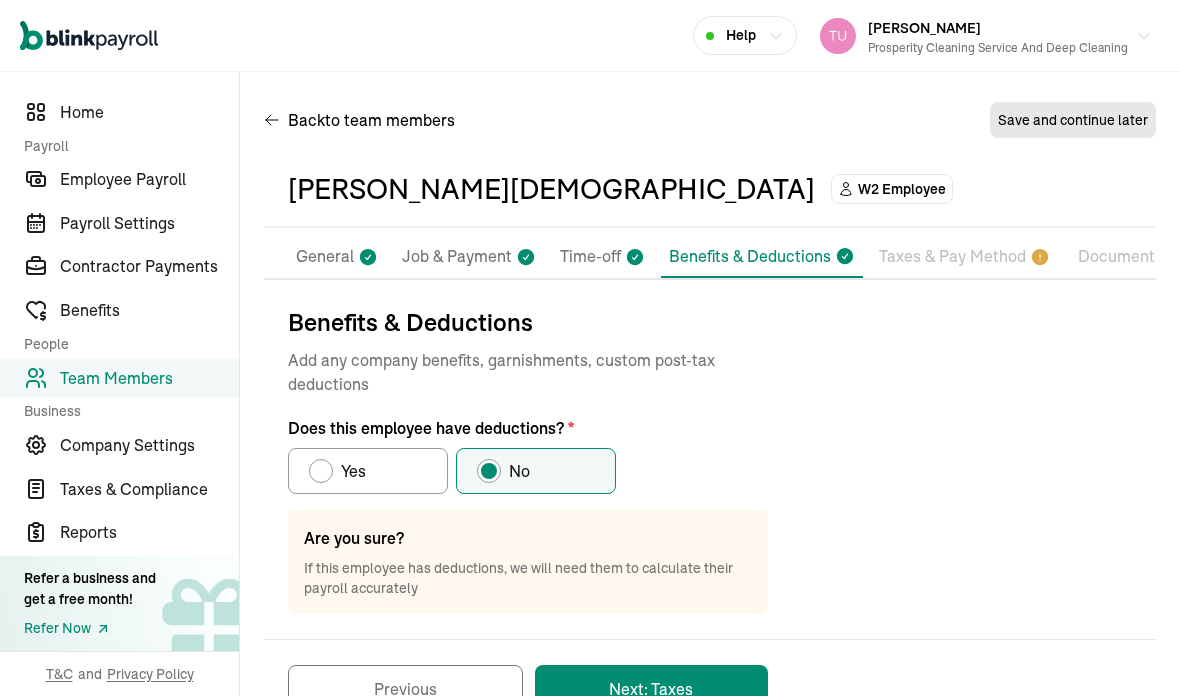 click on "General" at bounding box center [325, 257] 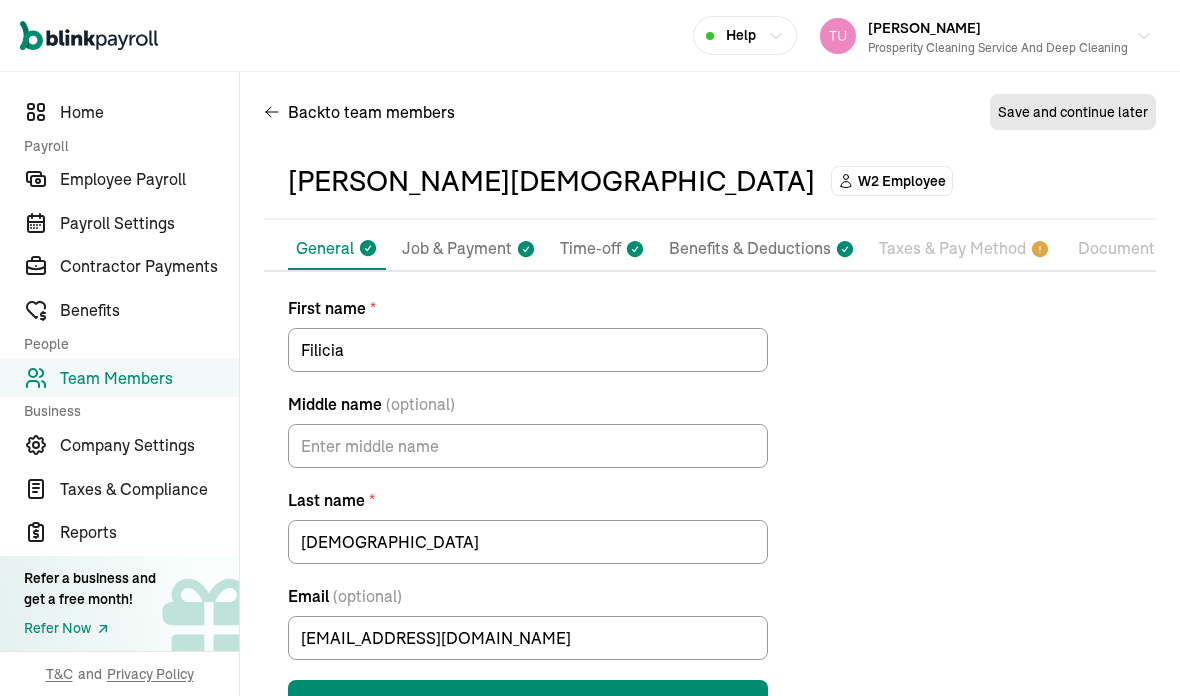 click on "Job & Payment" at bounding box center (457, 249) 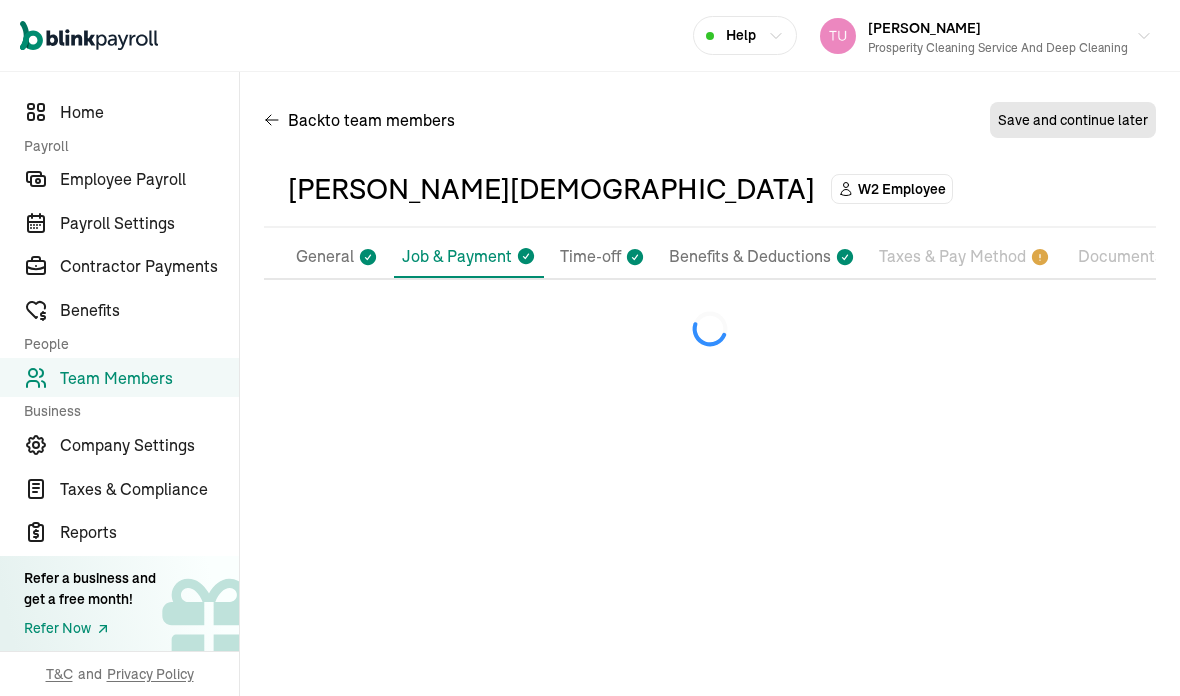 select on "Works from home" 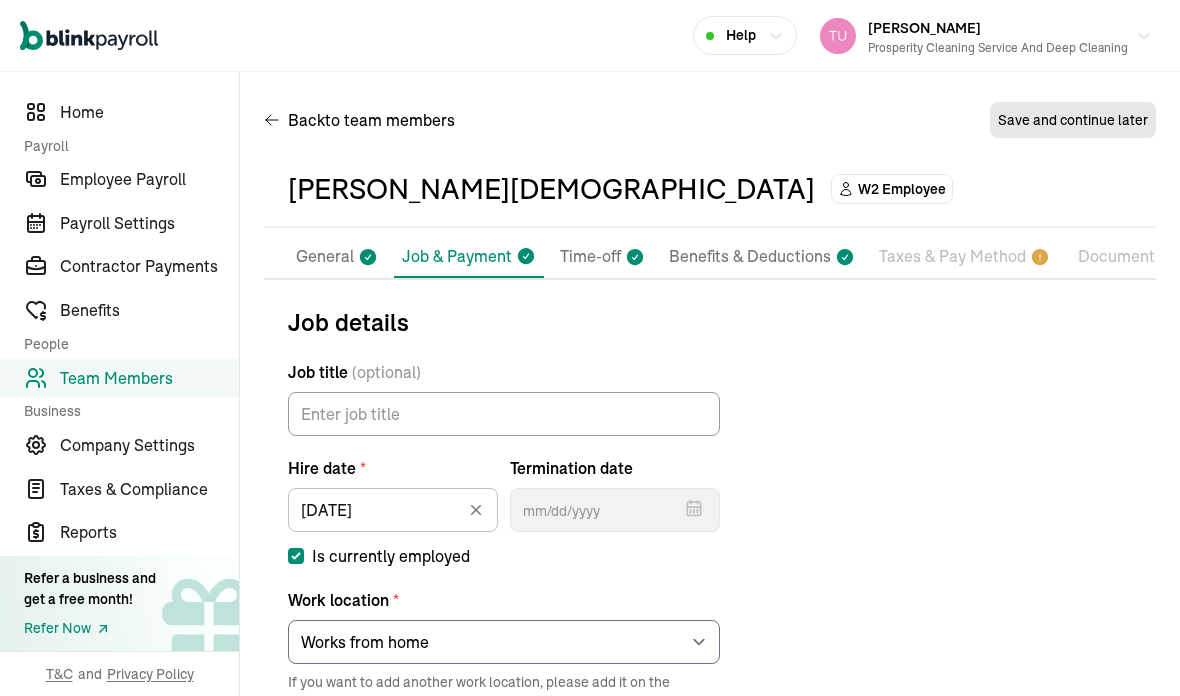 click on "W2 Employee" at bounding box center [902, 189] 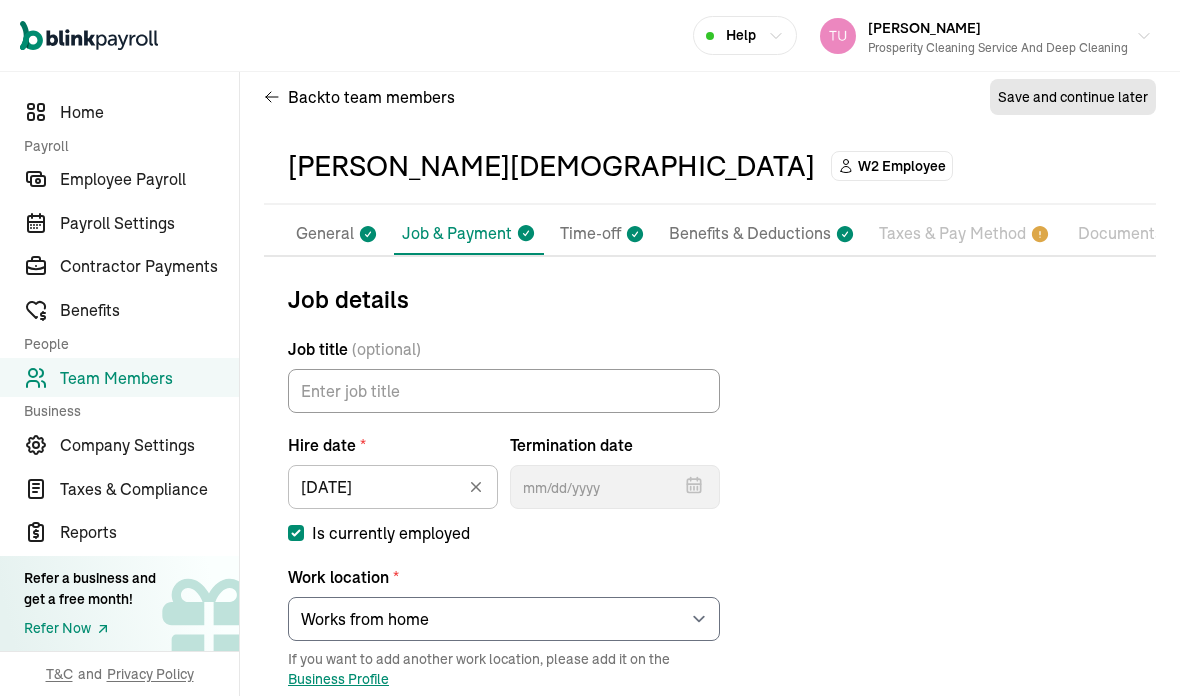click on "W2 Employee" at bounding box center (902, 166) 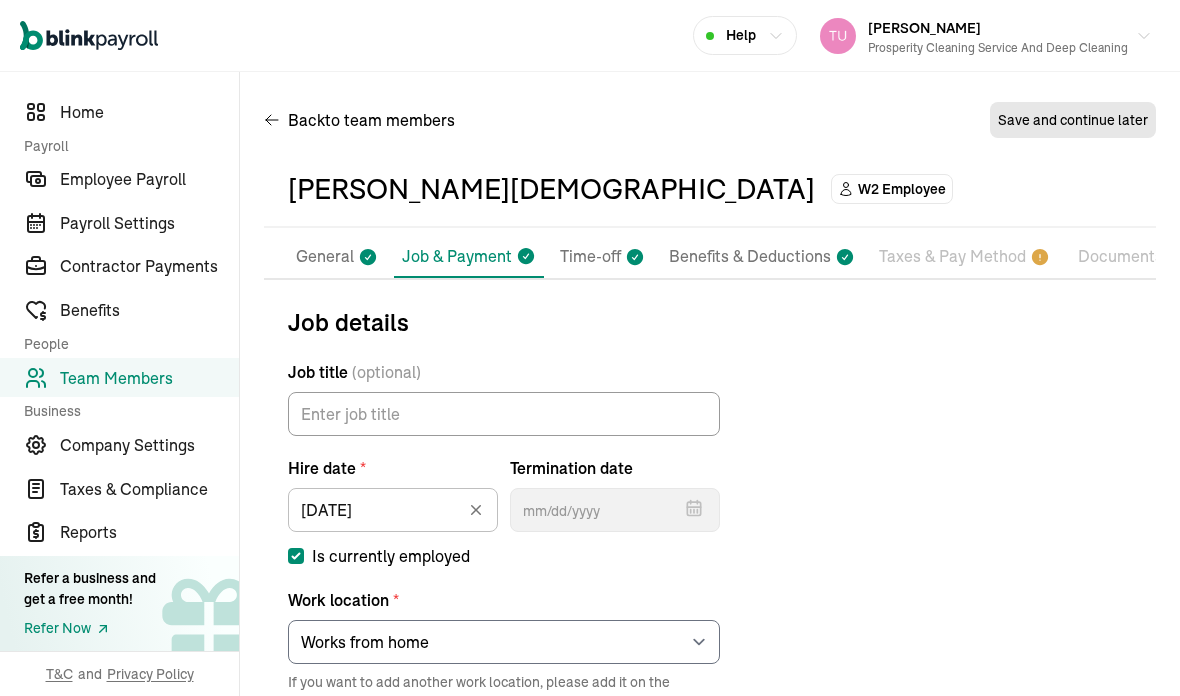 click on "W2 Employee" at bounding box center [902, 189] 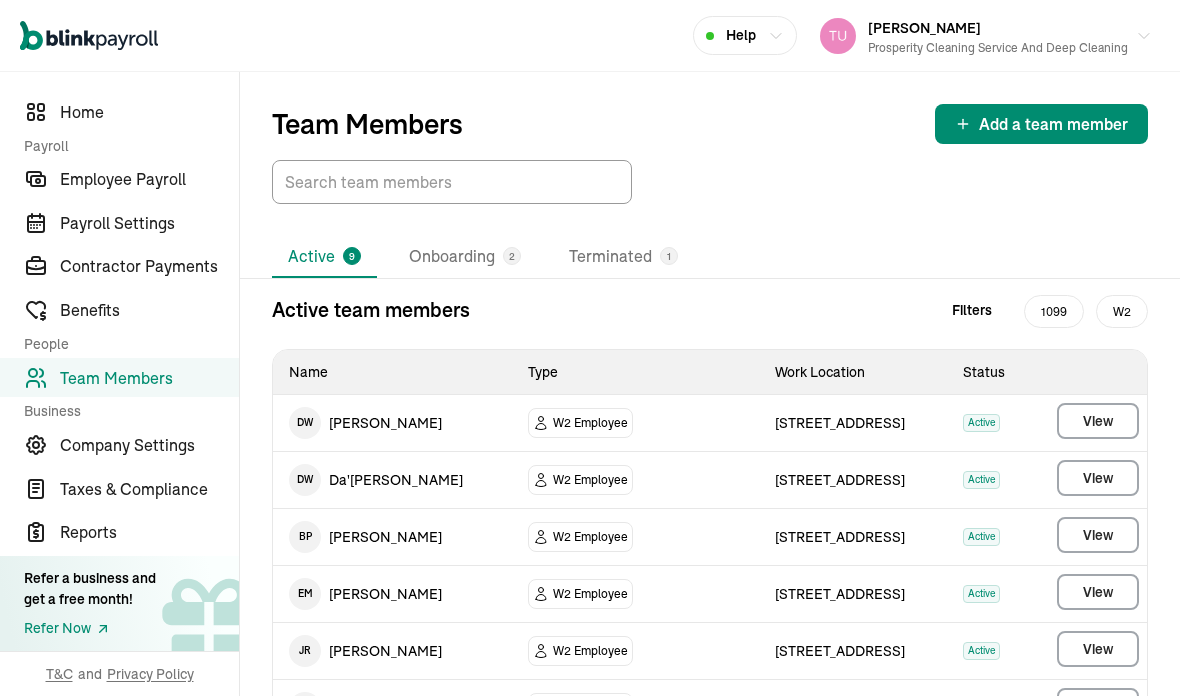 click on "Team Members" at bounding box center (367, 124) 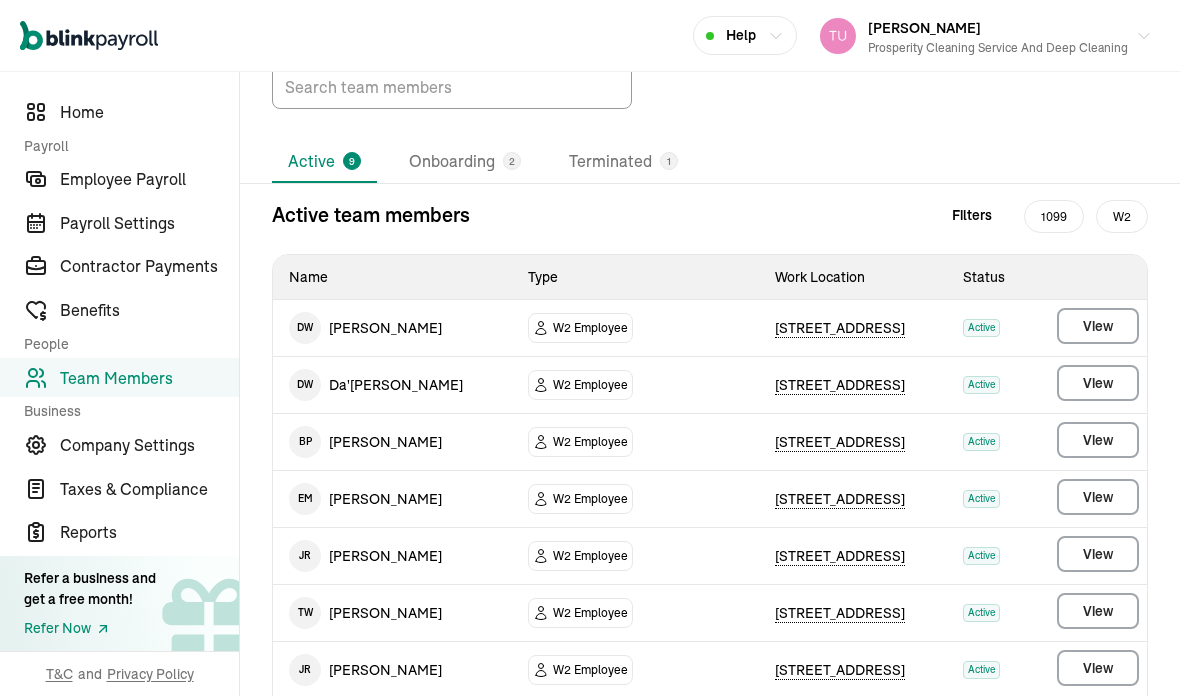 click on "Terminated 1" at bounding box center [623, 162] 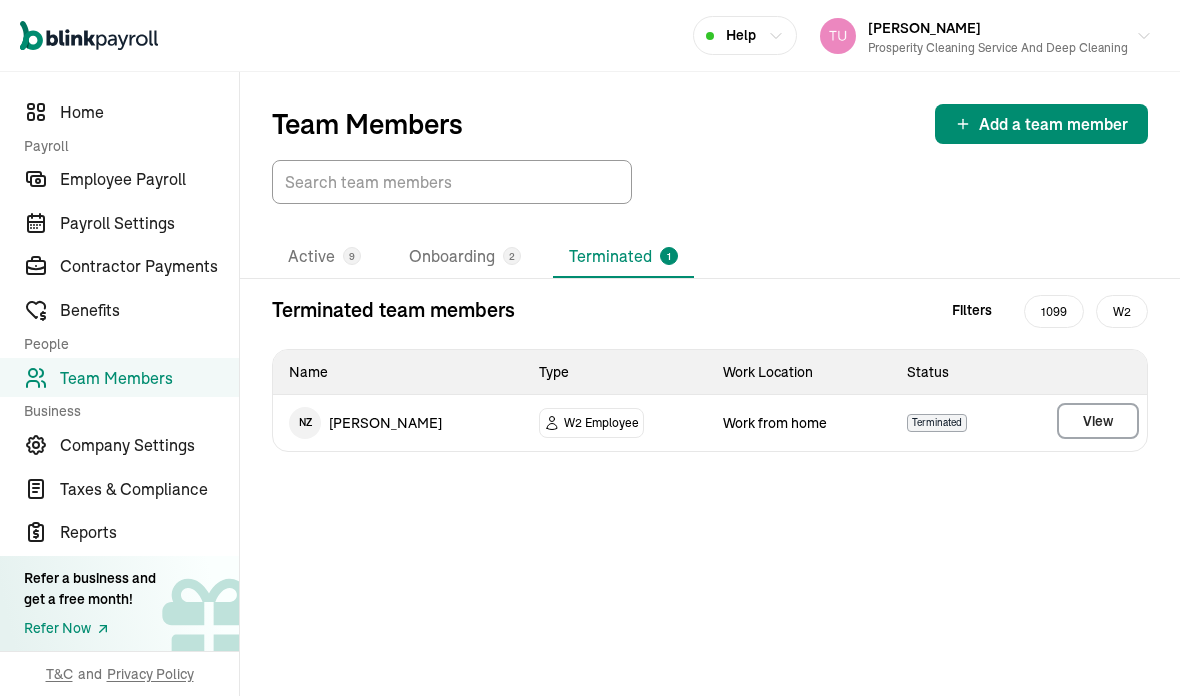 click on "W2 Employee" at bounding box center (601, 423) 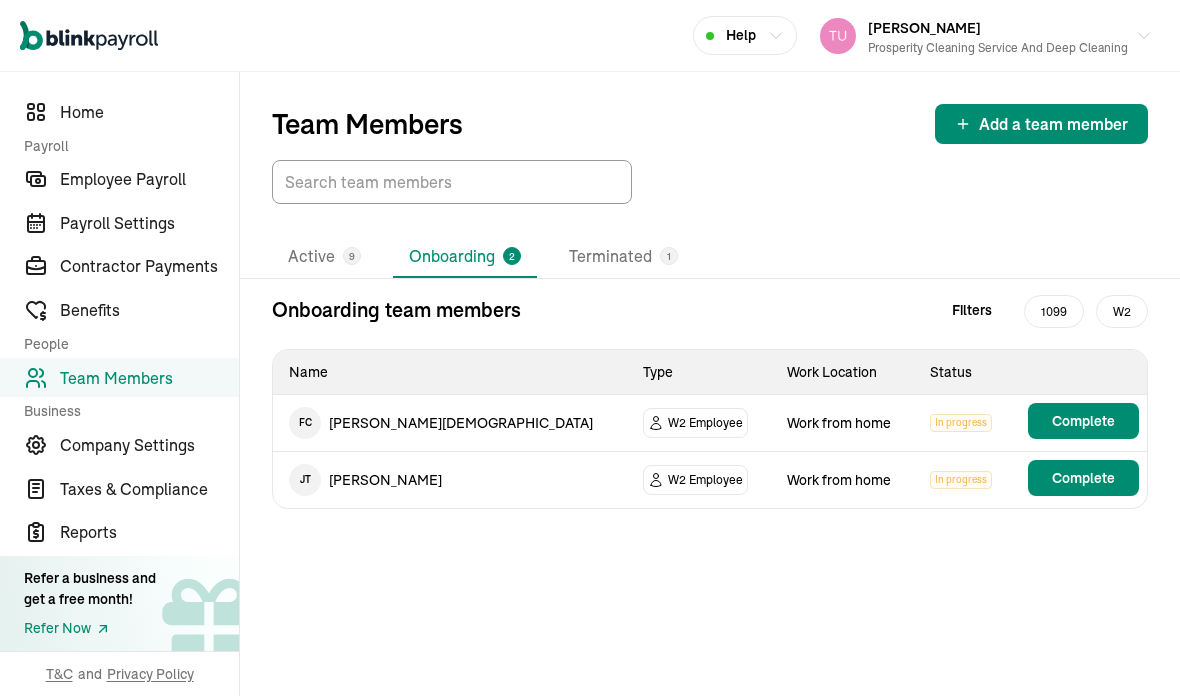 click on "W2 Employee" at bounding box center (705, 423) 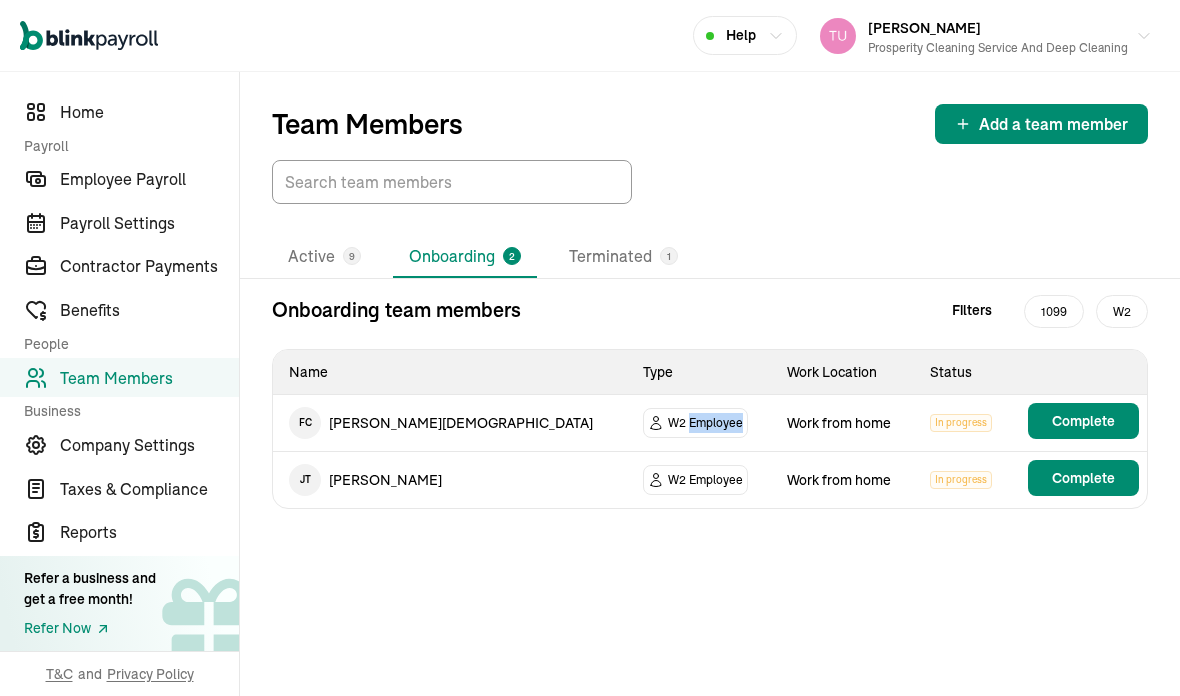 click on "Team Members Add a team member Active 9 Onboarding 2 Terminated 1 Onboarding team members Filters 1099 W2 Name Type Work Location Status F C Filicia Christiani W2 Employee Work from home In progress   Complete J T Jasani Tooley W2 Employee Work from home In progress   Complete F C Filicia Christiani Type W2 Employee Work Location Work from home Status In progress   Complete J T Jasani Tooley Type W2 Employee Work Location Work from home Status In progress   Complete Add a team member" at bounding box center (710, 384) 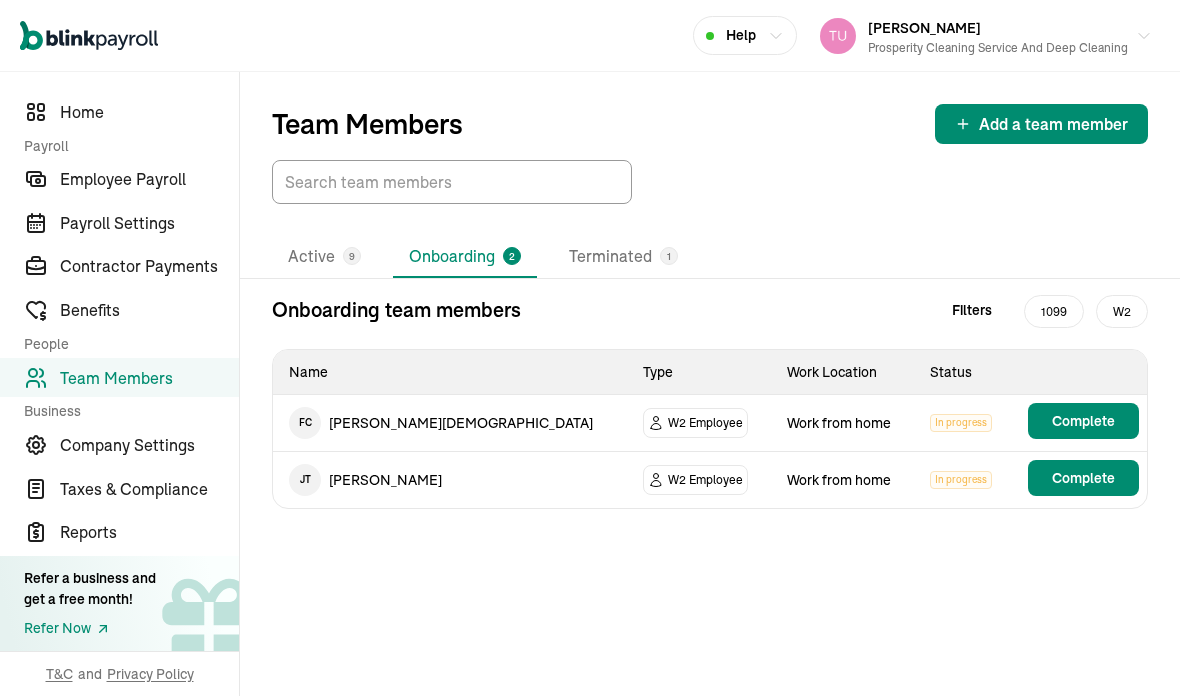 click on "1099" at bounding box center (1054, 311) 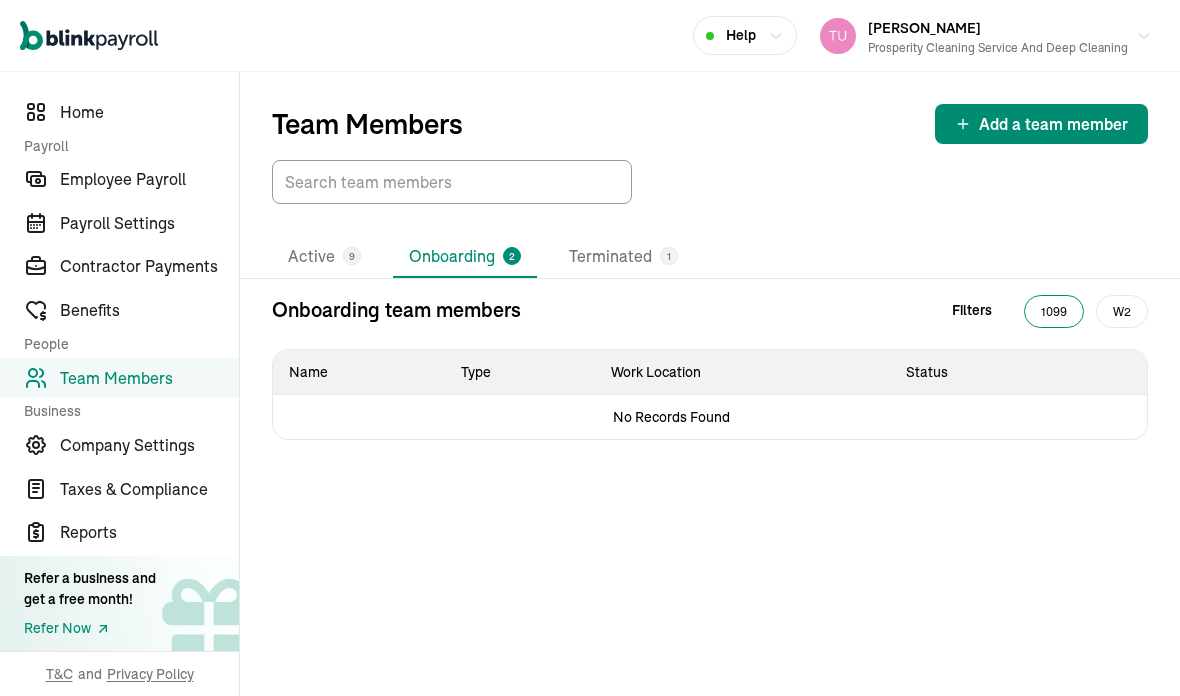 click on "1099" at bounding box center [1054, 311] 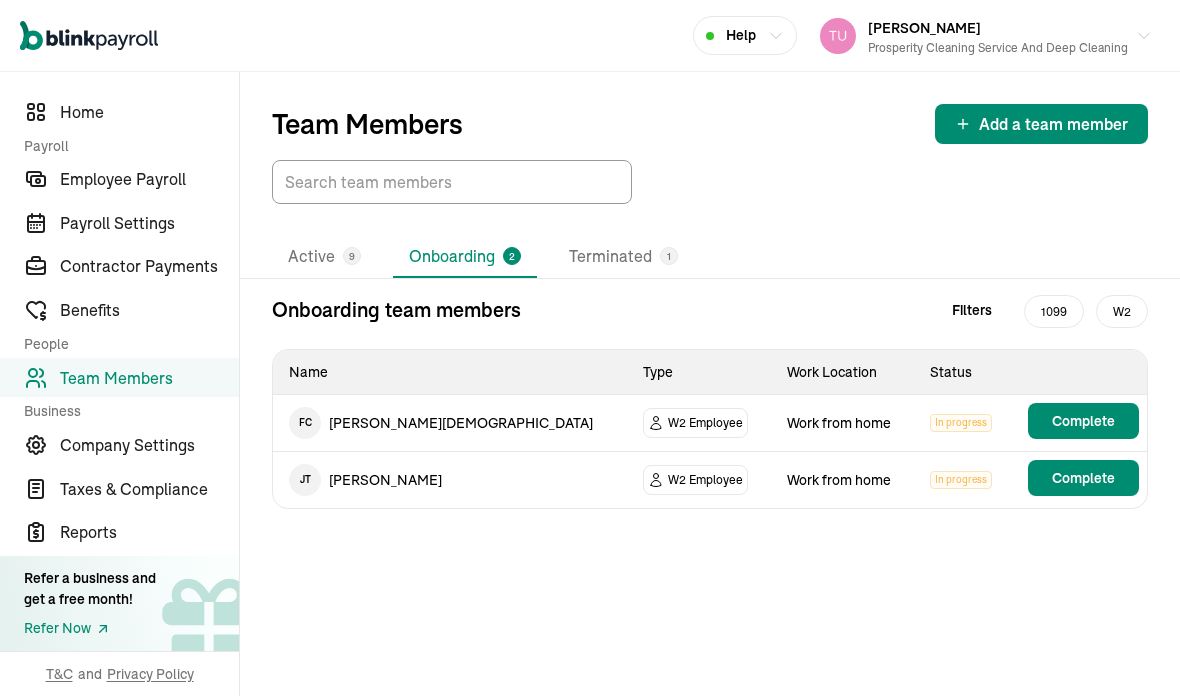click on "1099" at bounding box center [1054, 311] 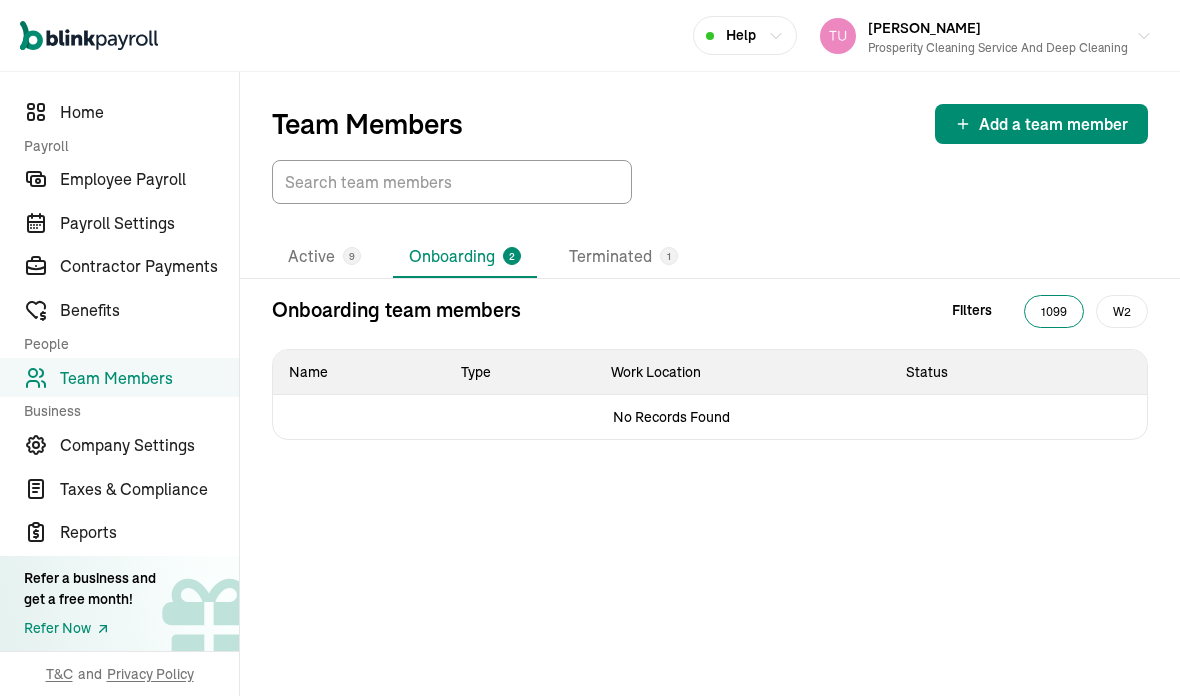 click on "W2" at bounding box center (1122, 311) 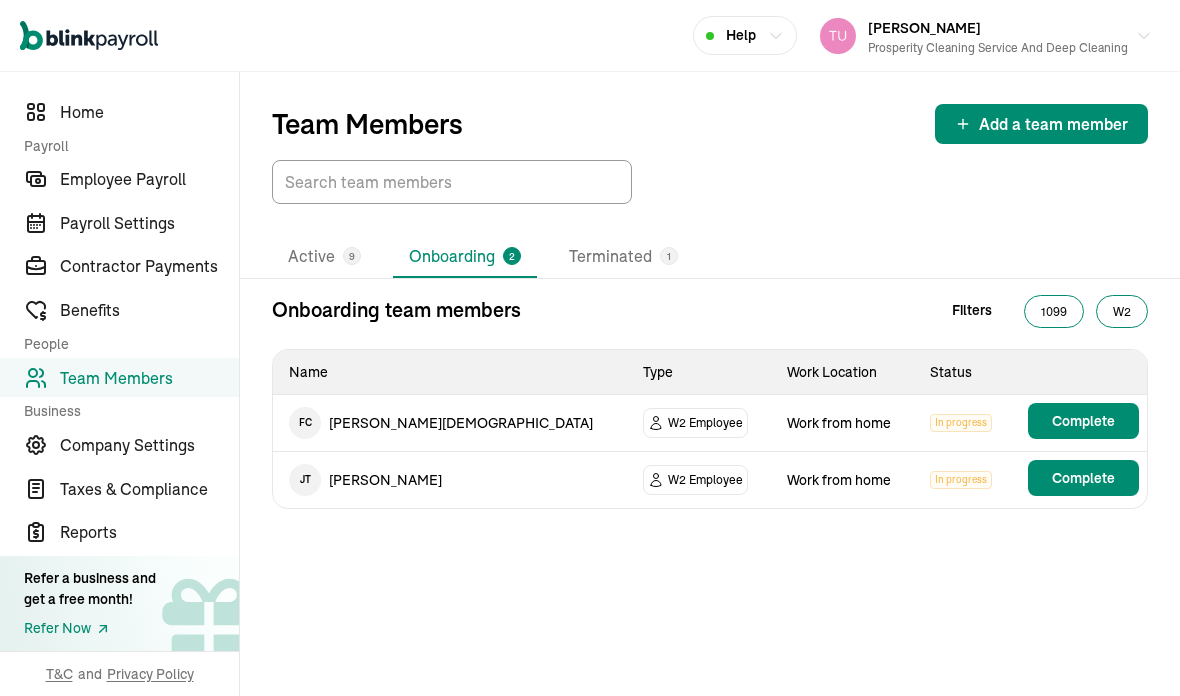 click on "W2 Employee" at bounding box center [705, 423] 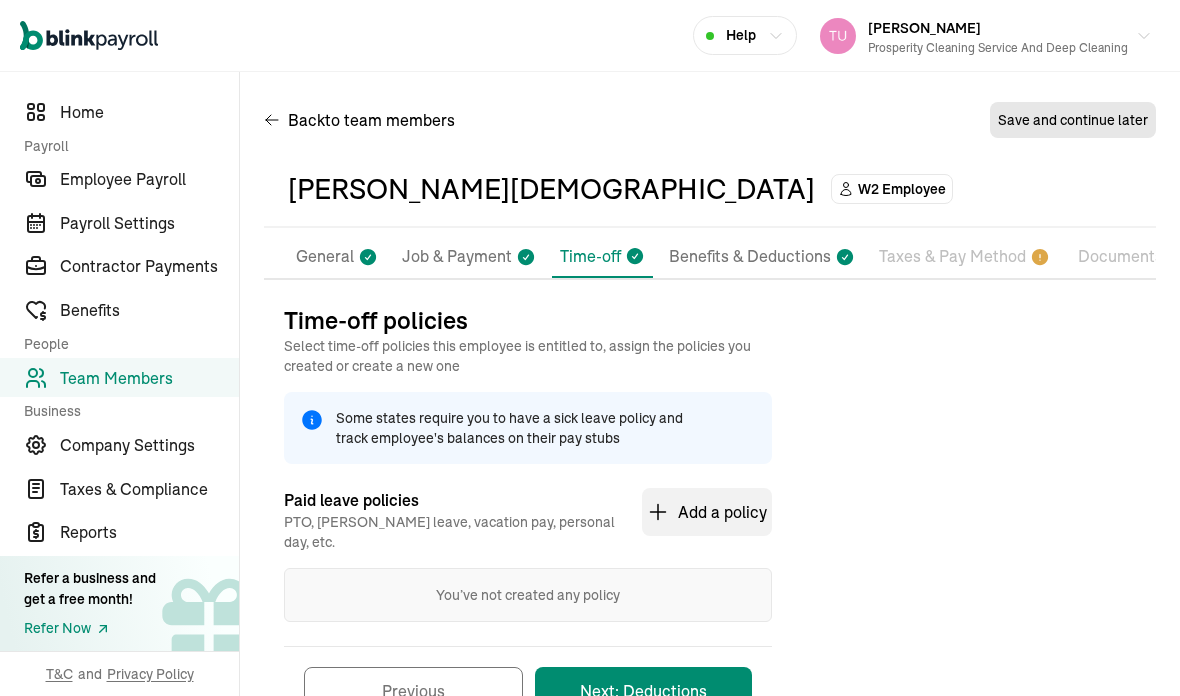 select on "Works from home" 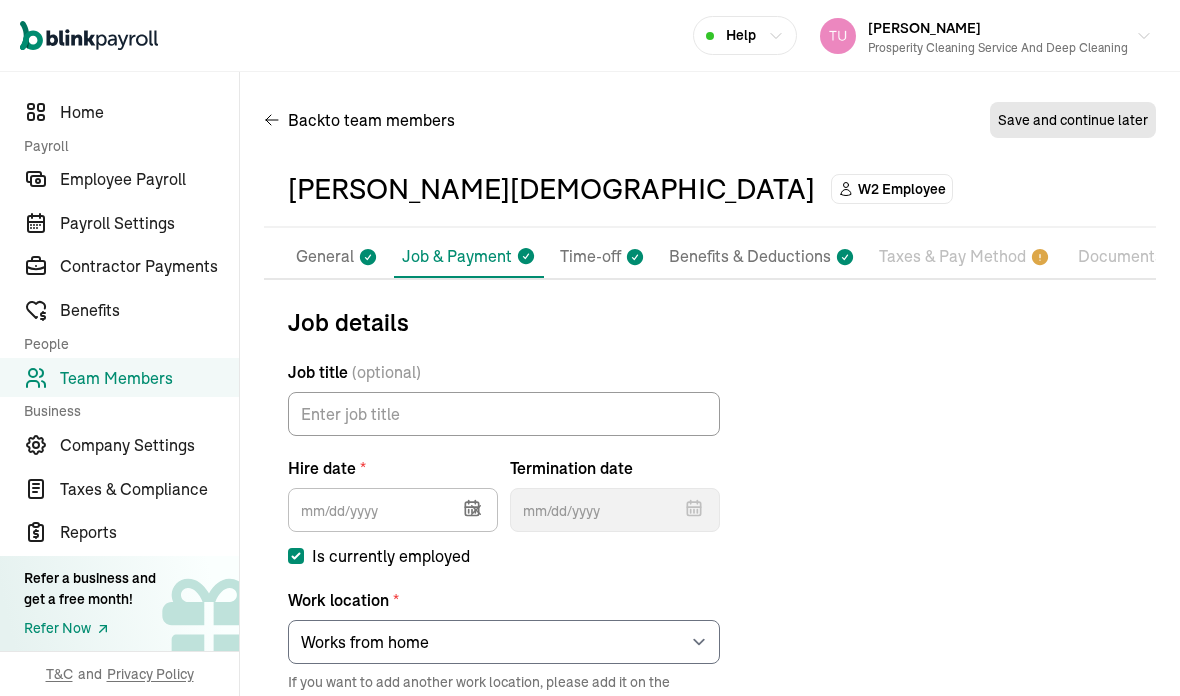 type on "06/08/2025" 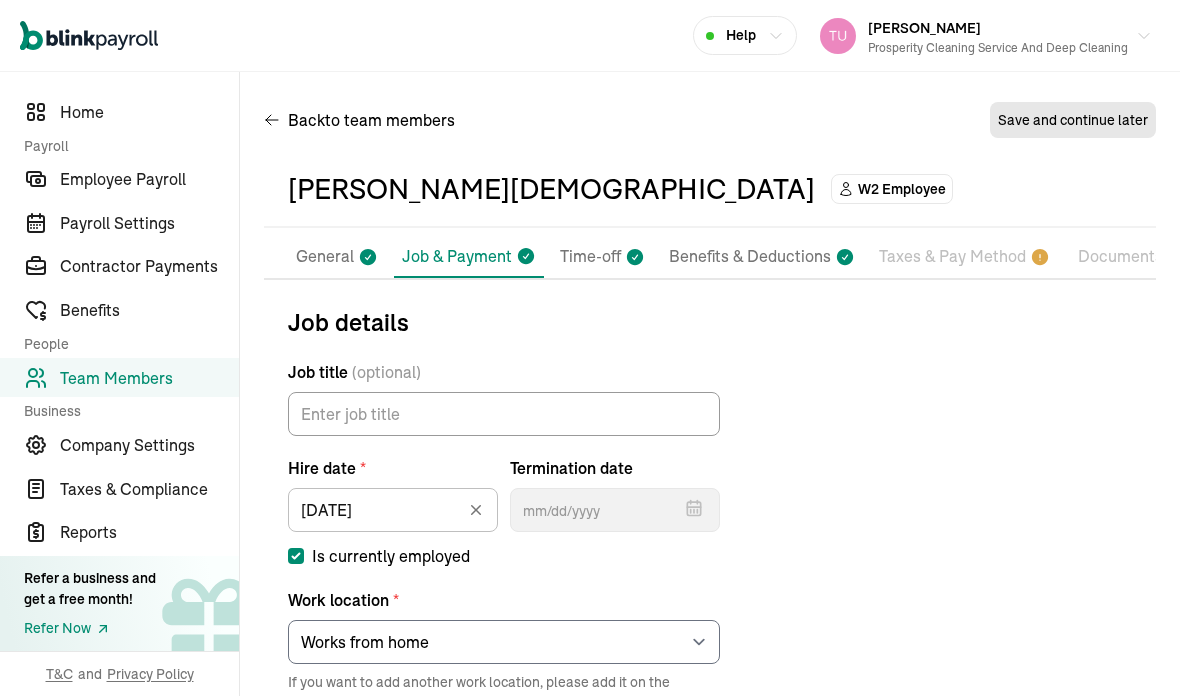 click on "W2 Employee" at bounding box center (902, 189) 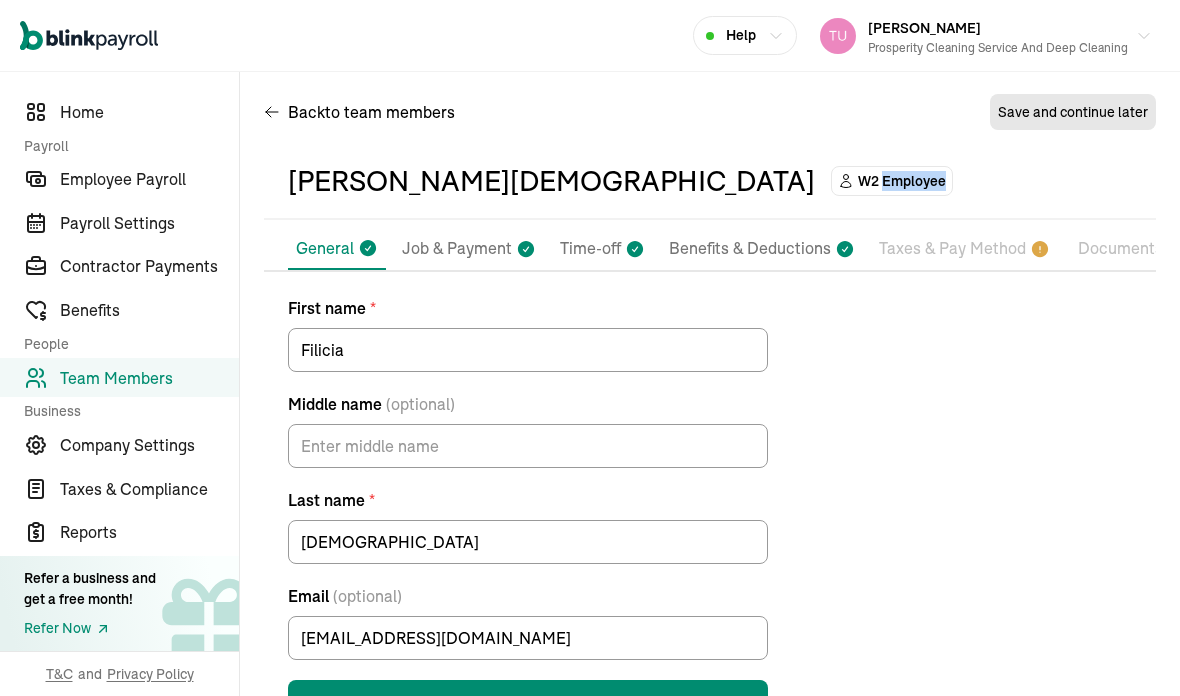 click on "First name   *  Filicia Middle name   (optional) Last name   *  Christiani Email   (optional) Filiciachristiani34@gmail.com Next: Job & Payment" at bounding box center (710, 512) 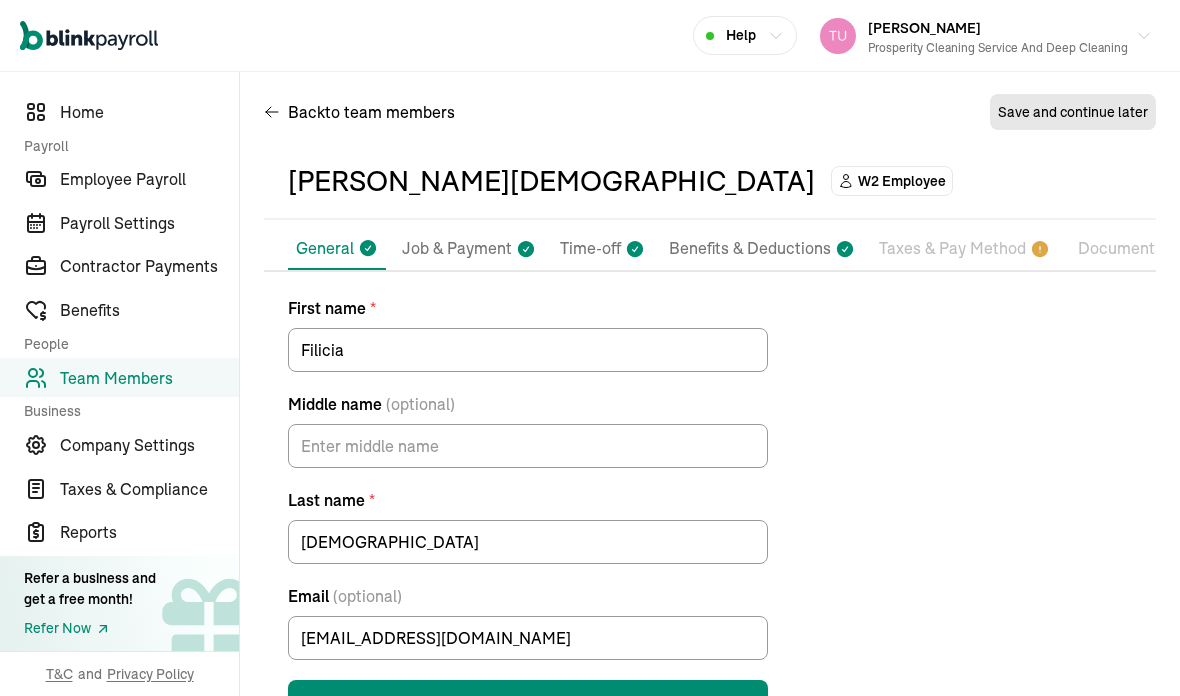 click on "Next: Job & Payment" at bounding box center (528, 704) 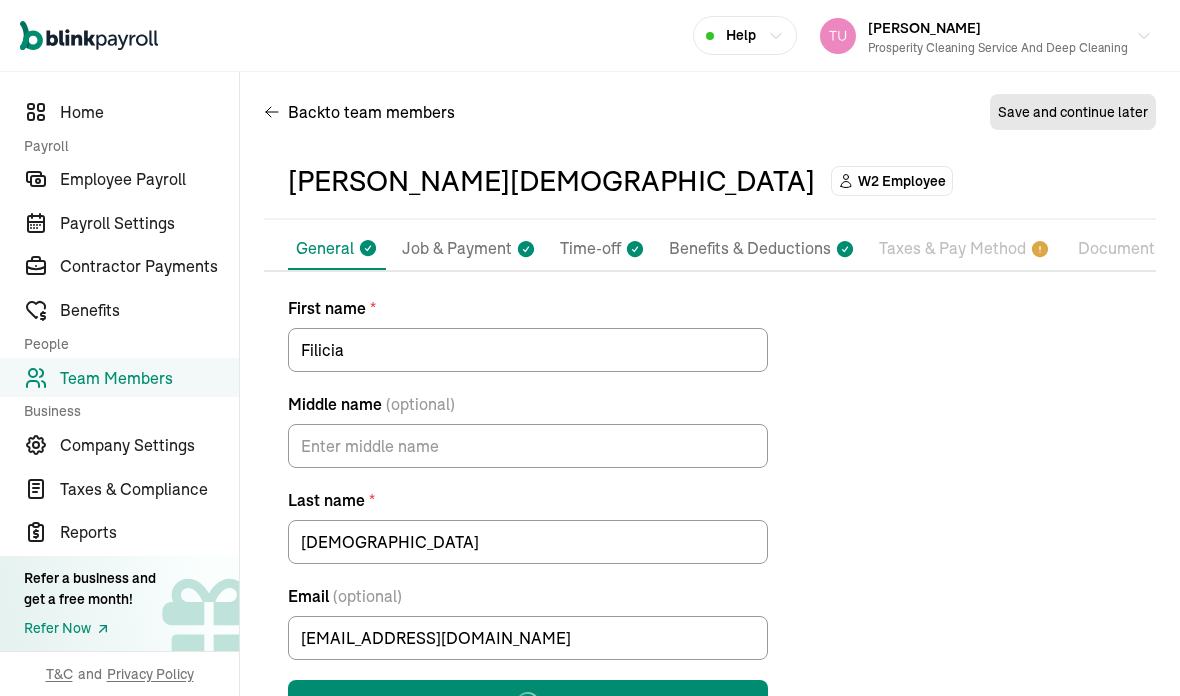 select on "Works from home" 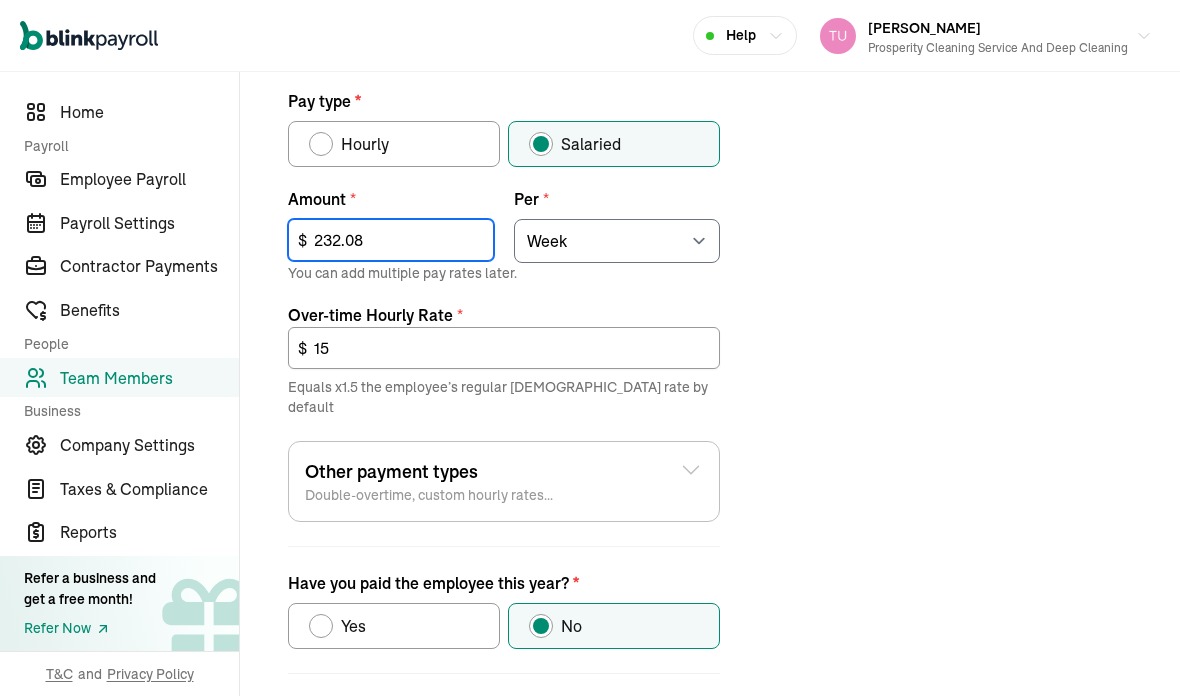 click on "232.08" at bounding box center (391, 240) 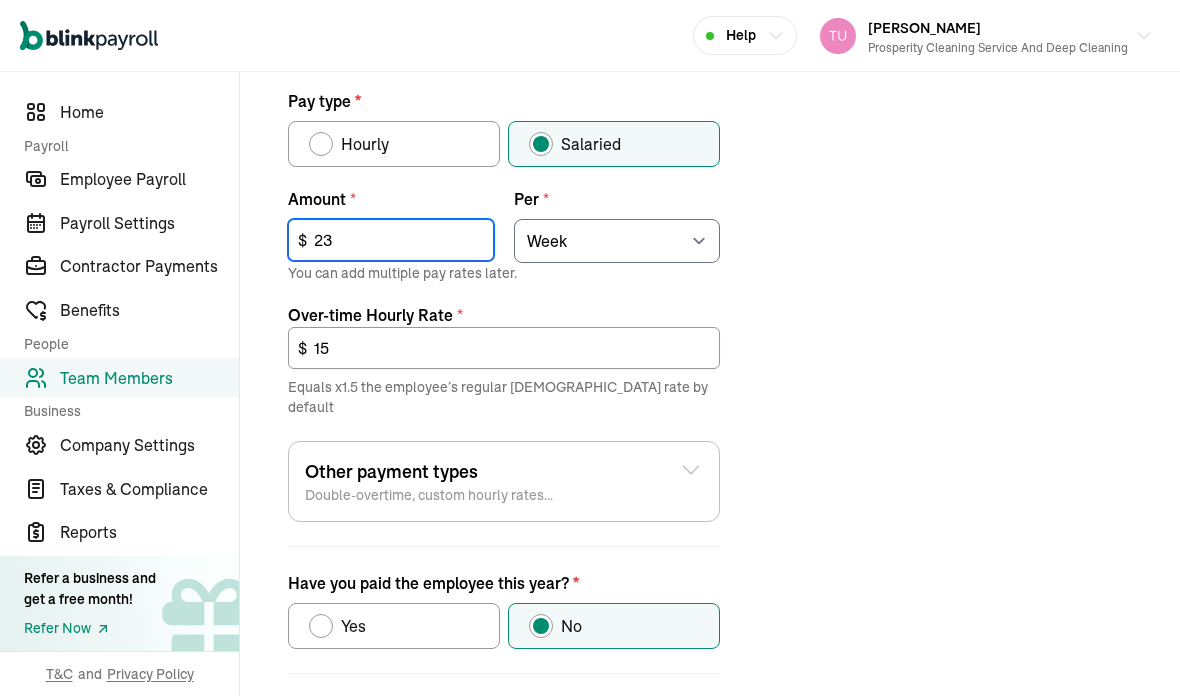 type on "2" 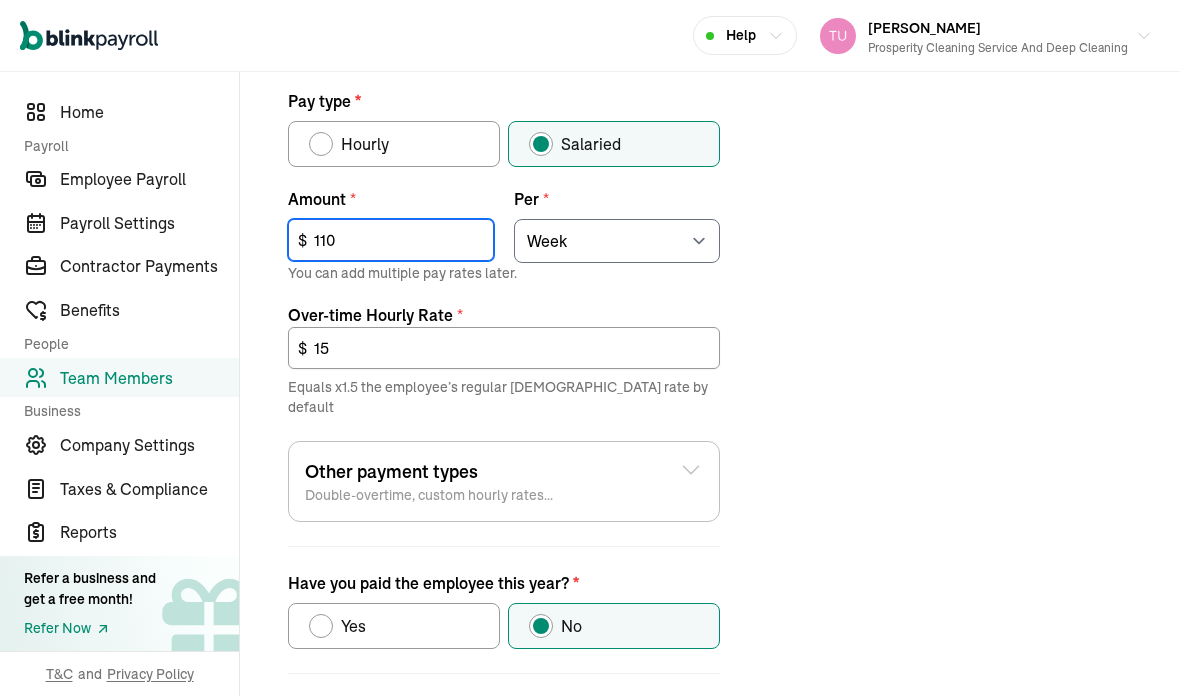 type on "110" 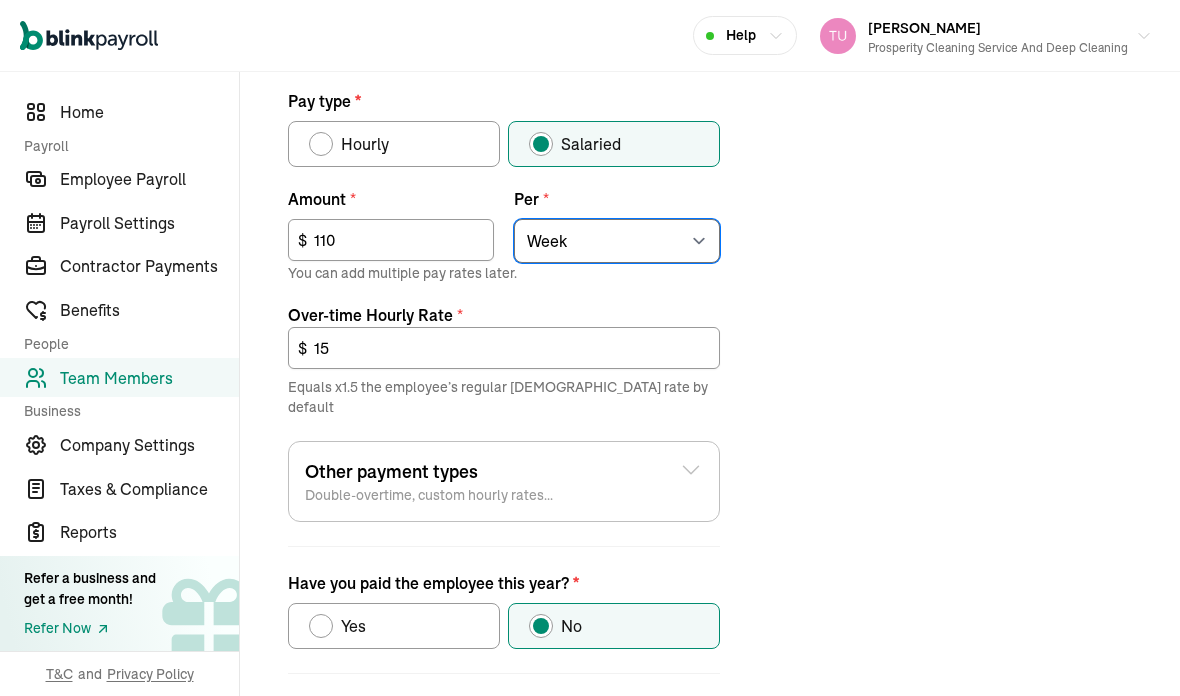 click on "Select an item Hour Week Month Year" at bounding box center [617, 241] 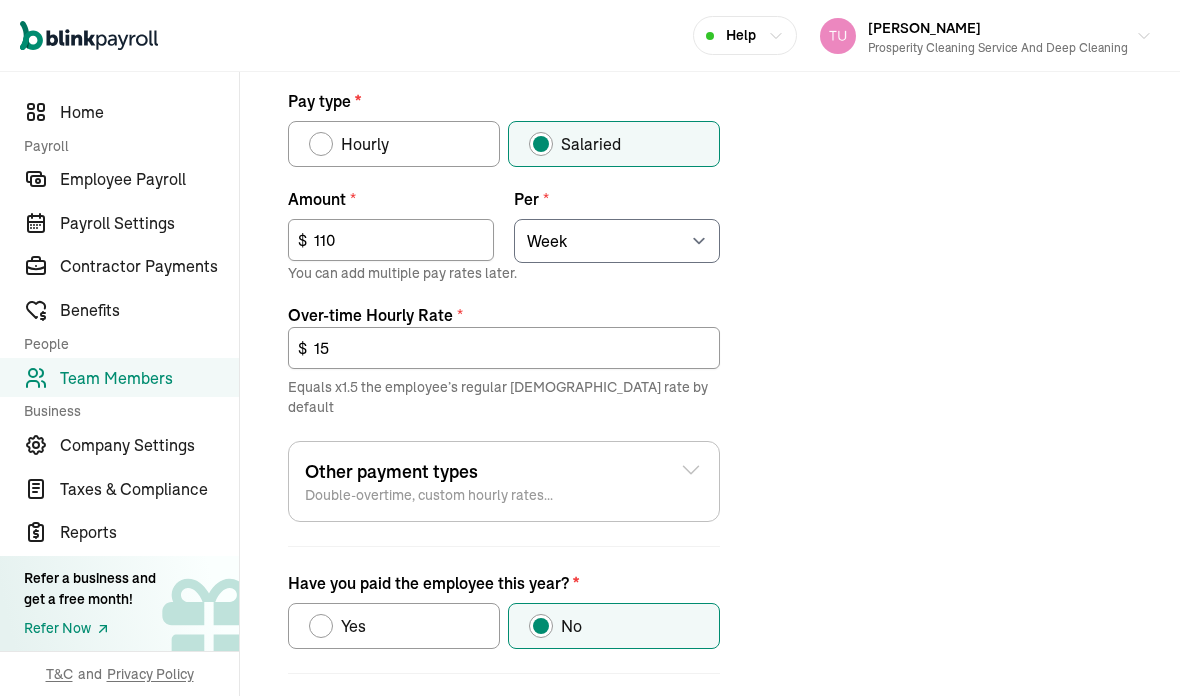 click on "Next: Time-off" at bounding box center (615, 722) 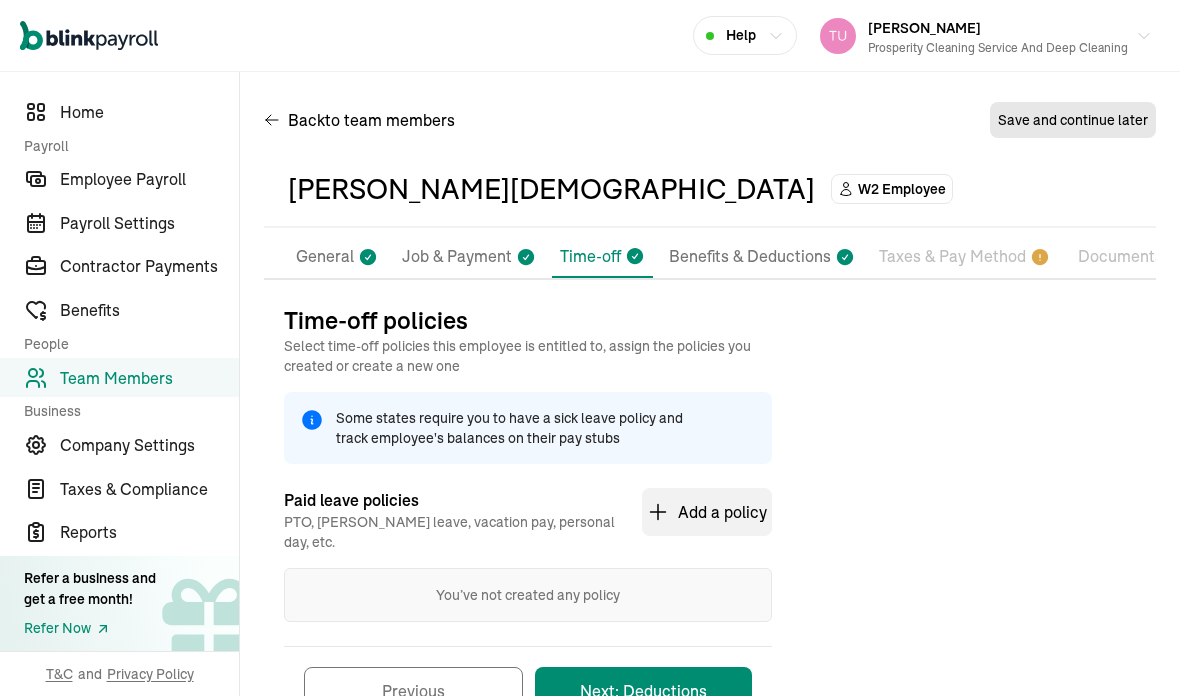 click on "Next: Deductions" at bounding box center [643, 691] 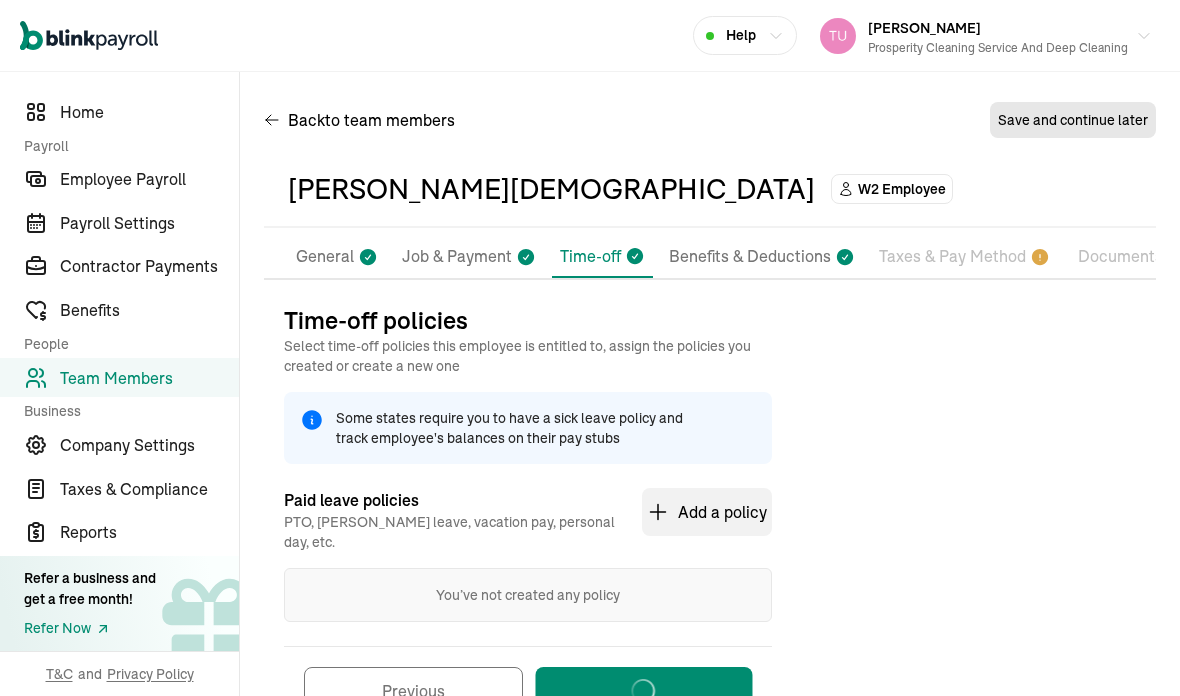 click on "You’ve not created any policy" at bounding box center [528, 595] 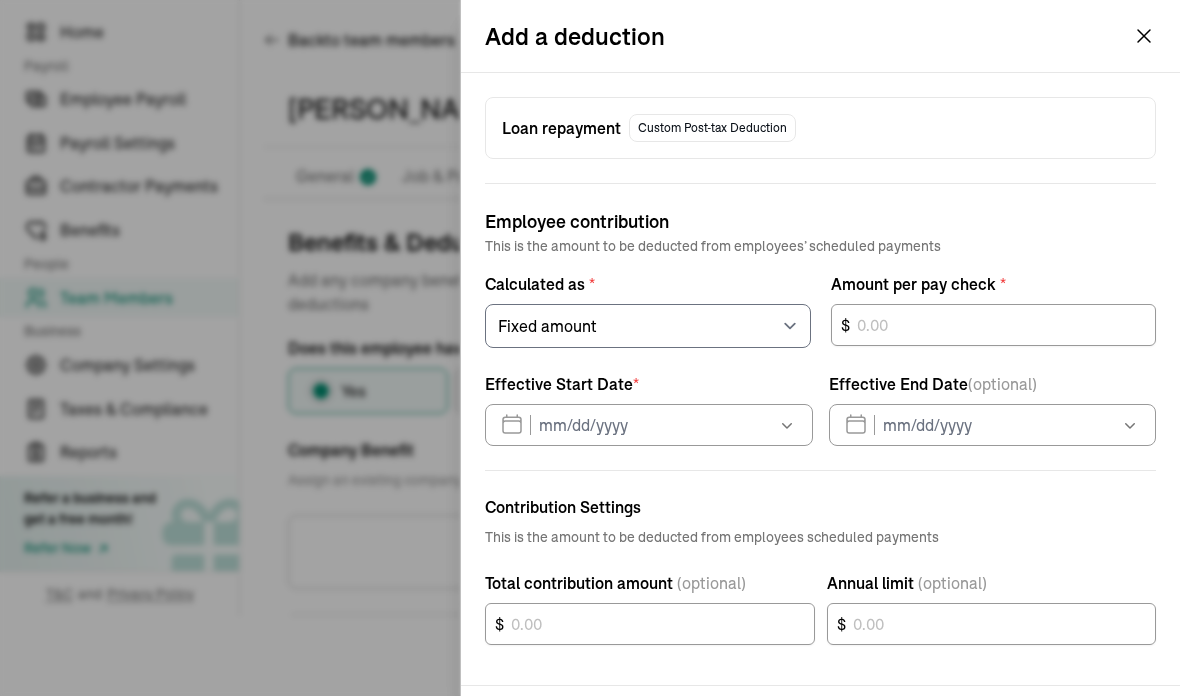 select on "1" 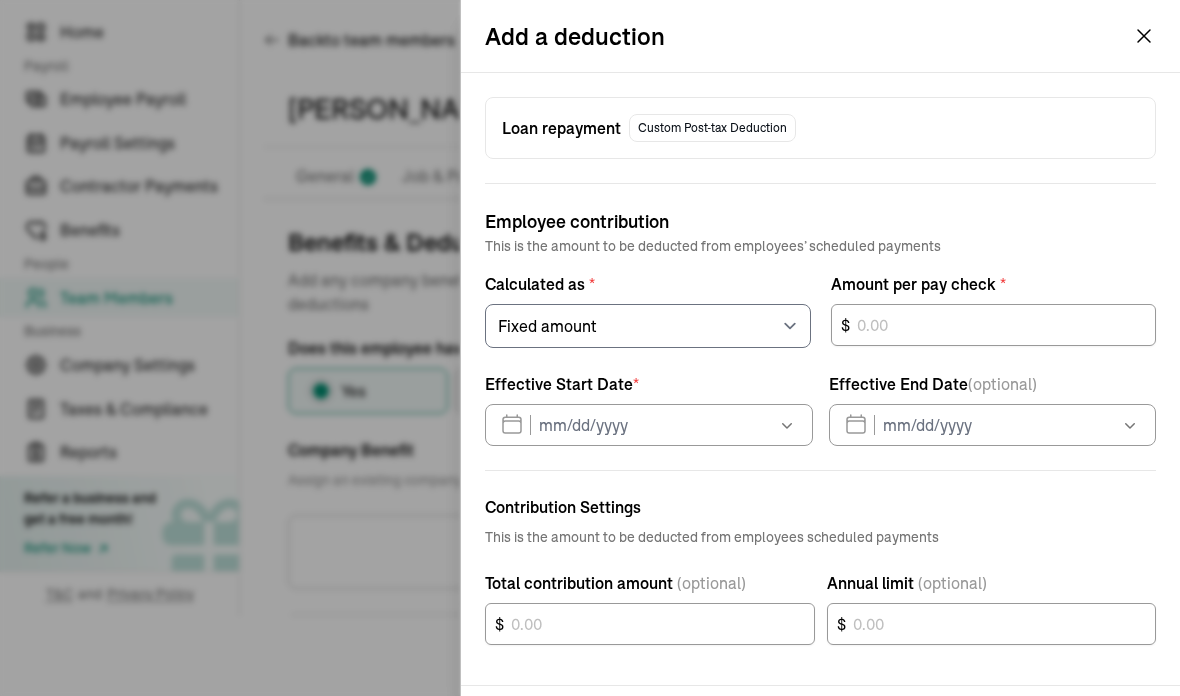 scroll, scrollTop: 0, scrollLeft: 0, axis: both 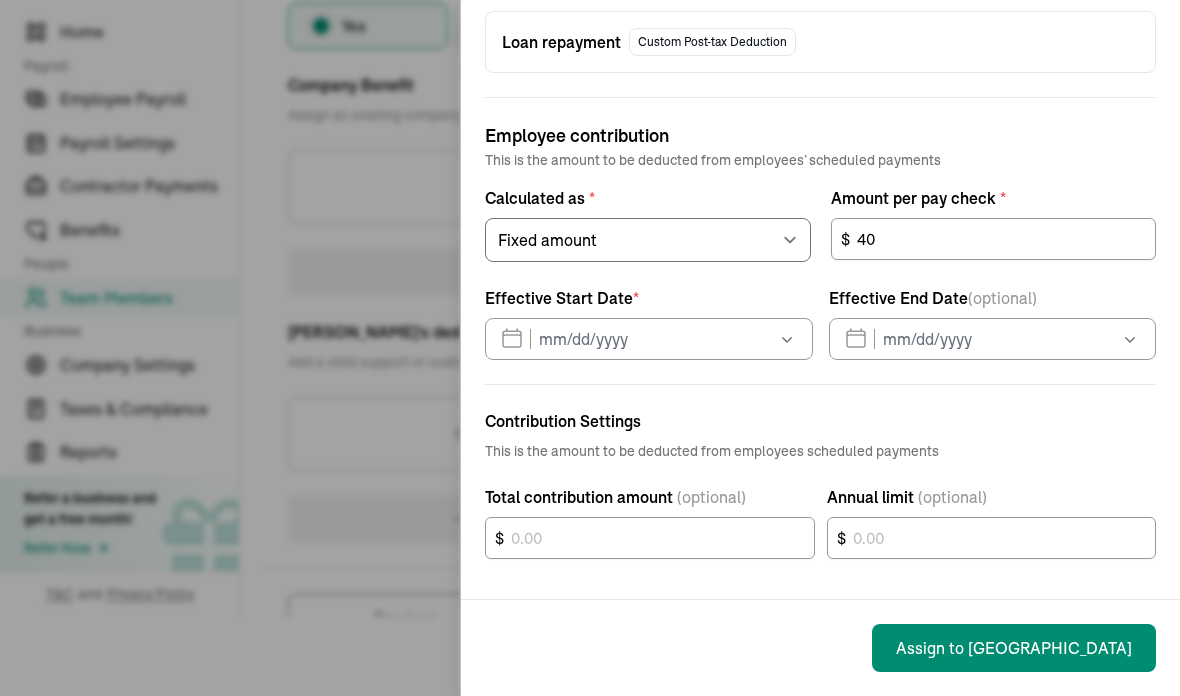type on "40" 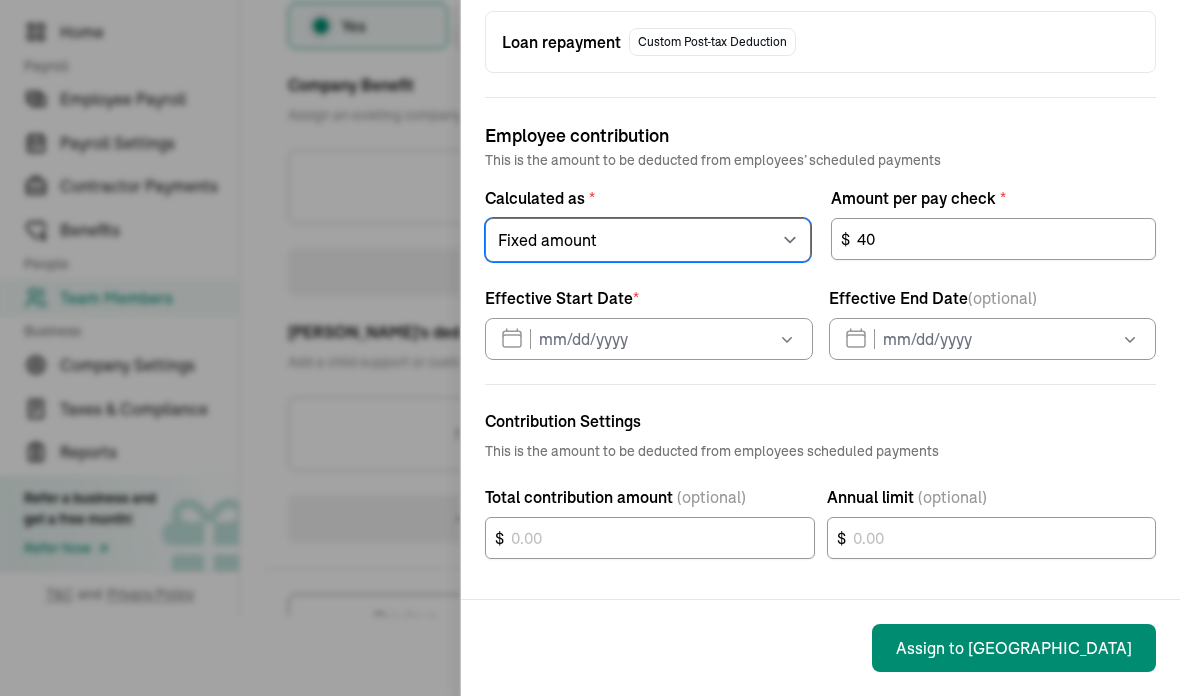 click on "Select an item Fixed amount Percentage of gross pay" at bounding box center (648, 240) 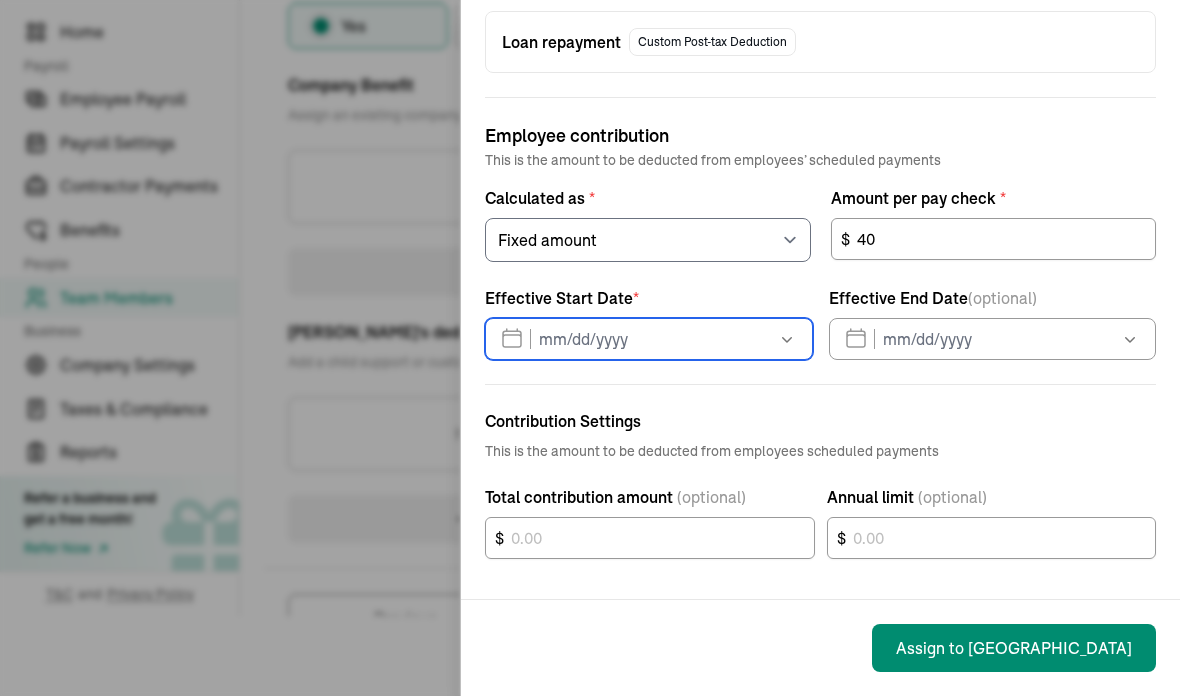 click on "Jul 2025 Mon Tue Wed Thu Fri Sat Sun 30 1 2 3 4 5 6 7 8 9 10 11 12 13 14 15 16 17 18 19 20 21 22 23 24 25 26 27 28 29 30 31 1 2 3 4 5 6 7 8 9 10" at bounding box center [649, 339] 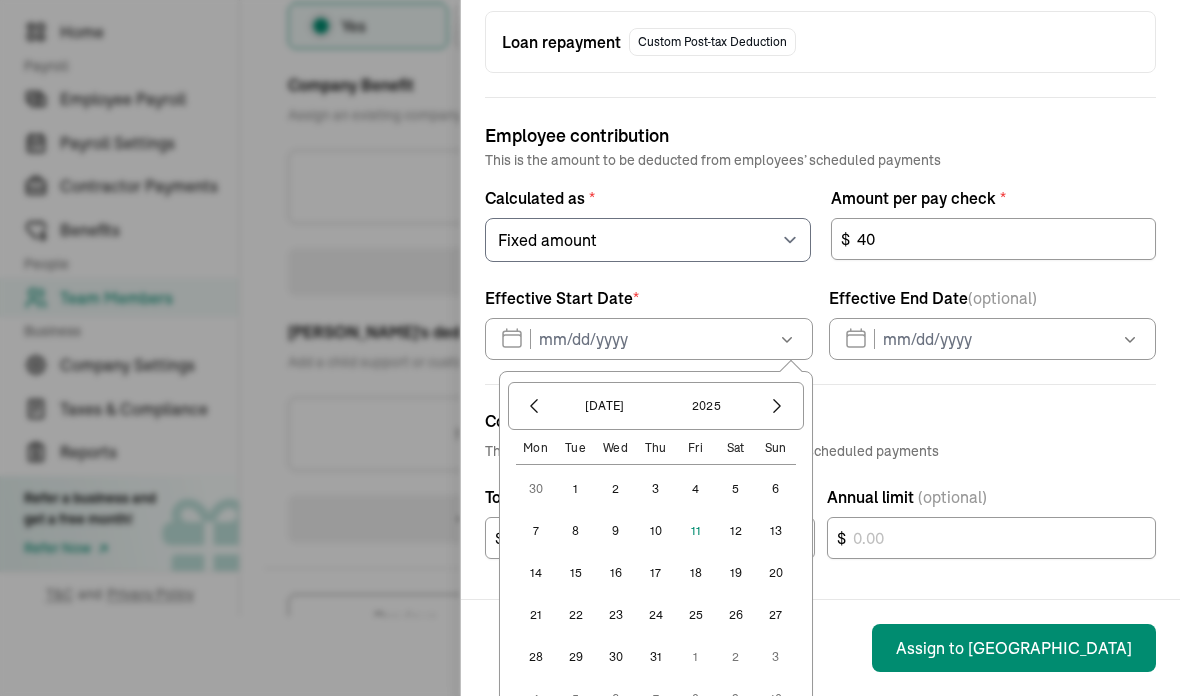 click on "11" at bounding box center [696, 531] 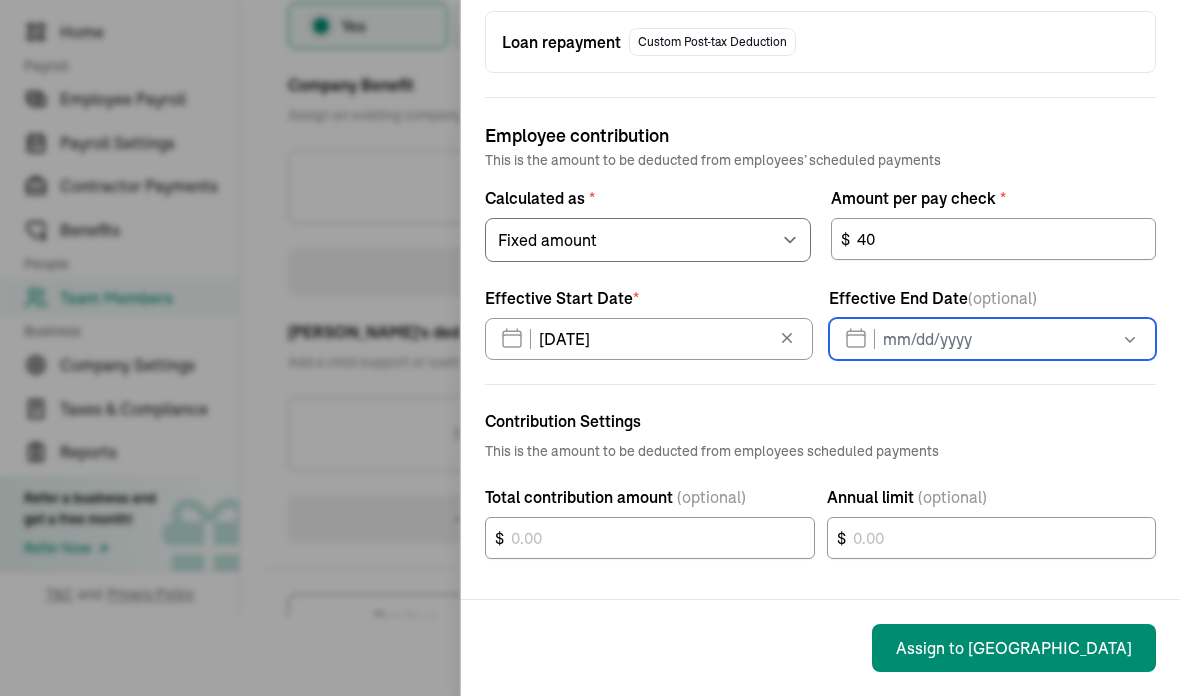 click on "Jul 2025 Mon Tue Wed Thu Fri Sat Sun 30 1 2 3 4 5 6 7 8 9 10 11 12 13 14 15 16 17 18 19 20 21 22 23 24 25 26 27 28 29 30 31 1 2 3 4 5 6 7 8 9 10" at bounding box center (993, 339) 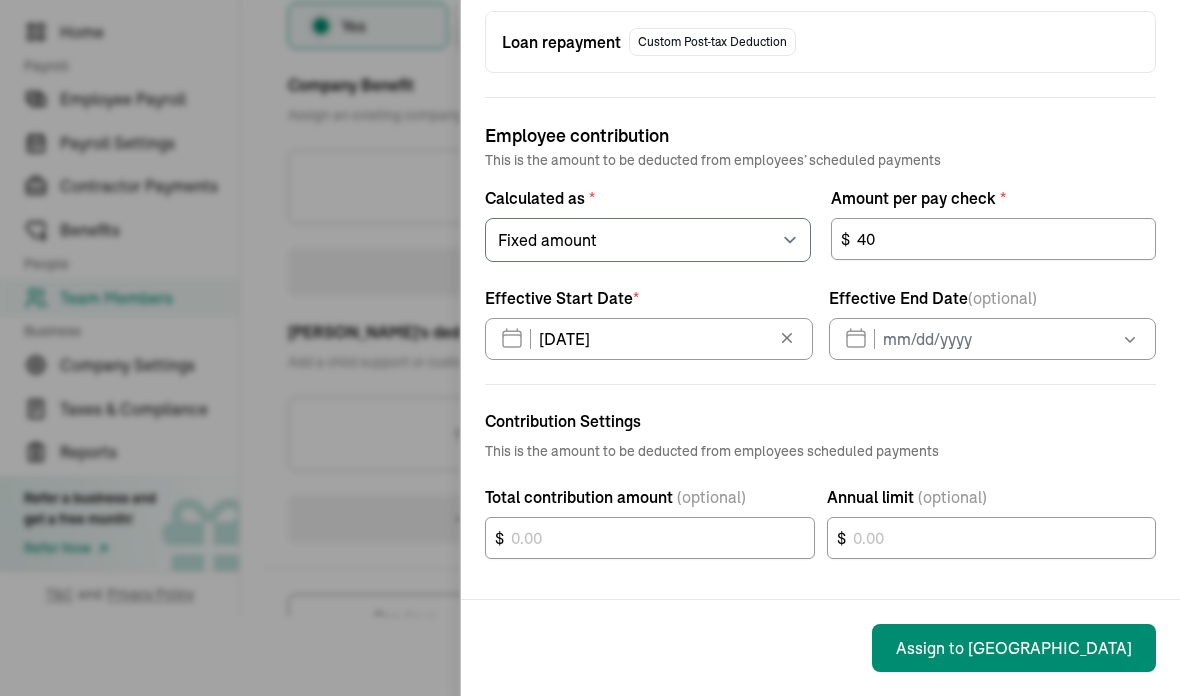 click 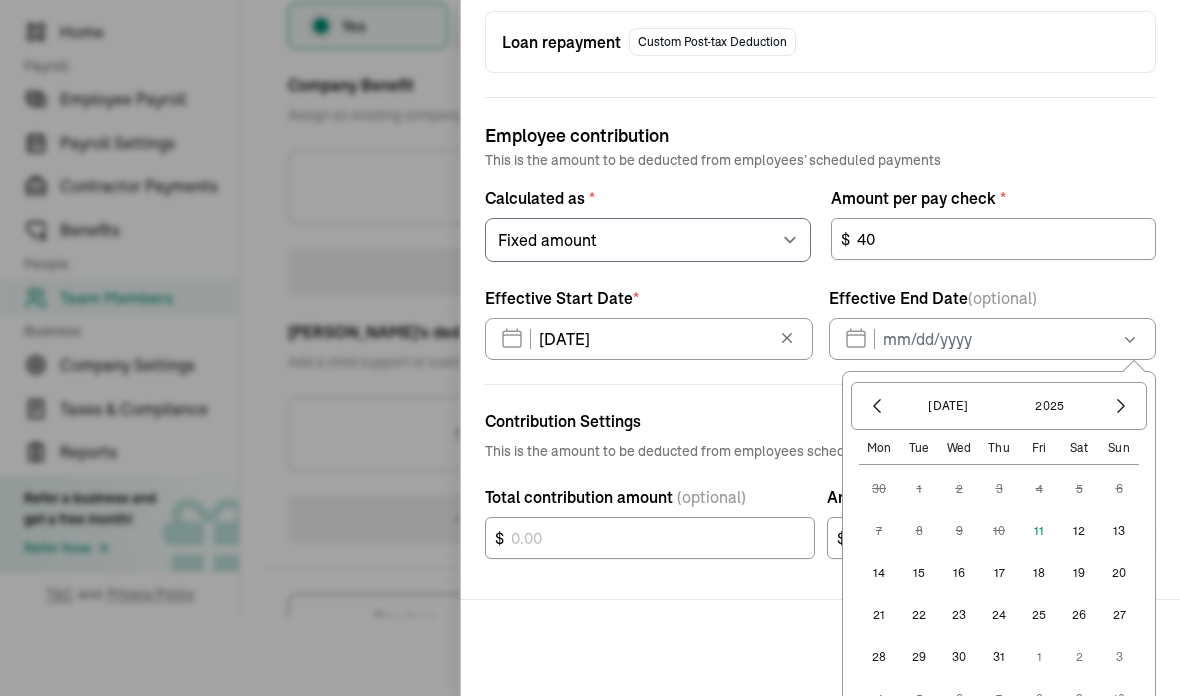 click on "11" at bounding box center (1039, 531) 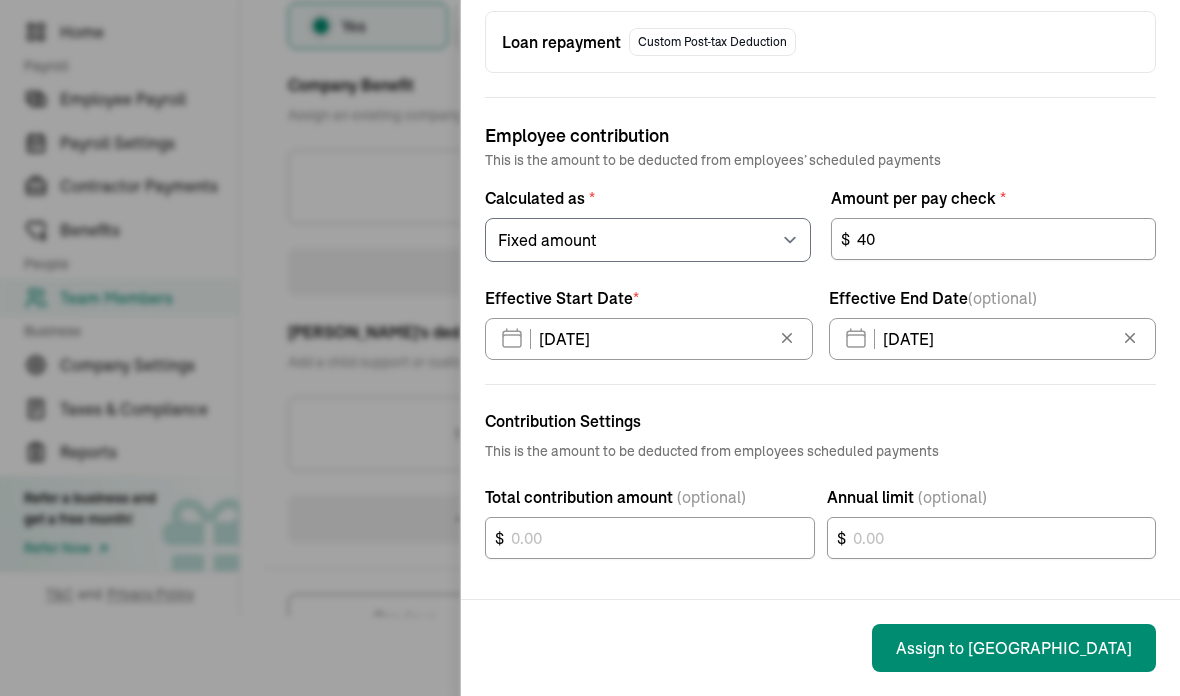 scroll, scrollTop: 86, scrollLeft: 0, axis: vertical 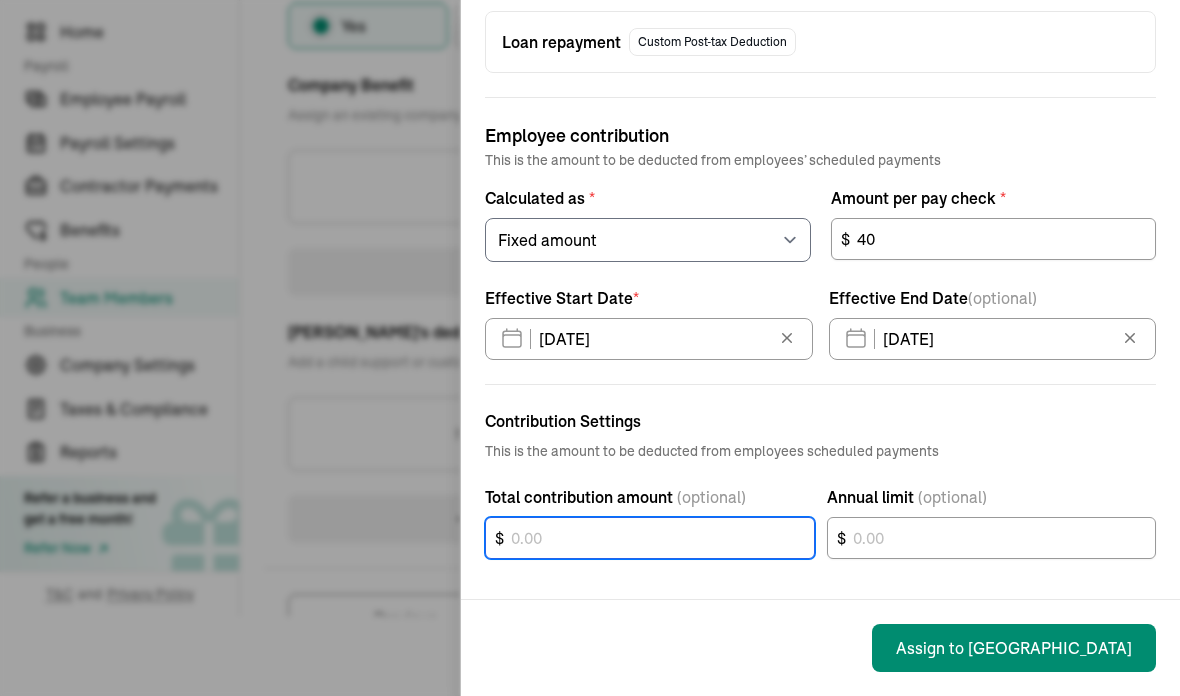 click on "$" at bounding box center [650, 538] 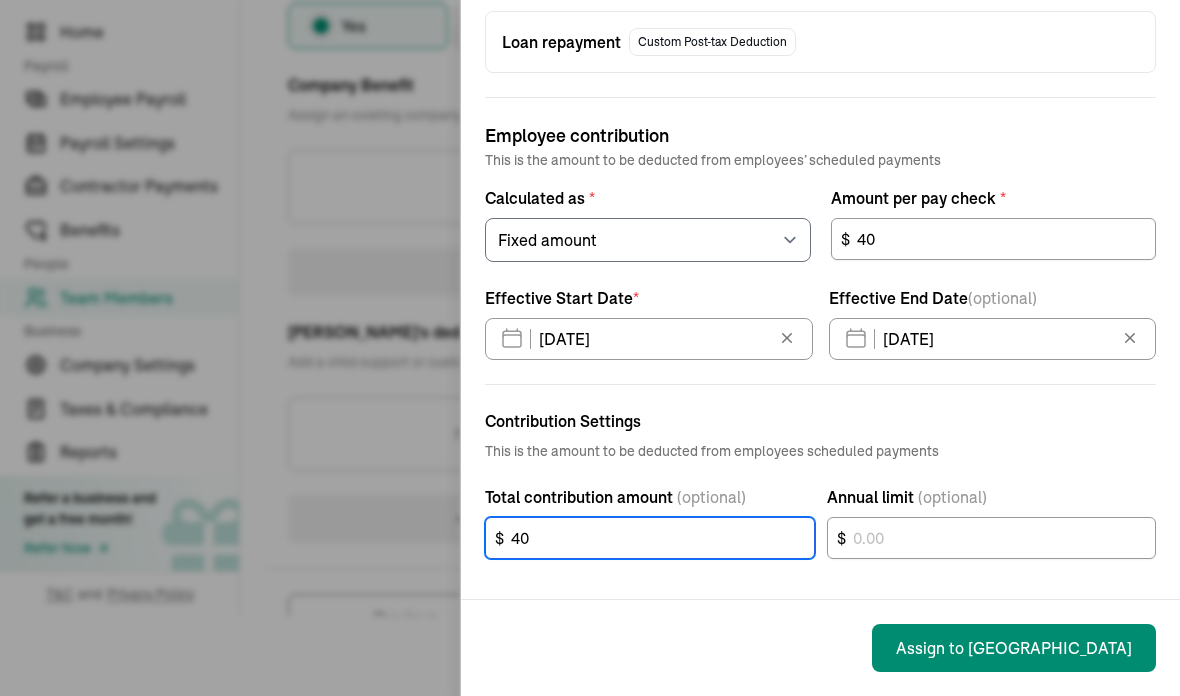 scroll, scrollTop: 86, scrollLeft: 0, axis: vertical 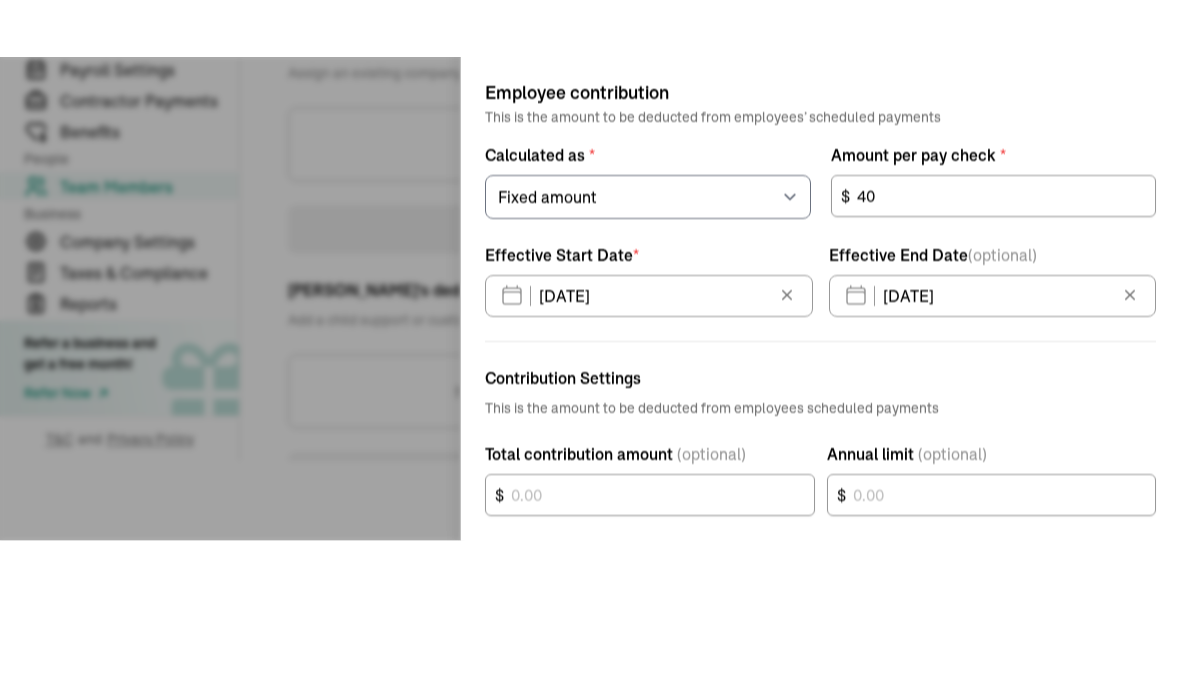 click on "Open main menu Help Tumeka White Prosperity Cleaning Service and Deep Cleaning Home Payroll Employee Payroll Payroll Settings Contractor Payments Benefits People Team Members Business Company Settings Taxes & Compliance Reports Refer a business and   get a free month! Refer Now T&C   and   Privacy Policy Back  to team members Save and continue later Filicia Christiani W2 Employee Pay Stubs General Job & Payment Time-off Benefits & Deductions Taxes & Pay Method Documents Pay History W2 Forms Benefits & Deductions Add any company benefits, garnishments, custom post-tax deductions Does this employee have deductions?   * Yes No Company Benefit Assign an existing company-wide benefit or create a new one and assign it. No  benefits  added Add a benefit Filicia's deductions Add a child support or custom post-tax deduction specific to this employee No  deductions  added Add a deduction Previous Next: Taxes
Add a deduction What type of deduction are you adding?     *" at bounding box center [590, 251] 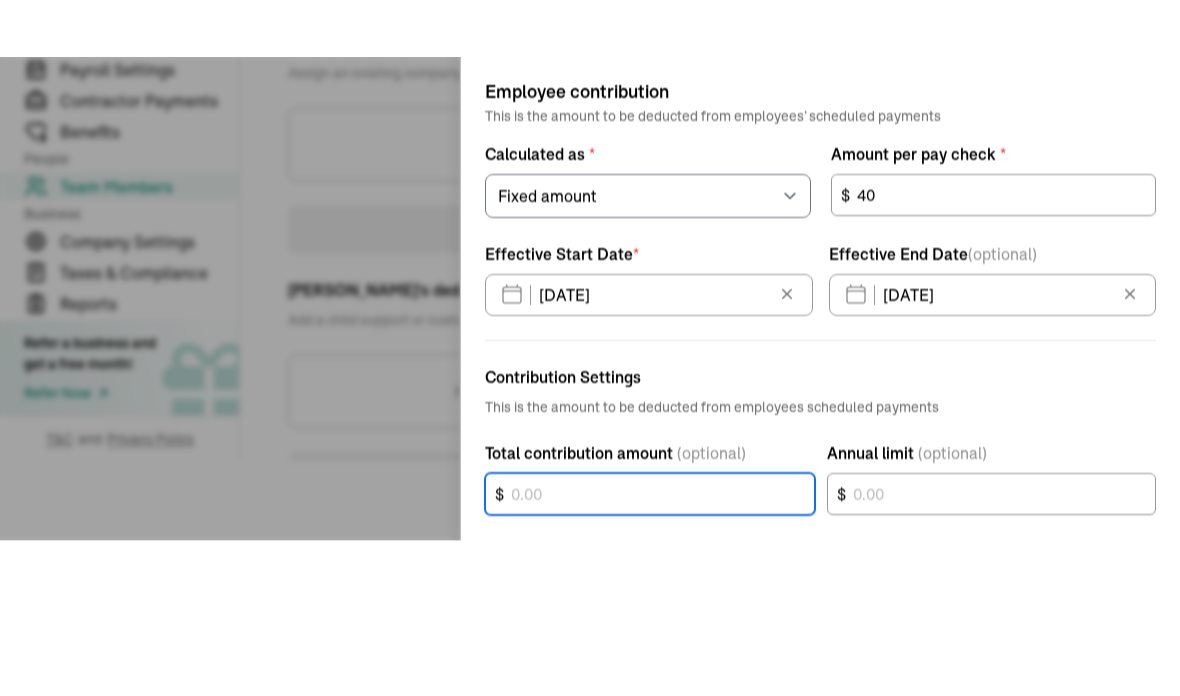 scroll, scrollTop: 86, scrollLeft: 0, axis: vertical 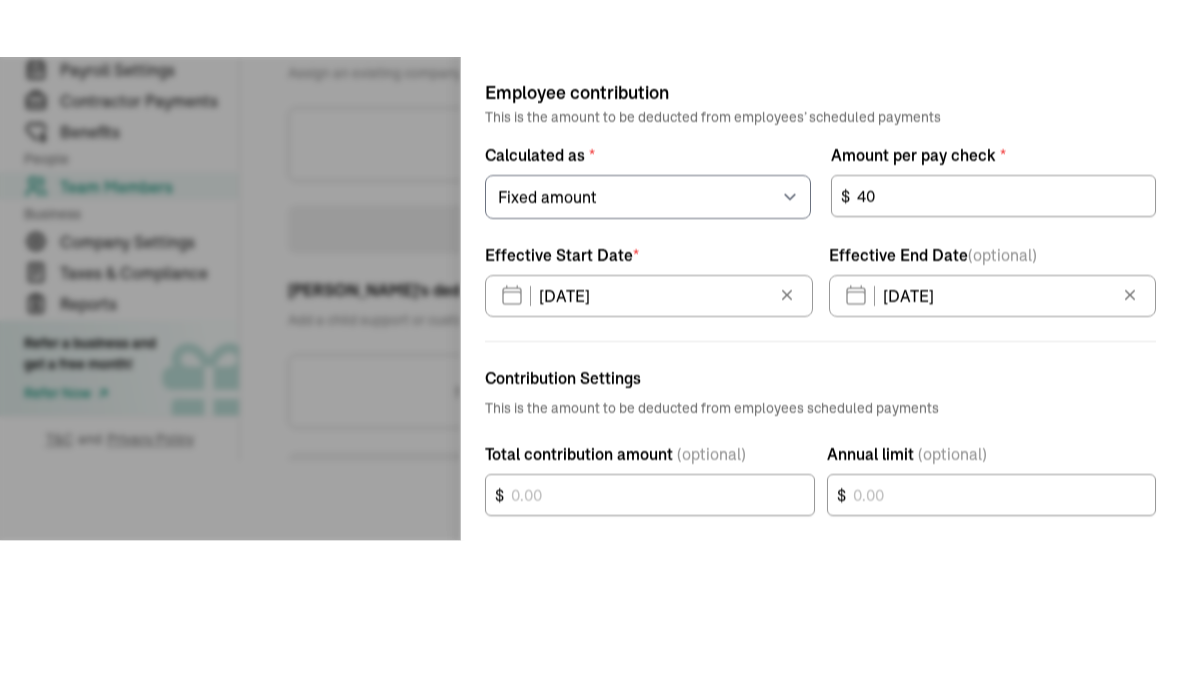click on "Open main menu Help [PERSON_NAME] Prosperity Cleaning Service and Deep Cleaning Home Payroll Employee Payroll Payroll Settings Contractor Payments Benefits People Team Members Business Company Settings Taxes & Compliance Reports Refer a business and   get a free month! Refer Now T&C   and   Privacy Policy Back  to team members Save and continue later [PERSON_NAME][DEMOGRAPHIC_DATA] W2 Employee Pay Stubs General Job & Payment Time-off Benefits & Deductions Taxes & Pay Method Documents Pay History W2 Forms Benefits & Deductions Add any company benefits, garnishments, custom post-tax deductions Does this employee have deductions?   * Yes No Company Benefit Assign an existing company-wide benefit or create a new one and assign it. No  benefits  added Add a benefit Filicia's deductions Add a child support or custom post-tax deduction specific to this employee No  deductions  added Add a deduction Previous Next: Taxes
Add a deduction What type of deduction are you adding?     *" at bounding box center (590, 251) 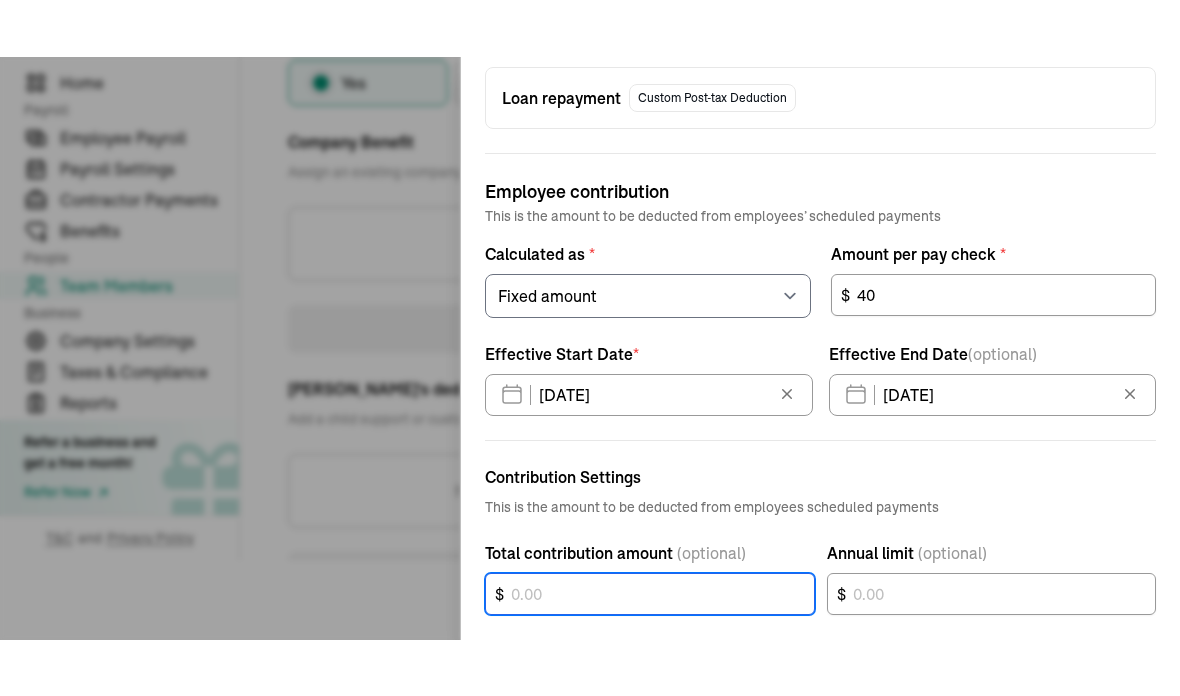 scroll, scrollTop: 86, scrollLeft: 0, axis: vertical 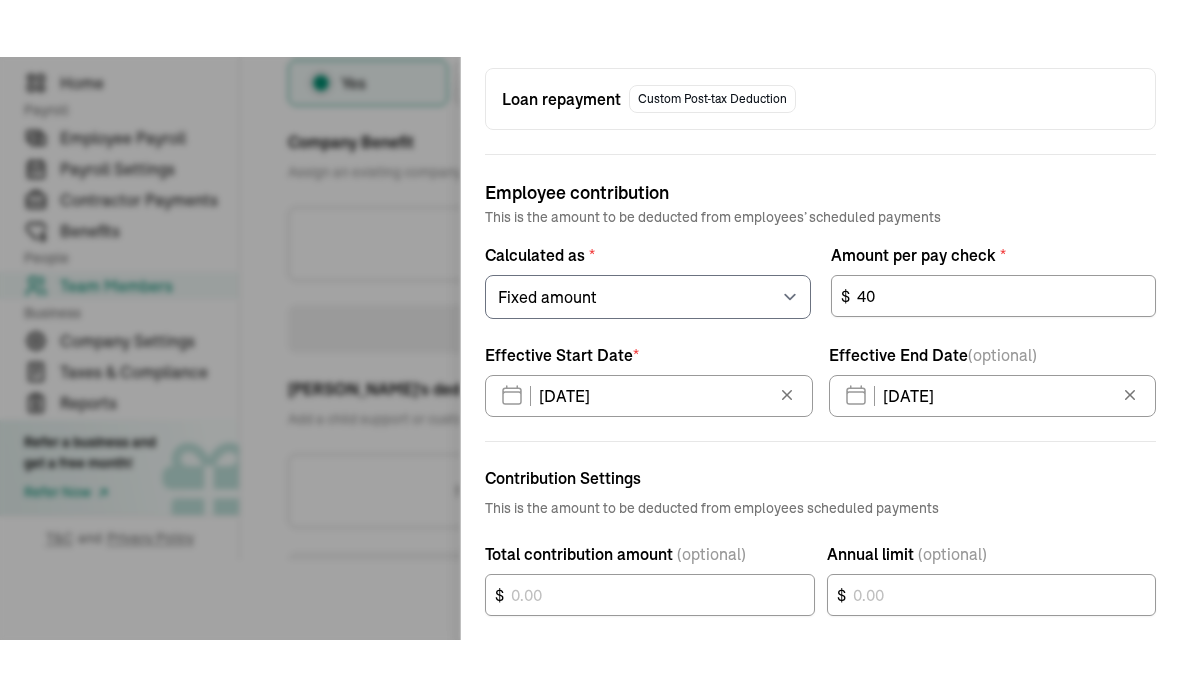 click on "Open main menu Help [PERSON_NAME] Prosperity Cleaning Service and Deep Cleaning Home Payroll Employee Payroll Payroll Settings Contractor Payments Benefits People Team Members Business Company Settings Taxes & Compliance Reports Refer a business and   get a free month! Refer Now T&C   and   Privacy Policy Back  to team members Save and continue later [PERSON_NAME][DEMOGRAPHIC_DATA] W2 Employee Pay Stubs General Job & Payment Time-off Benefits & Deductions Taxes & Pay Method Documents Pay History W2 Forms Benefits & Deductions Add any company benefits, garnishments, custom post-tax deductions Does this employee have deductions?   * Yes No Company Benefit Assign an existing company-wide benefit or create a new one and assign it. No  benefits  added Add a benefit Filicia's deductions Add a child support or custom post-tax deduction specific to this employee No  deductions  added Add a deduction Previous Next: Taxes
Add a deduction What type of deduction are you adding?     *" at bounding box center [590, 251] 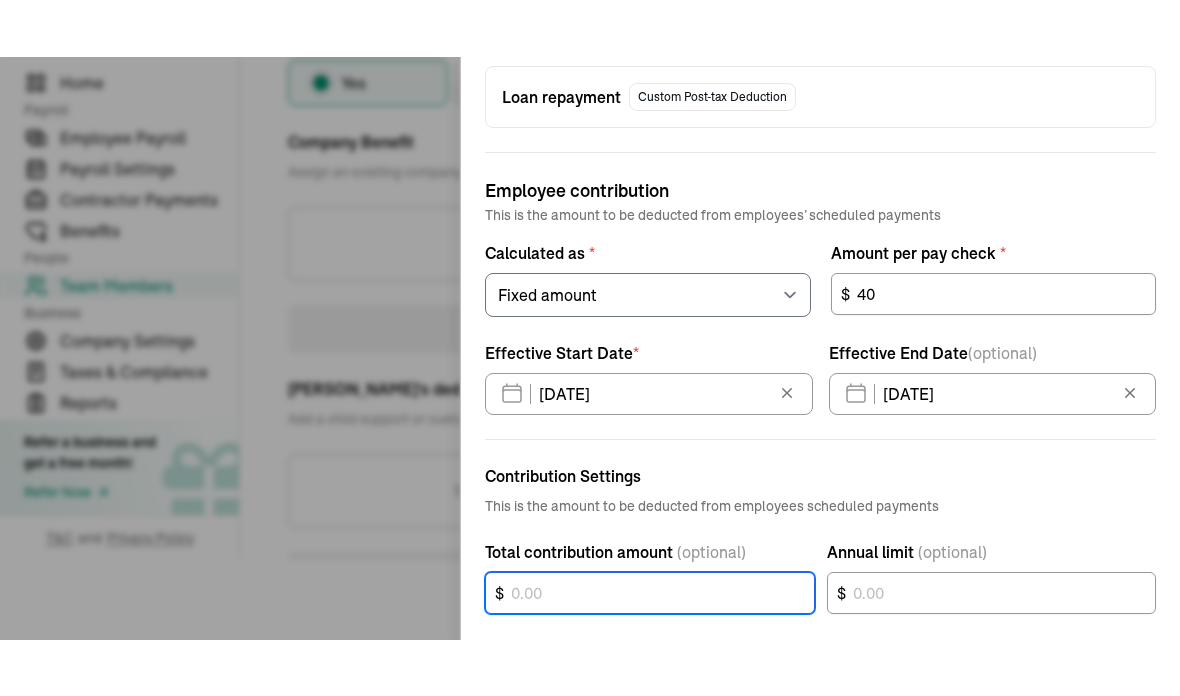 scroll, scrollTop: 86, scrollLeft: 0, axis: vertical 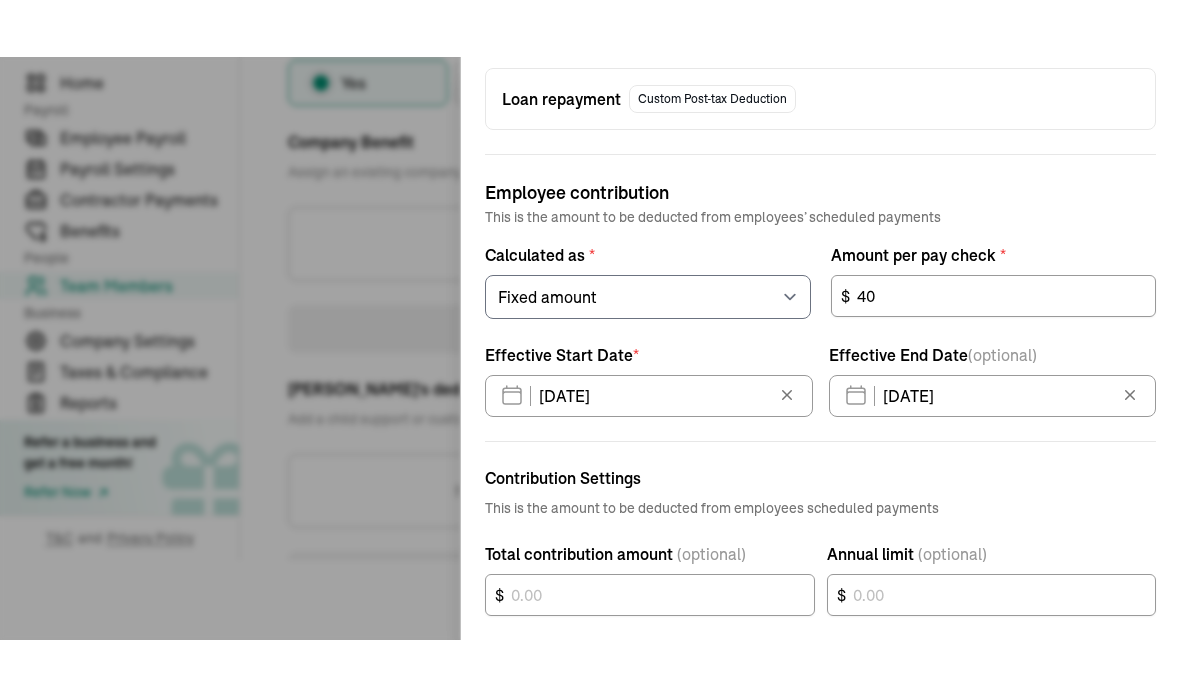 click on "Open main menu Help [PERSON_NAME] Prosperity Cleaning Service and Deep Cleaning Home Payroll Employee Payroll Payroll Settings Contractor Payments Benefits People Team Members Business Company Settings Taxes & Compliance Reports Refer a business and   get a free month! Refer Now T&C   and   Privacy Policy Back  to team members Save and continue later [PERSON_NAME][DEMOGRAPHIC_DATA] W2 Employee Pay Stubs General Job & Payment Time-off Benefits & Deductions Taxes & Pay Method Documents Pay History W2 Forms Benefits & Deductions Add any company benefits, garnishments, custom post-tax deductions Does this employee have deductions?   * Yes No Company Benefit Assign an existing company-wide benefit or create a new one and assign it. No  benefits  added Add a benefit Filicia's deductions Add a child support or custom post-tax deduction specific to this employee No  deductions  added Add a deduction Previous Next: Taxes
Add a deduction What type of deduction are you adding?     *" at bounding box center (590, 251) 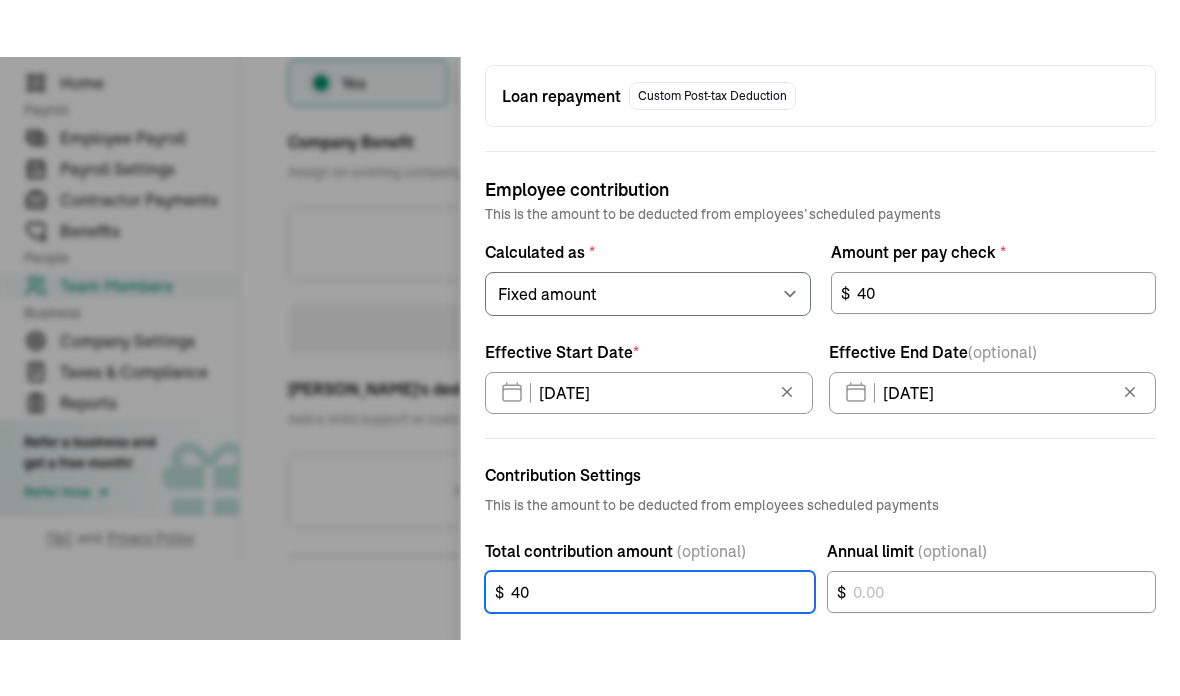 scroll, scrollTop: 86, scrollLeft: 0, axis: vertical 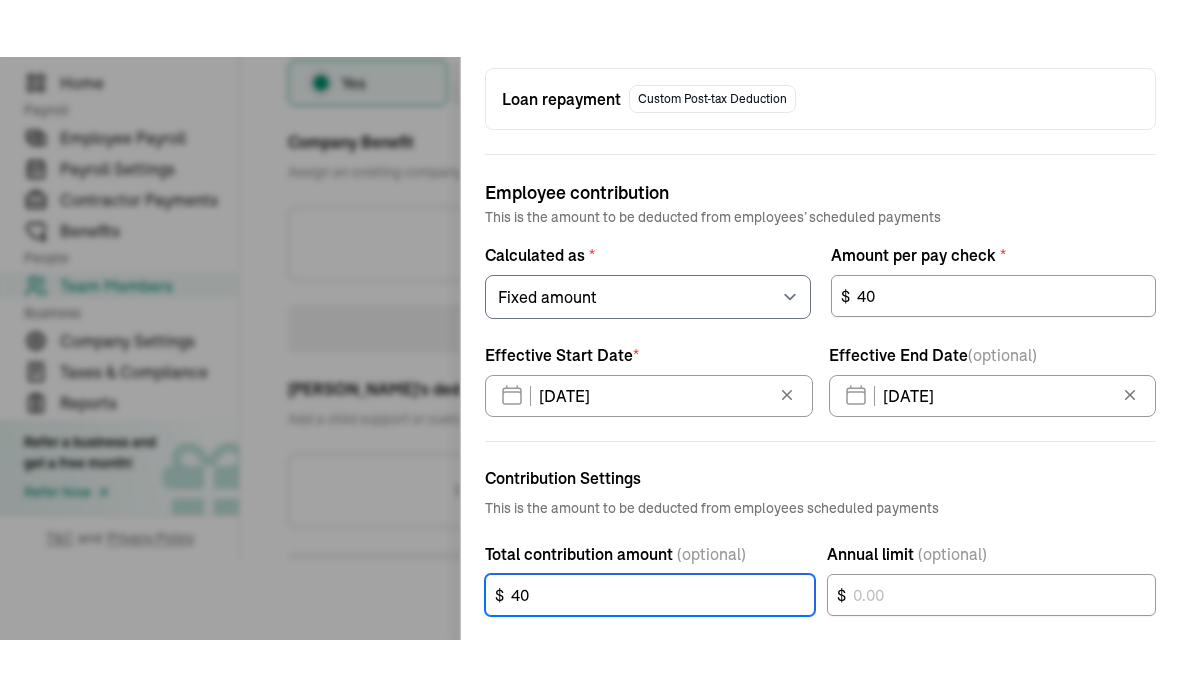 type on "40" 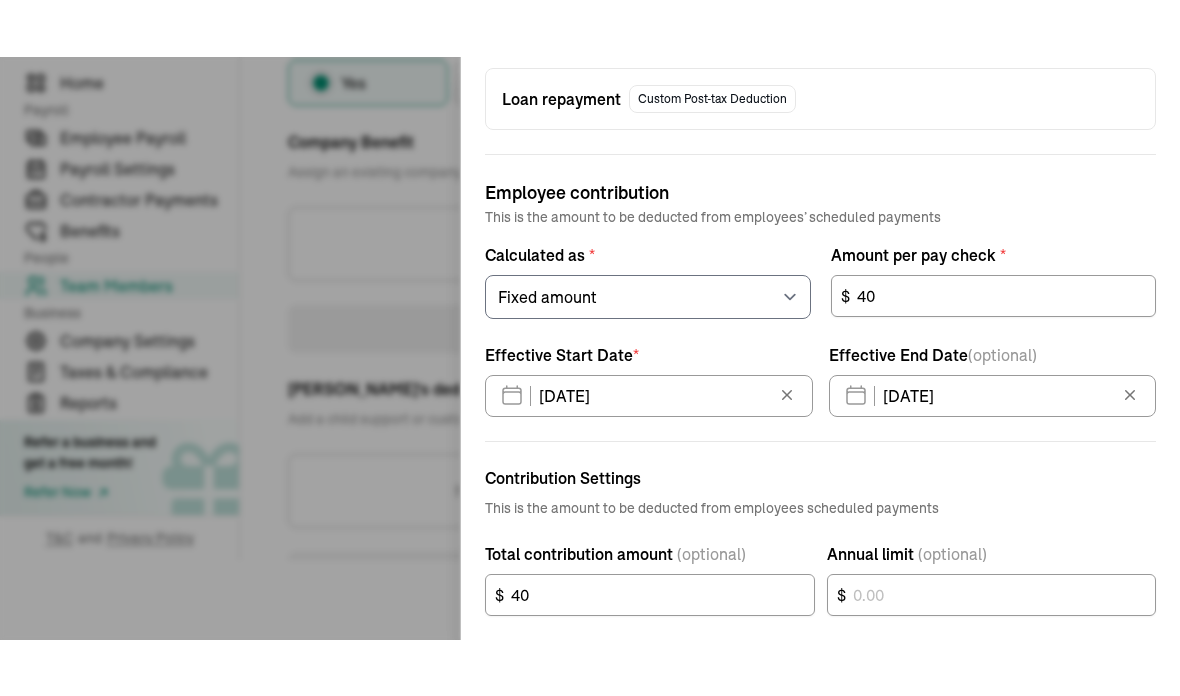 click on "Open main menu Help [PERSON_NAME] Prosperity Cleaning Service and Deep Cleaning Home Payroll Employee Payroll Payroll Settings Contractor Payments Benefits People Team Members Business Company Settings Taxes & Compliance Reports Refer a business and   get a free month! Refer Now T&C   and   Privacy Policy Back  to team members Save and continue later [PERSON_NAME][DEMOGRAPHIC_DATA] W2 Employee Pay Stubs General Job & Payment Time-off Benefits & Deductions Taxes & Pay Method Documents Pay History W2 Forms Benefits & Deductions Add any company benefits, garnishments, custom post-tax deductions Does this employee have deductions?   * Yes No Company Benefit Assign an existing company-wide benefit or create a new one and assign it. No  benefits  added Add a benefit Filicia's deductions Add a child support or custom post-tax deduction specific to this employee No  deductions  added Add a deduction Previous Next: Taxes
Add a deduction What type of deduction are you adding?     *" at bounding box center [590, 251] 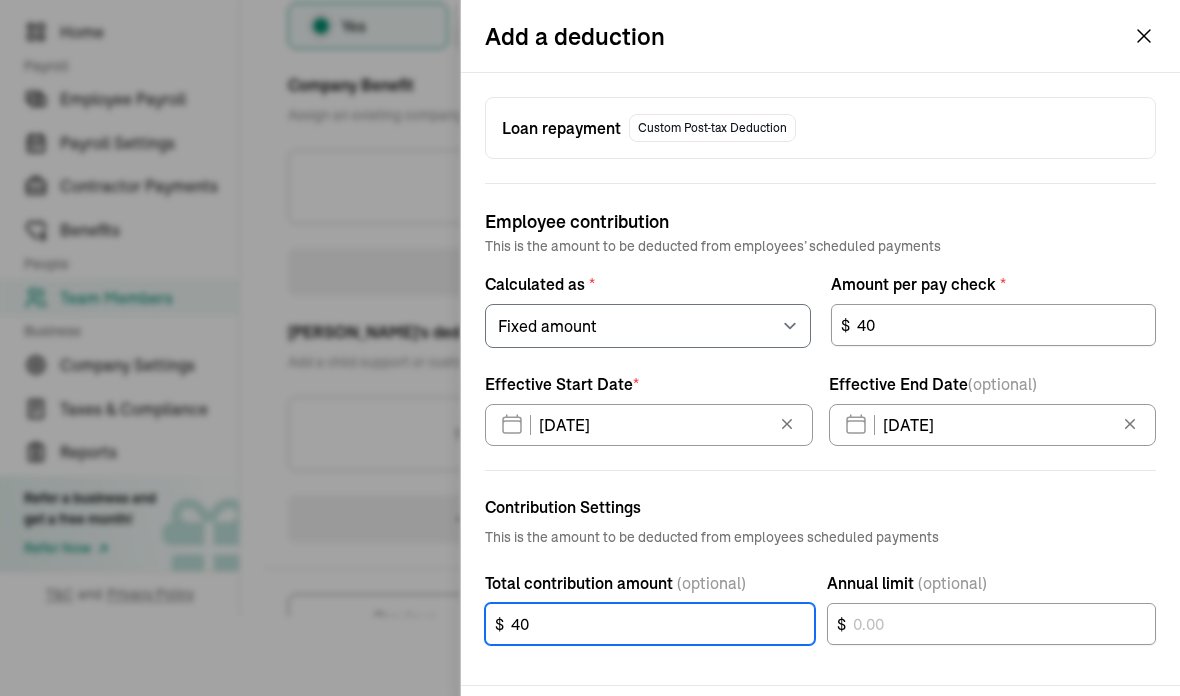 scroll, scrollTop: -1, scrollLeft: 0, axis: vertical 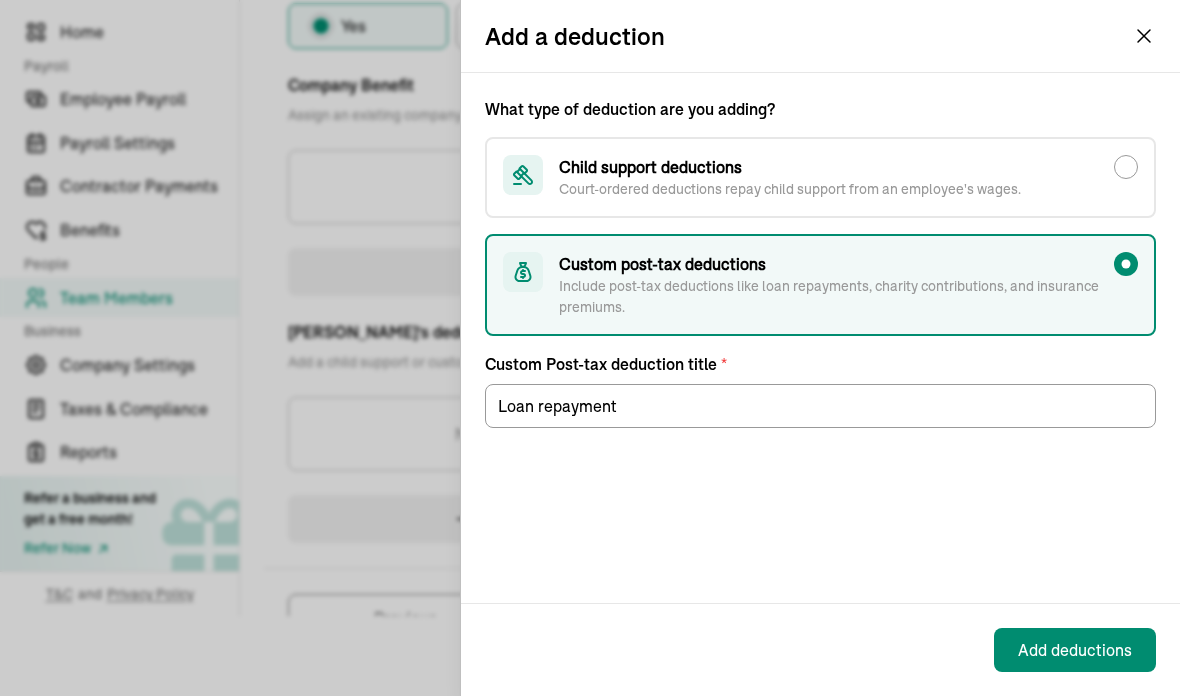 click on "What type of deduction are you adding?   Child support deductions Court-ordered deductions repay child support from an employee's wages. Custom post-tax deductions Include post-tax deductions like loan repayments, charity contributions, and insurance premiums. Custom Post-tax deduction title   *  Loan repayment" at bounding box center (820, 338) 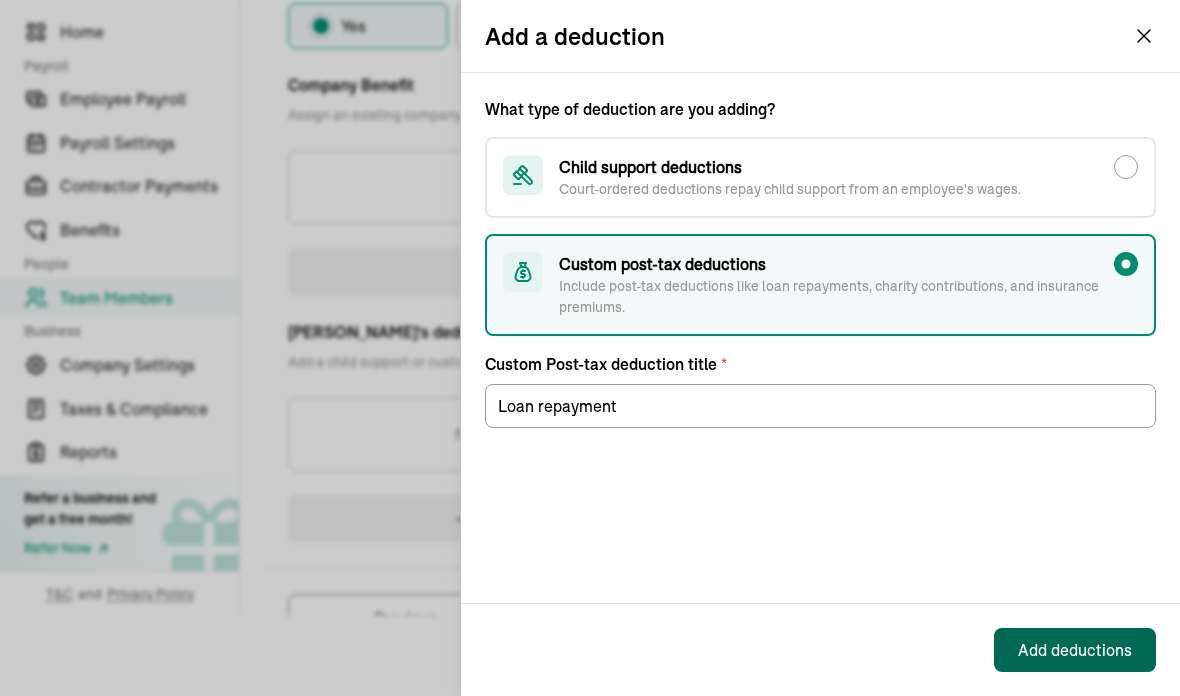 scroll, scrollTop: 0, scrollLeft: 0, axis: both 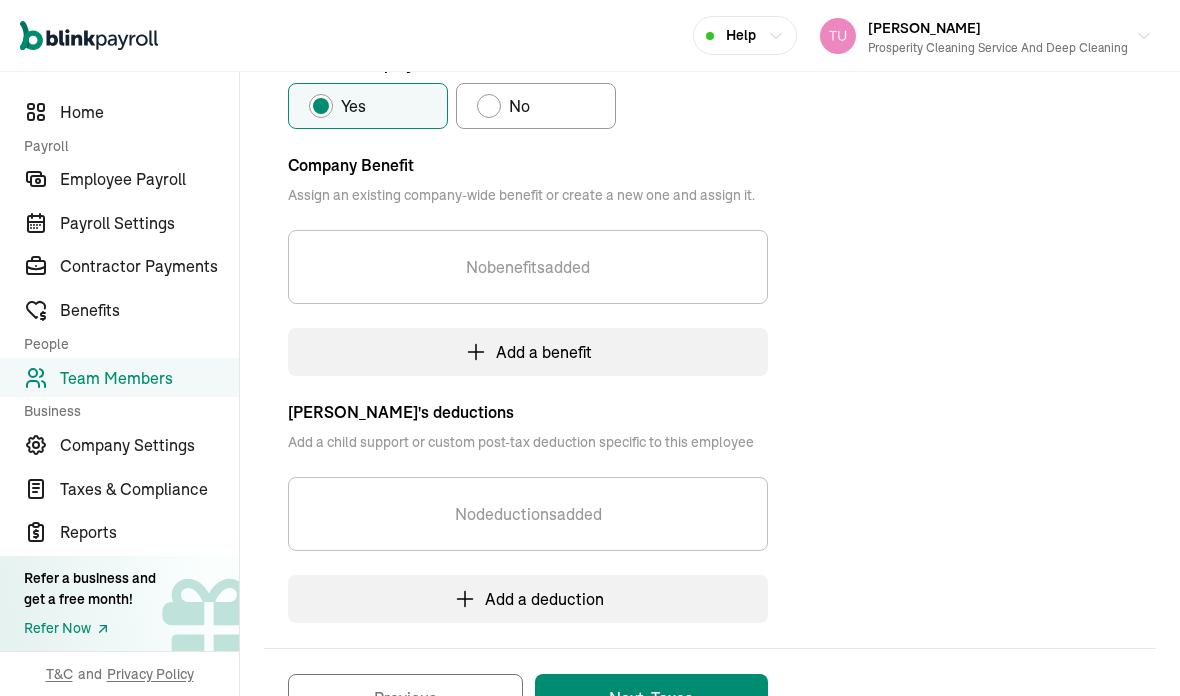 click on "Company Benefit Assign an existing company-wide benefit or create a new one and assign it. No  benefits  added Add a benefit [PERSON_NAME]'s deductions Add a child support or custom post-tax deduction specific to this employee No  deductions  added Add a deduction" at bounding box center [528, 376] 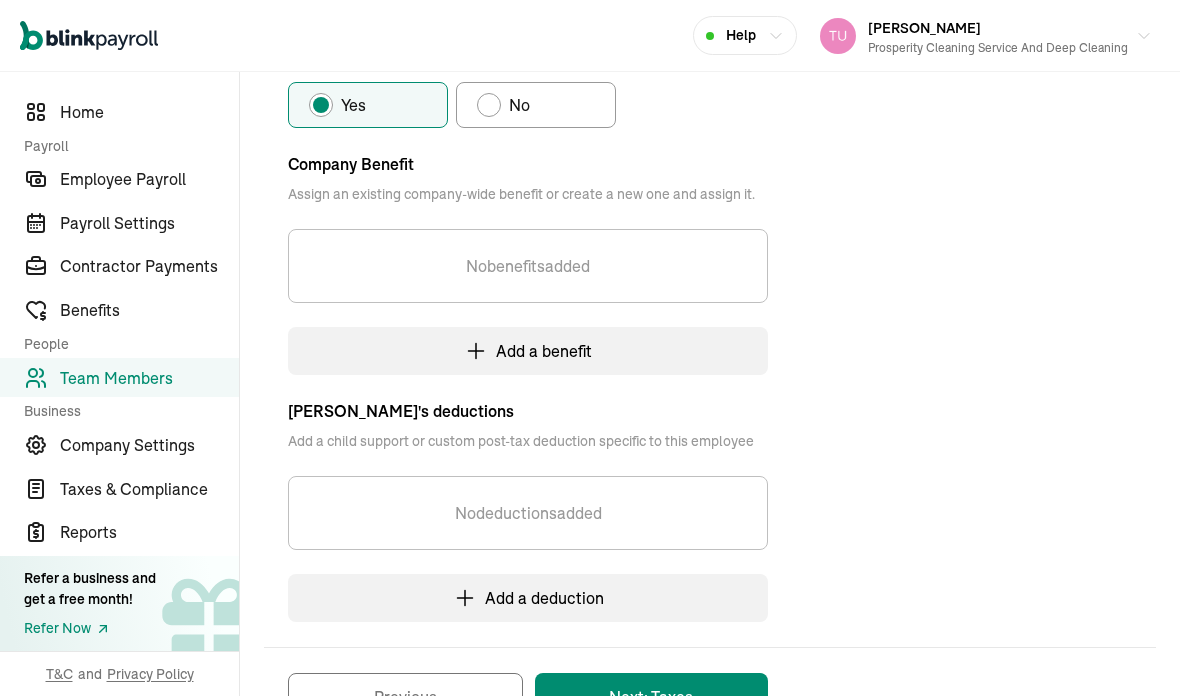 scroll, scrollTop: 365, scrollLeft: 0, axis: vertical 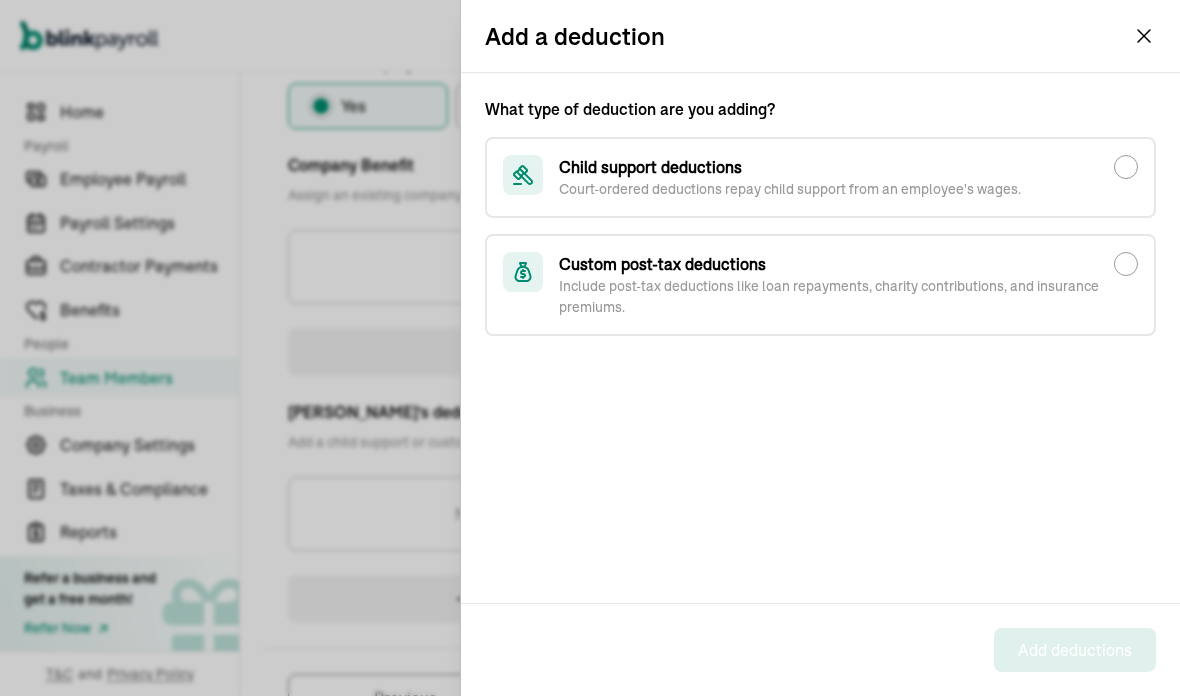 click on "Custom post-tax deductions Include post-tax deductions like loan repayments, charity contributions, and insurance premiums." at bounding box center (1126, 264) 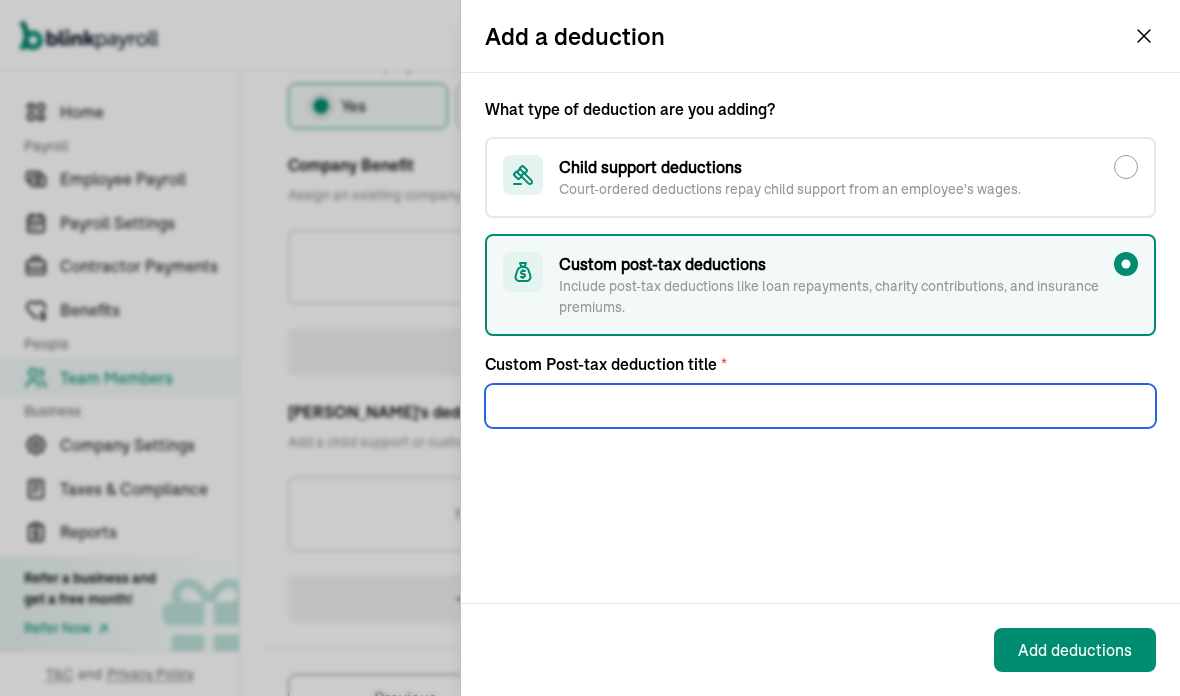 click on "What type of deduction are you adding?   Child support deductions Court-ordered deductions repay child support from an employee's wages. Custom post-tax deductions Include post-tax deductions like loan repayments, charity contributions, and insurance premiums. Custom Post-tax deduction title   *" at bounding box center [820, 338] 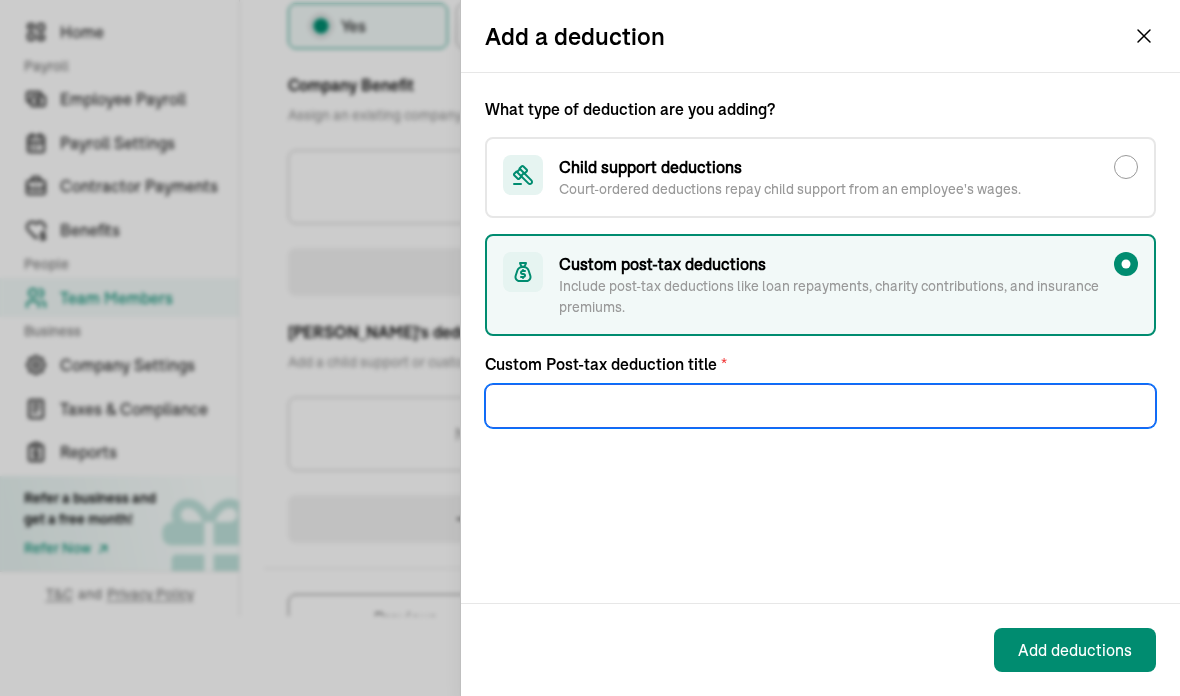 scroll, scrollTop: 0, scrollLeft: 0, axis: both 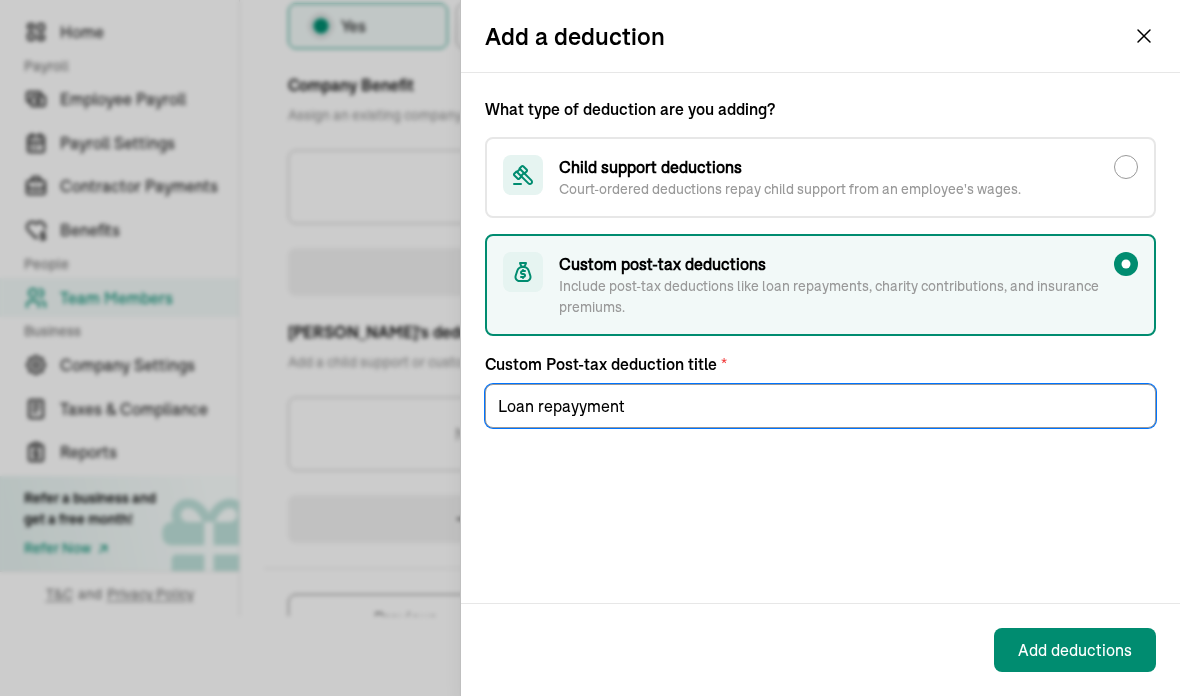 click on "What type of deduction are you adding?   Child support deductions Court-ordered deductions repay child support from an employee's wages. Custom post-tax deductions Include post-tax deductions like loan repayments, charity contributions, and insurance premiums. Custom Post-tax deduction title   *  Loan repayyment" at bounding box center [820, 338] 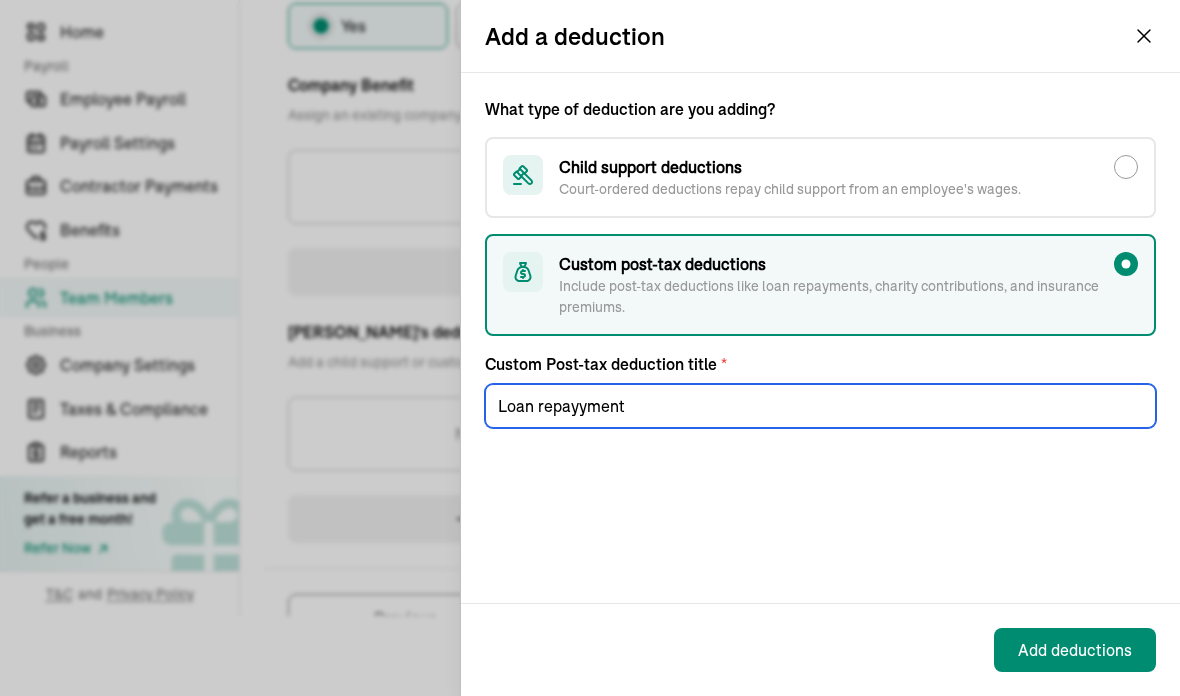 click on "Loan repayyment" at bounding box center (820, 402) 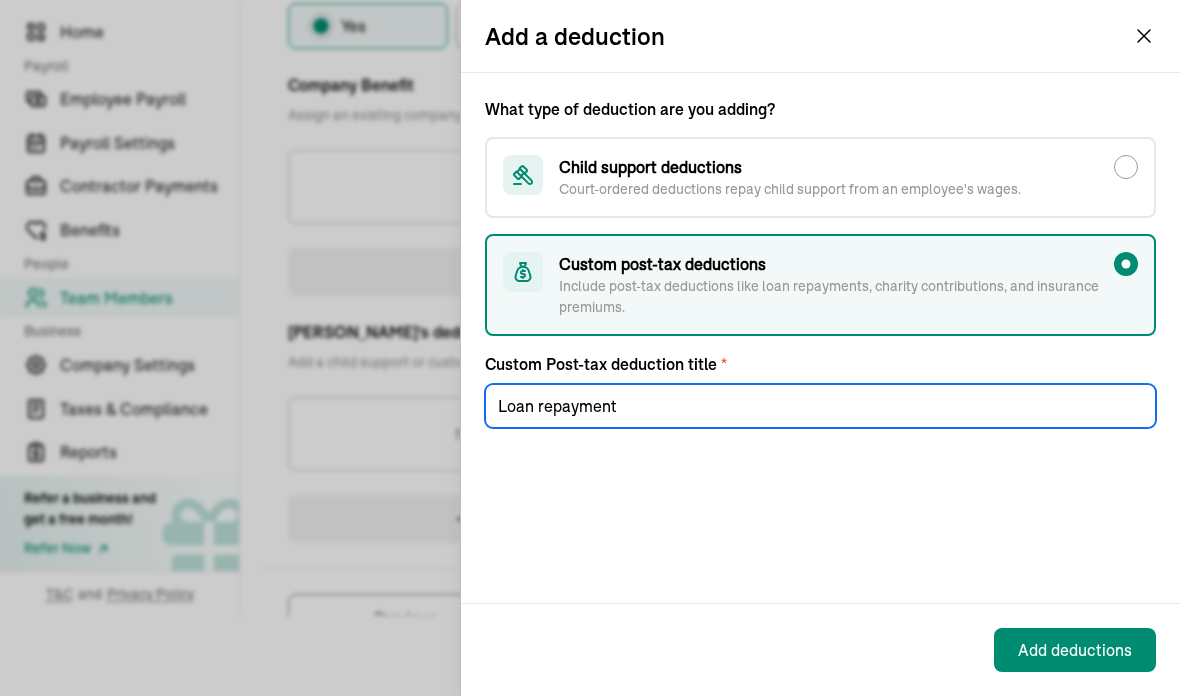 scroll, scrollTop: 0, scrollLeft: 0, axis: both 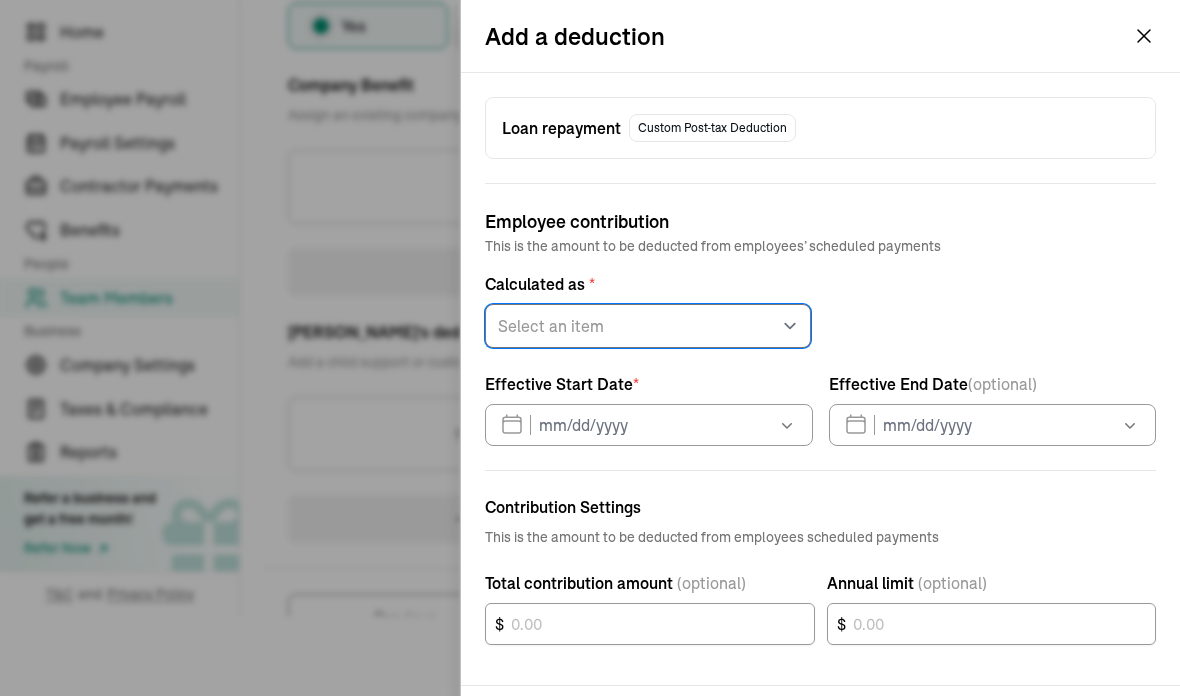 click on "Select an item Fixed amount Percentage of gross pay" at bounding box center (648, 326) 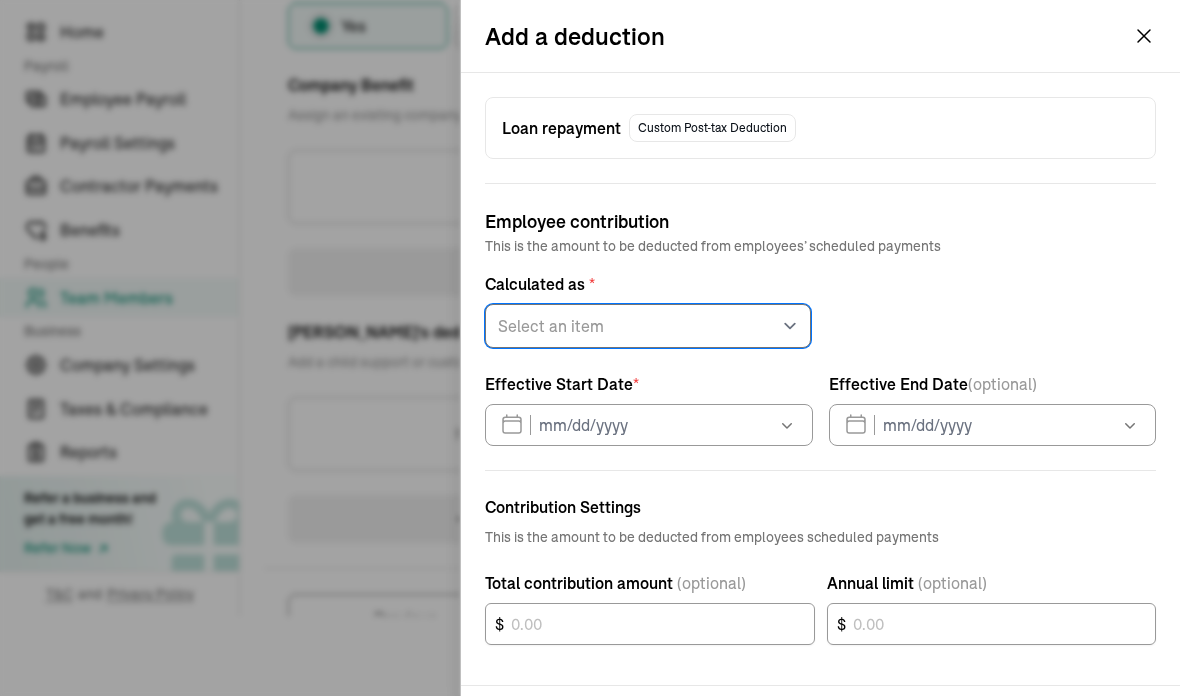 select on "1" 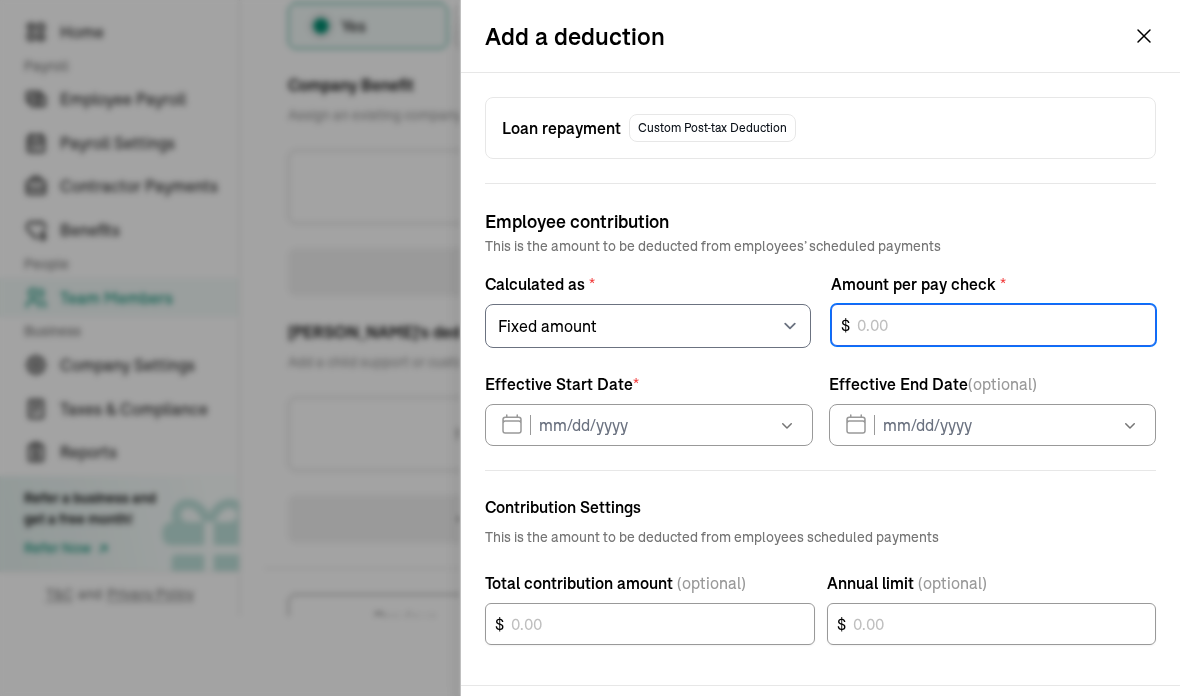 click on "$" at bounding box center [994, 326] 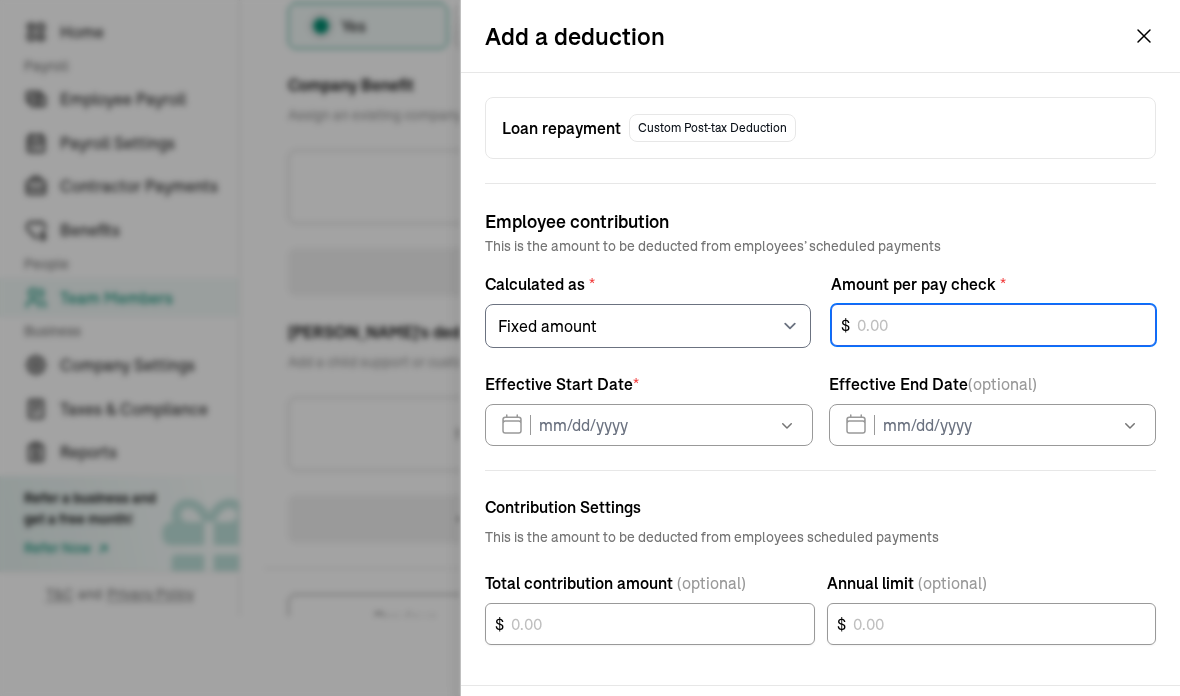 scroll, scrollTop: 86, scrollLeft: 0, axis: vertical 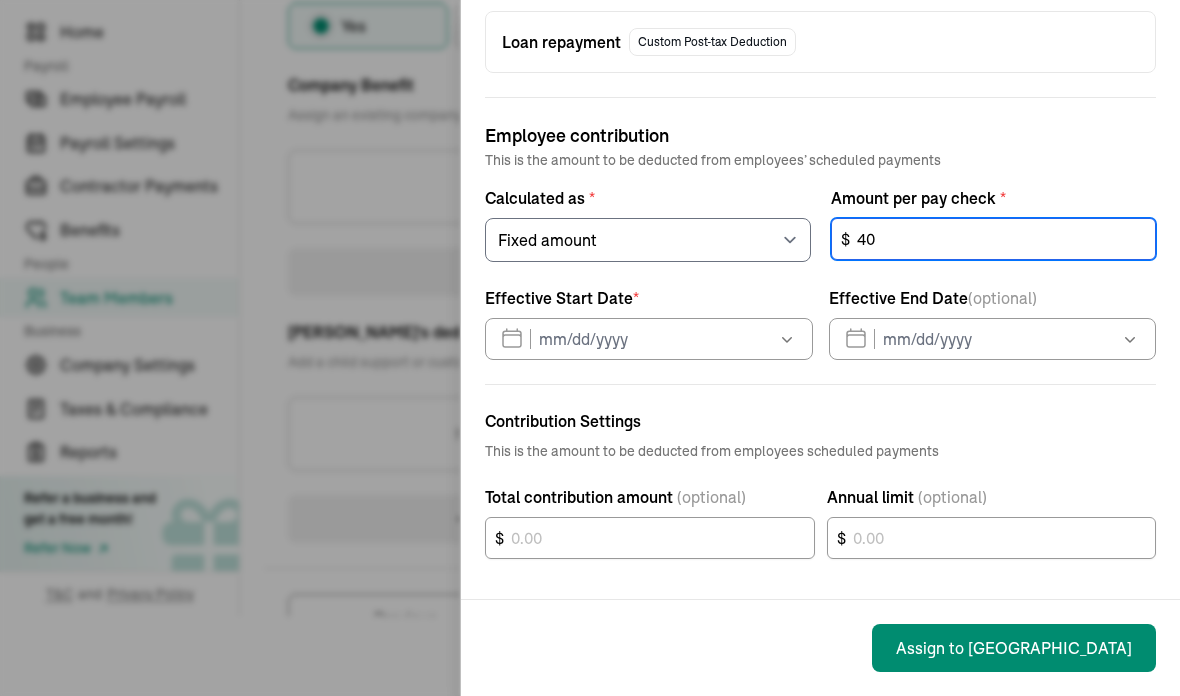 type on "40" 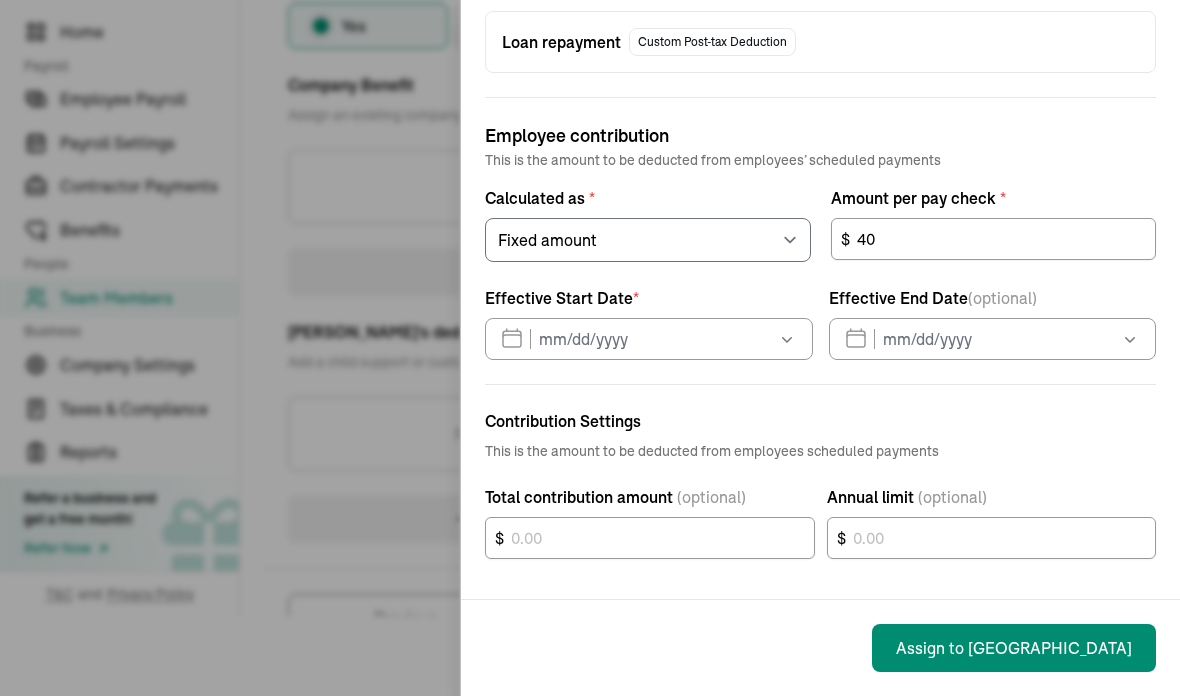 click at bounding box center (785, 339) 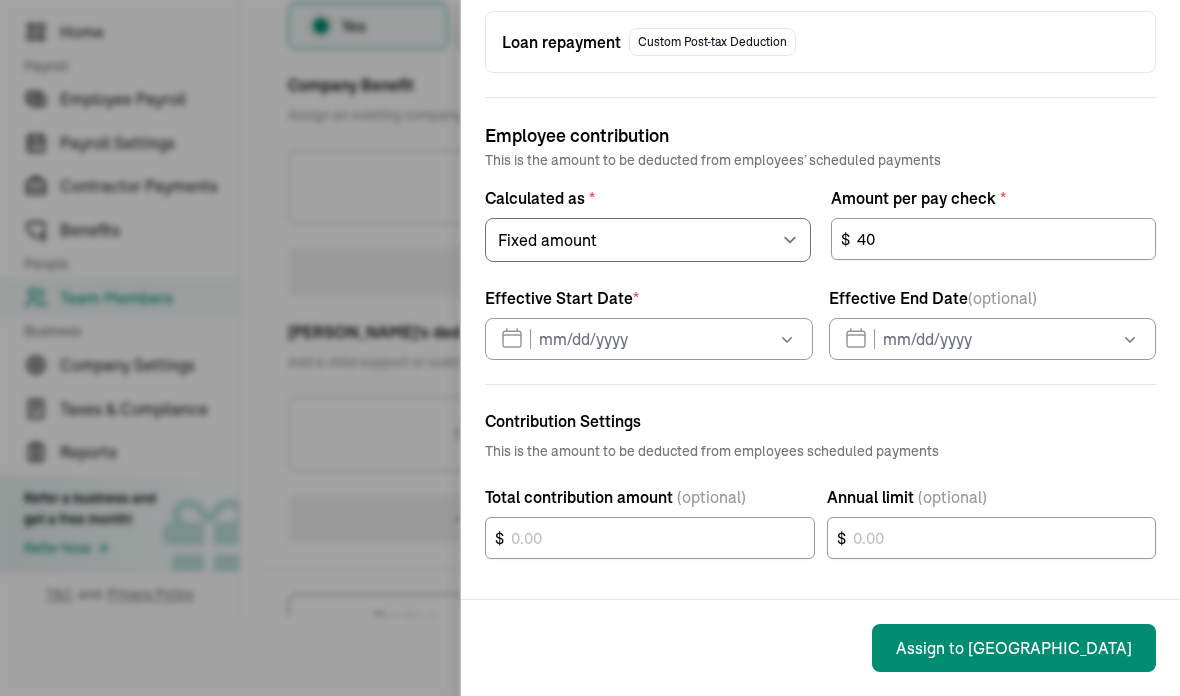 click at bounding box center (785, 339) 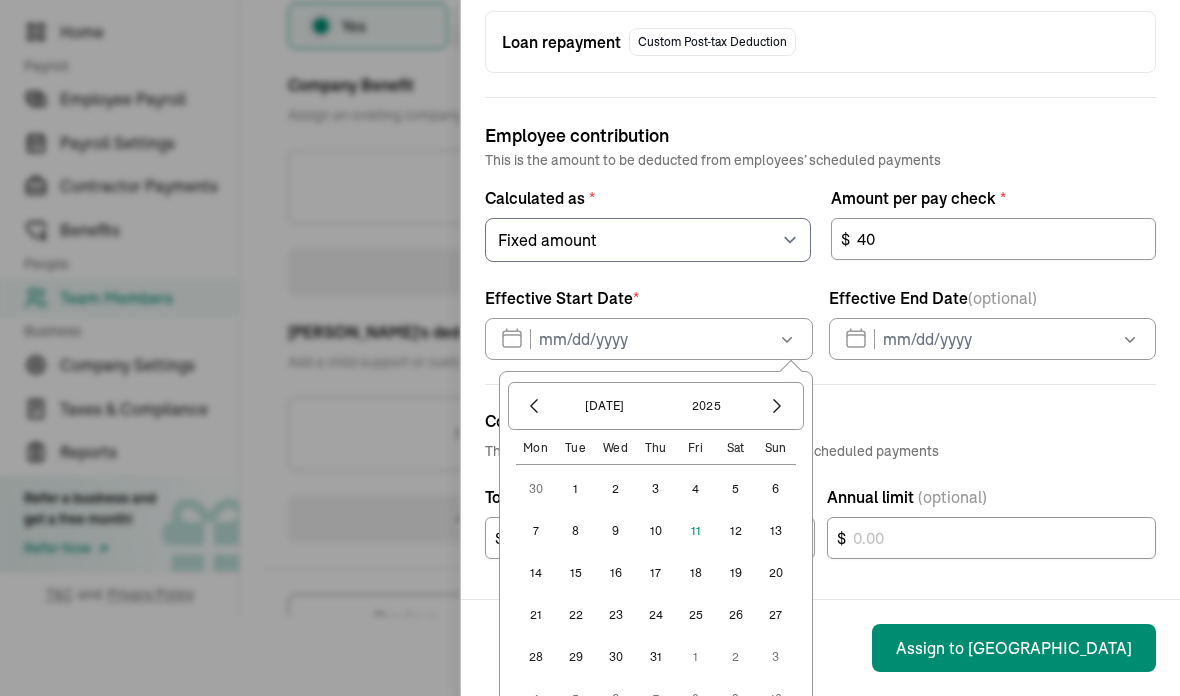 click 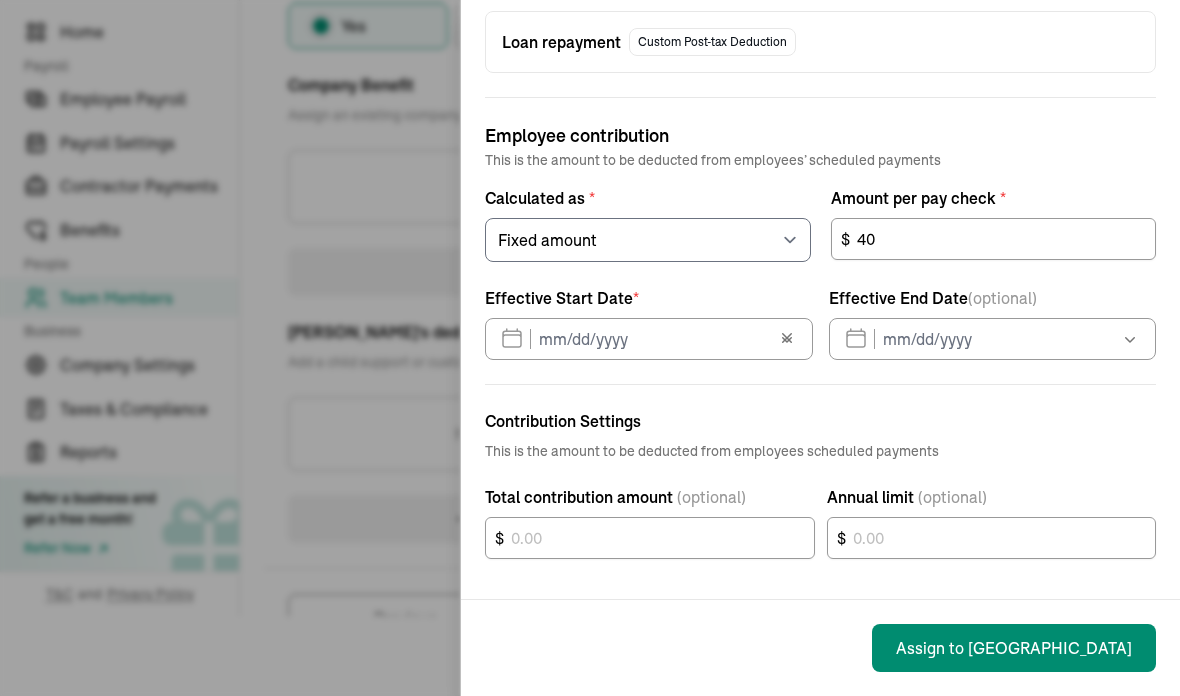 type on "07/11/2025" 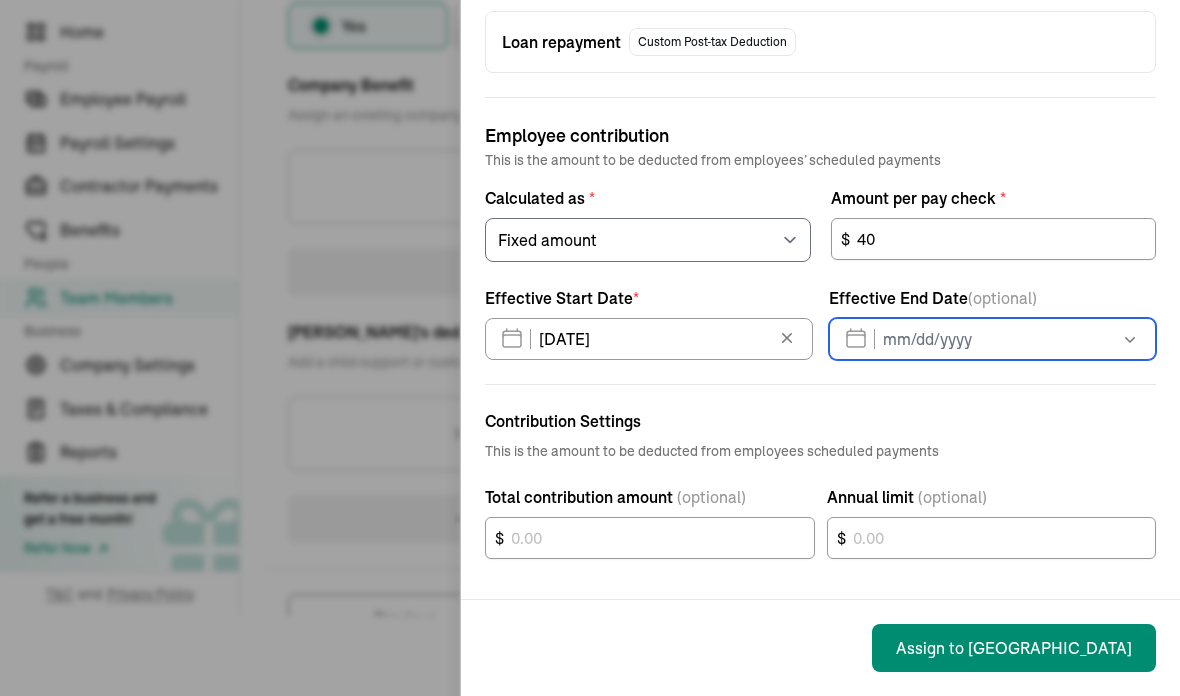 click on "Jul 2025 Mon Tue Wed Thu Fri Sat Sun 30 1 2 3 4 5 6 7 8 9 10 11 12 13 14 15 16 17 18 19 20 21 22 23 24 25 26 27 28 29 30 31 1 2 3 4 5 6 7 8 9 10" at bounding box center (993, 339) 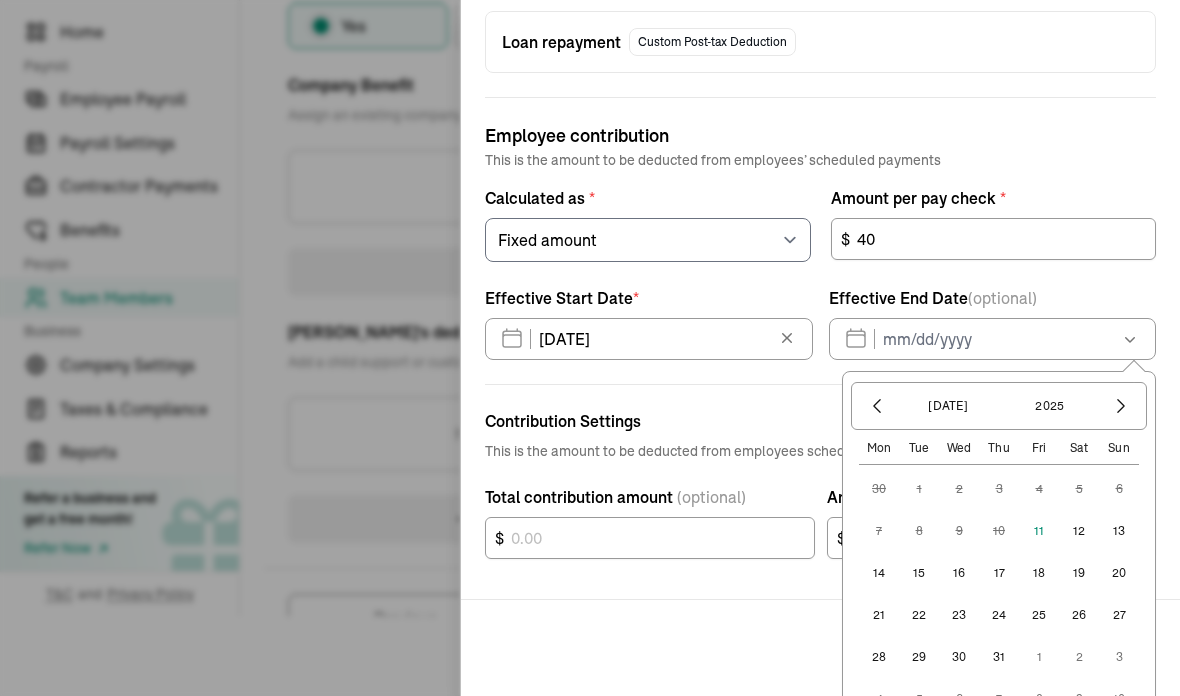 click on "11" at bounding box center (1039, 531) 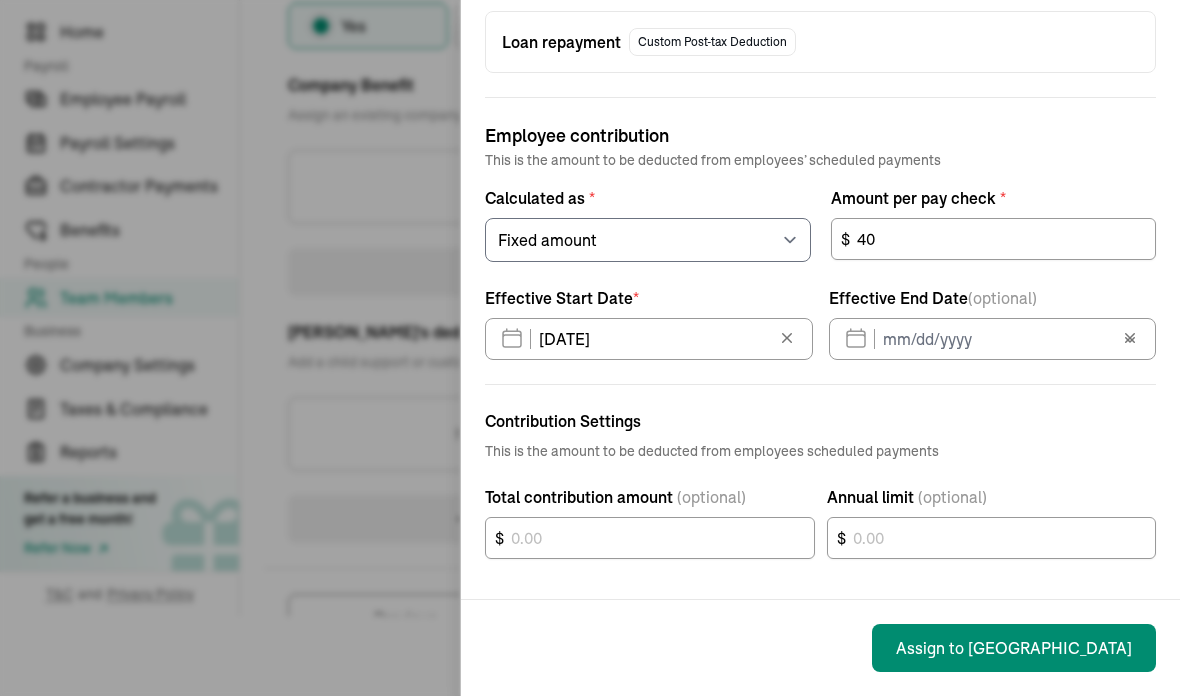 type on "07/11/2025" 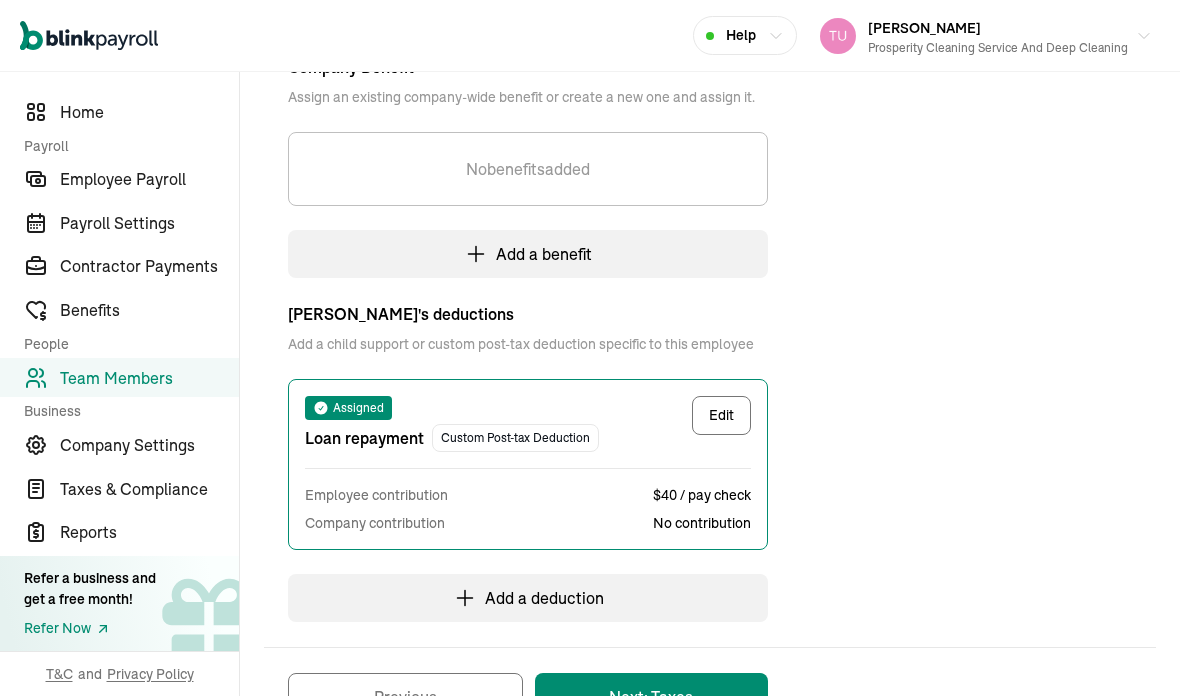 scroll, scrollTop: 462, scrollLeft: 0, axis: vertical 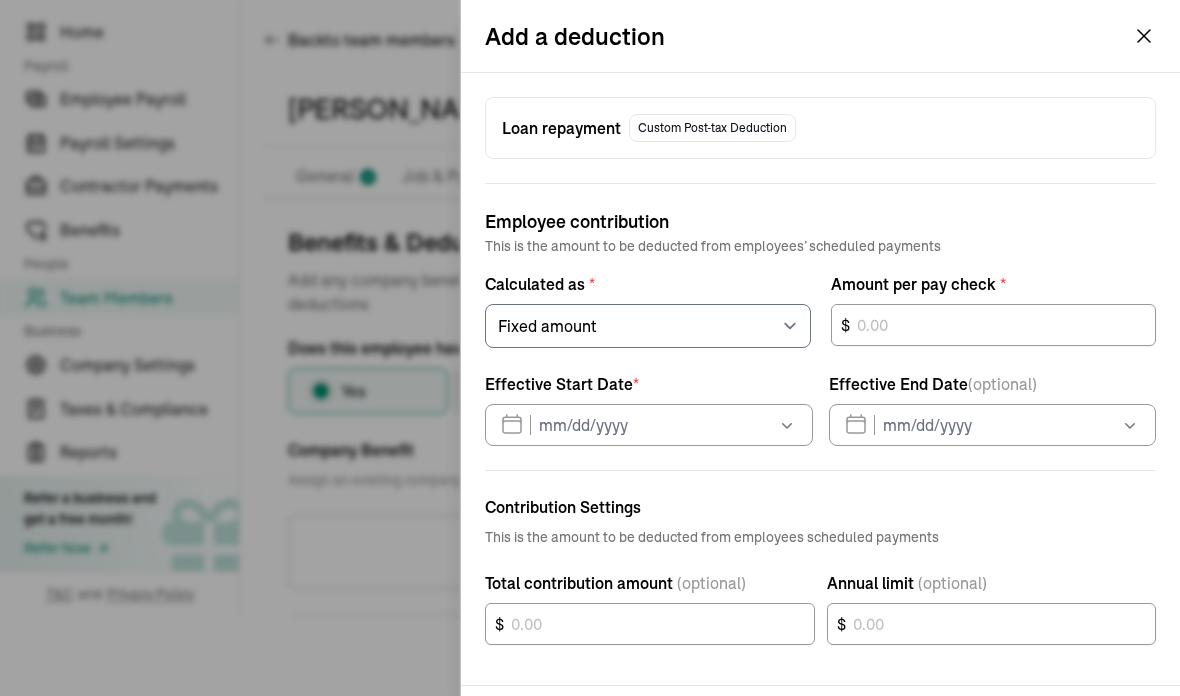 select on "1" 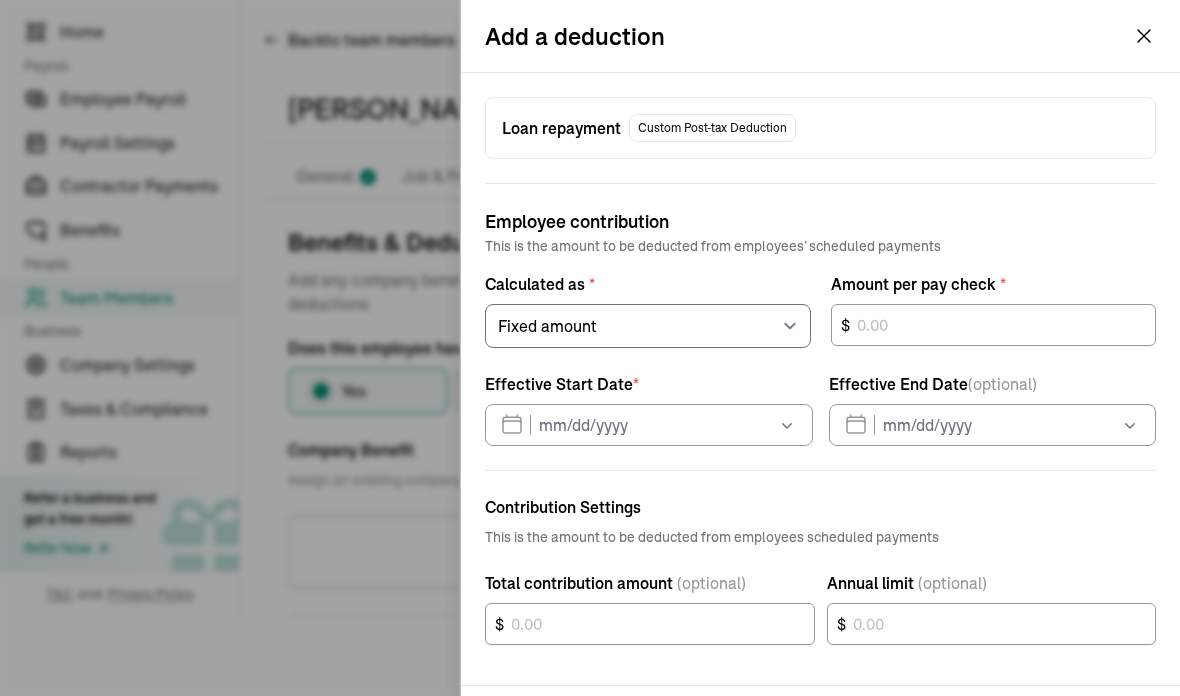 scroll, scrollTop: 0, scrollLeft: 0, axis: both 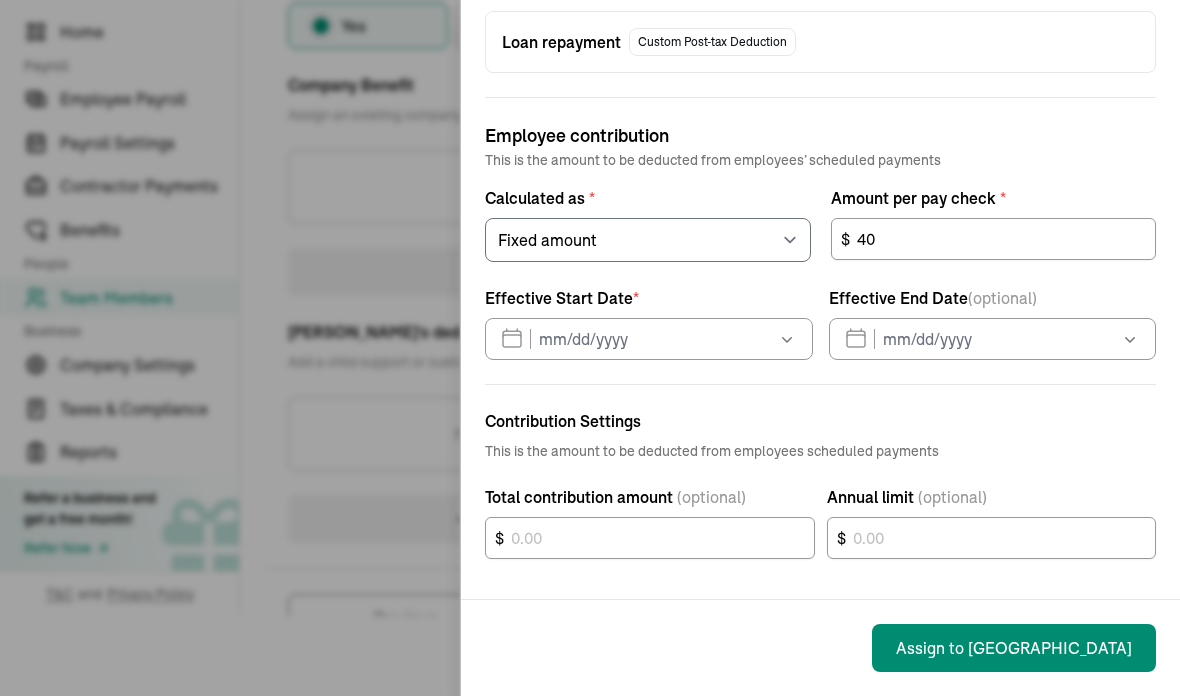 type on "40" 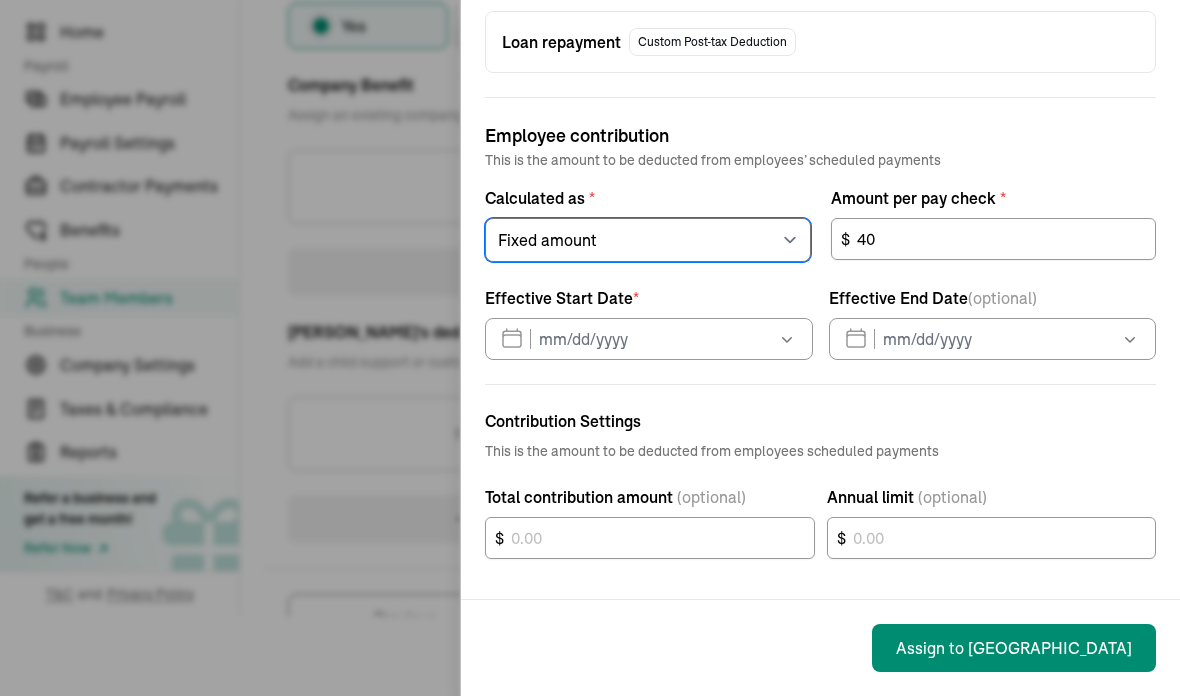 click on "Select an item Fixed amount Percentage of gross pay" at bounding box center (648, 240) 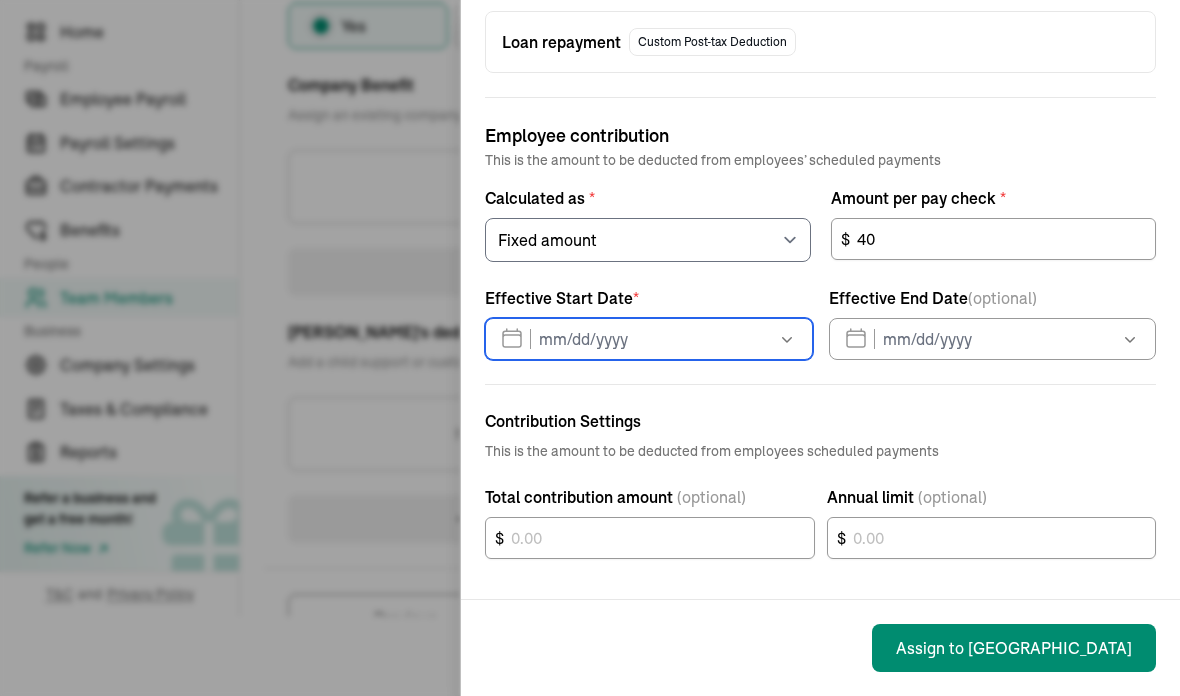 click on "[DATE] Mon Tue Wed Thu Fri Sat Sun 30 1 2 3 4 5 6 7 8 9 10 11 12 13 14 15 16 17 18 19 20 21 22 23 24 25 26 27 28 29 30 31 1 2 3 4 5 6 7 8 9 10" at bounding box center (649, 339) 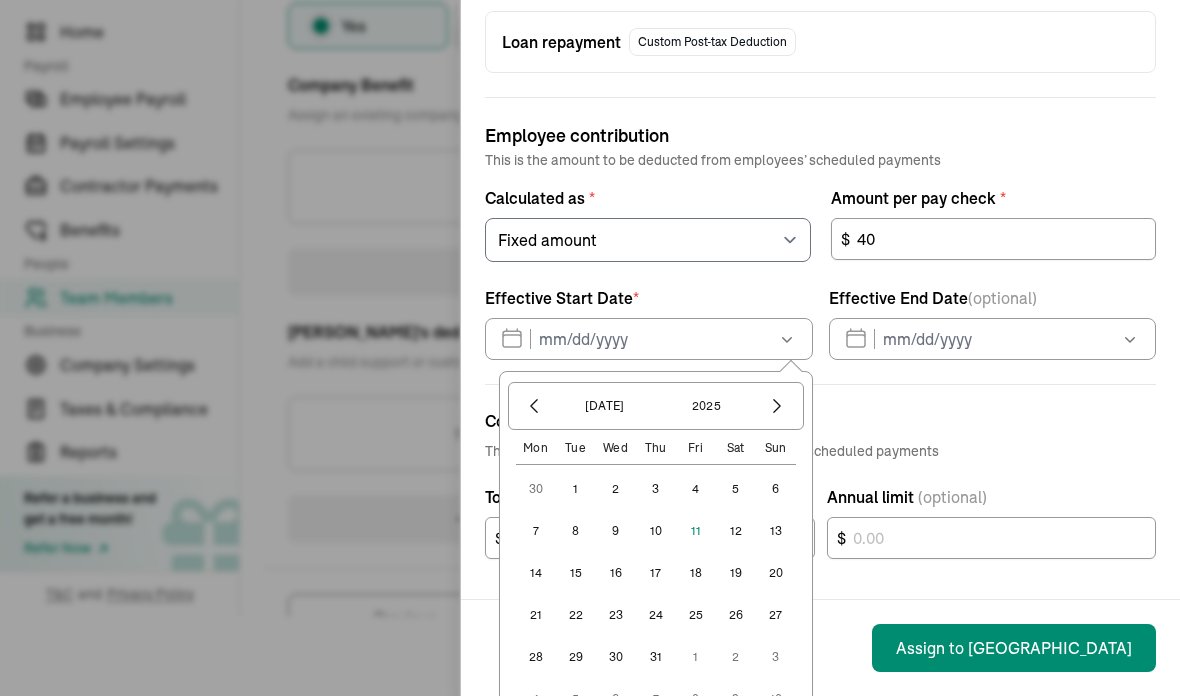 click on "11" at bounding box center [696, 531] 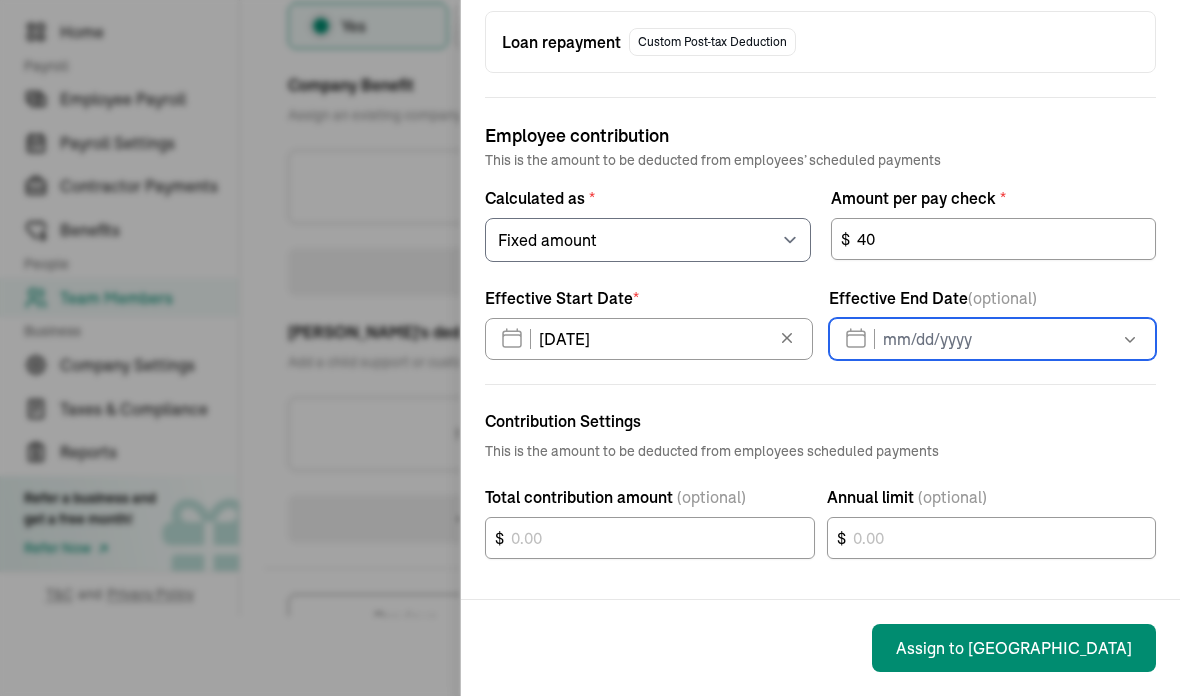 click on "[DATE] Mon Tue Wed Thu Fri Sat Sun 30 1 2 3 4 5 6 7 8 9 10 11 12 13 14 15 16 17 18 19 20 21 22 23 24 25 26 27 28 29 30 31 1 2 3 4 5 6 7 8 9 10" at bounding box center [993, 339] 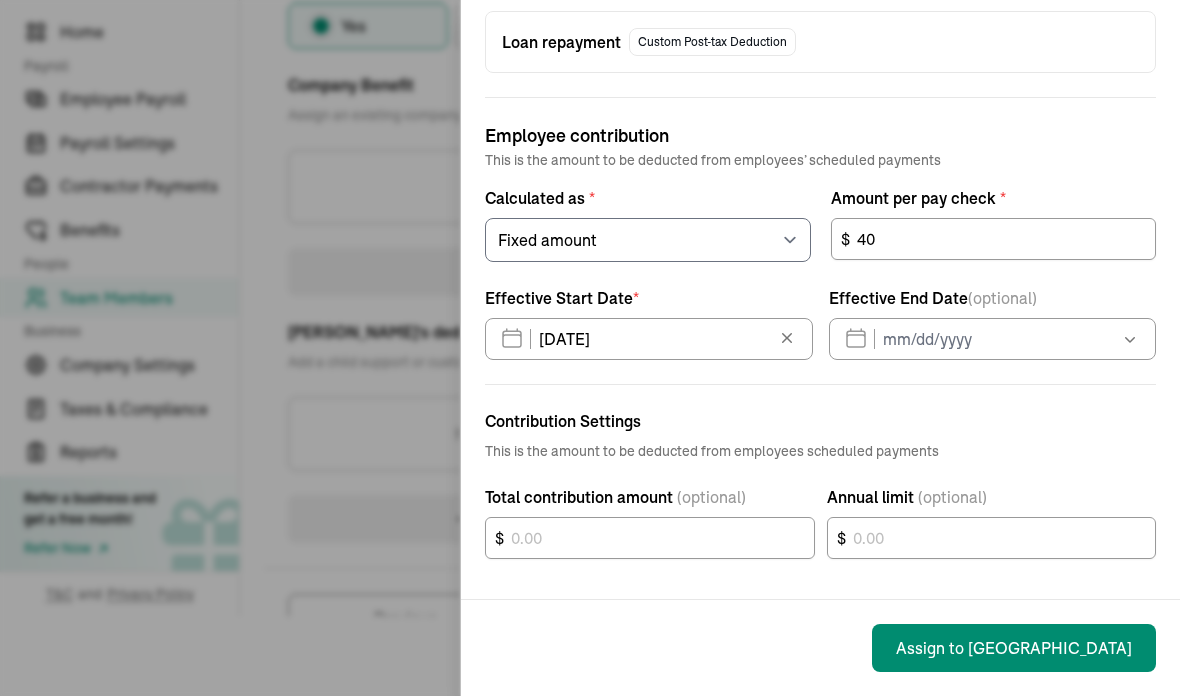 click 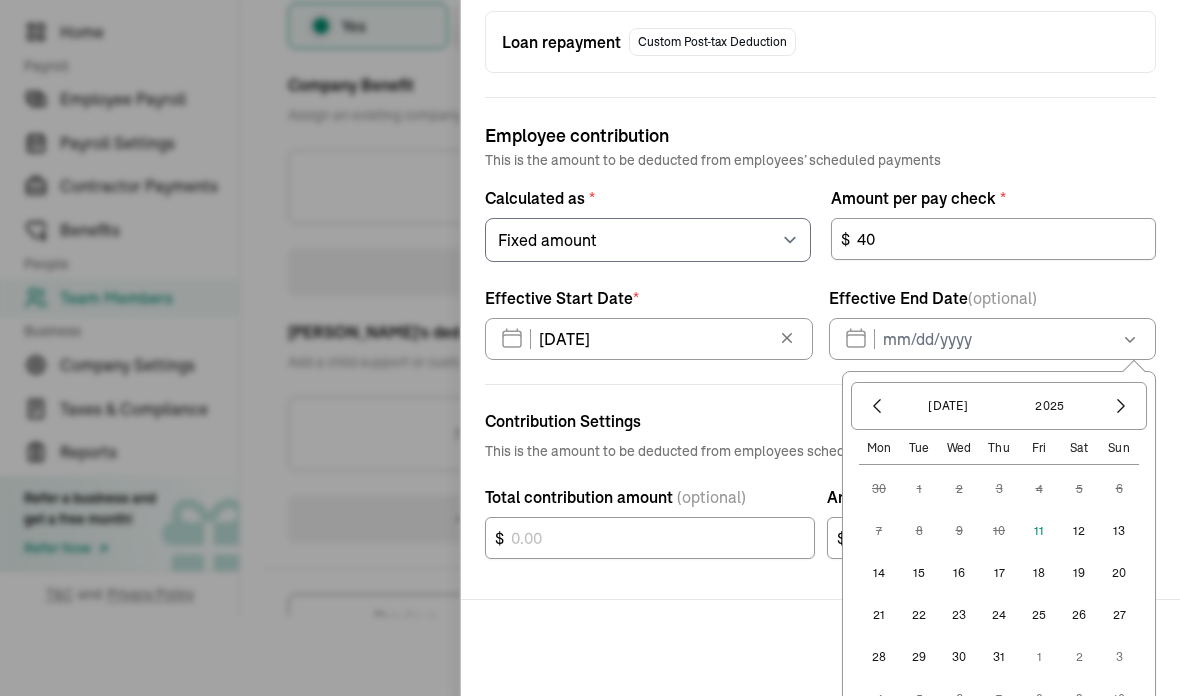 click on "11" at bounding box center [1039, 531] 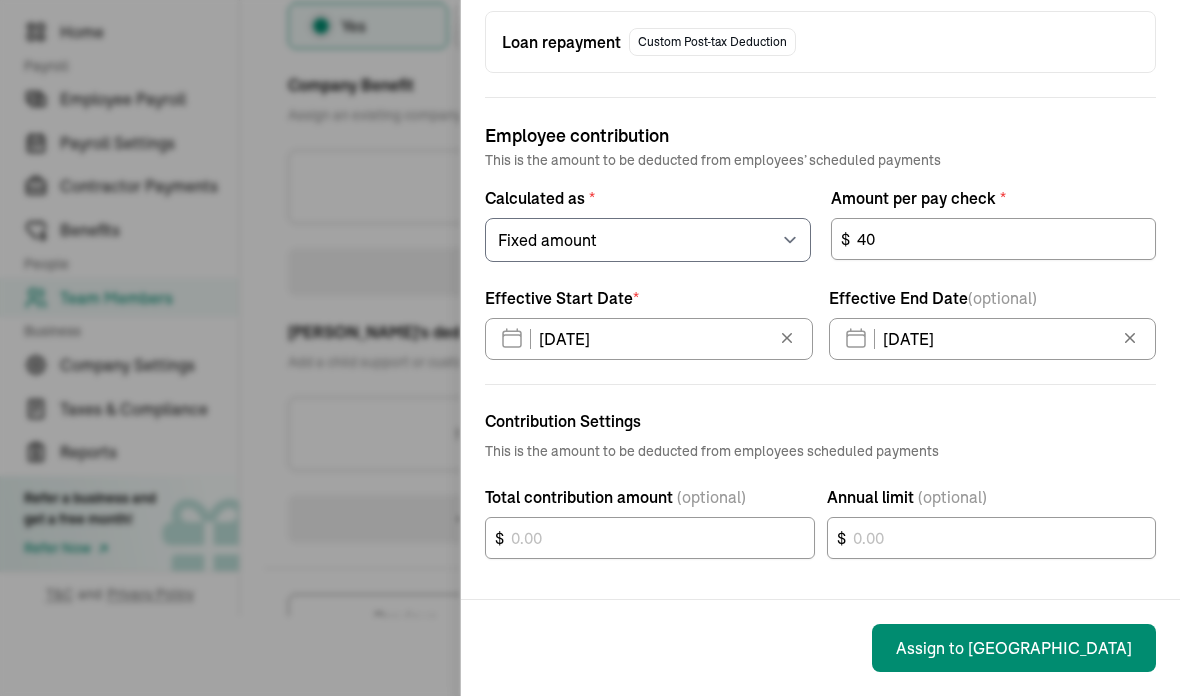 scroll, scrollTop: 86, scrollLeft: 0, axis: vertical 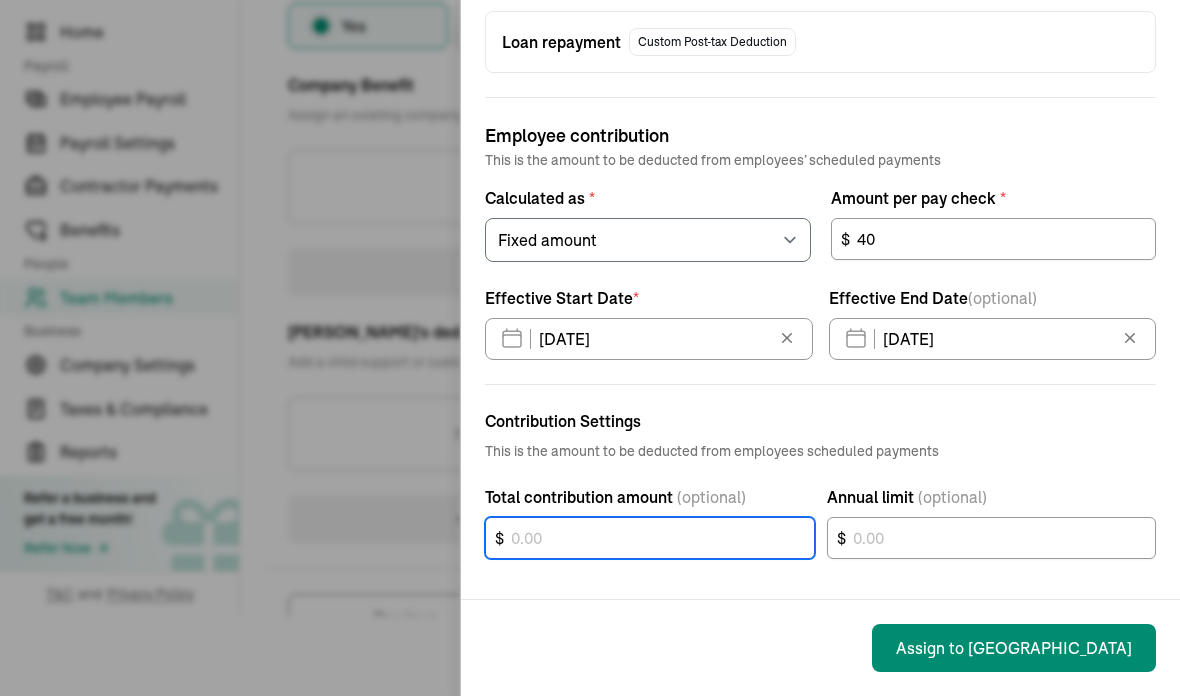 click on "$" at bounding box center [650, 538] 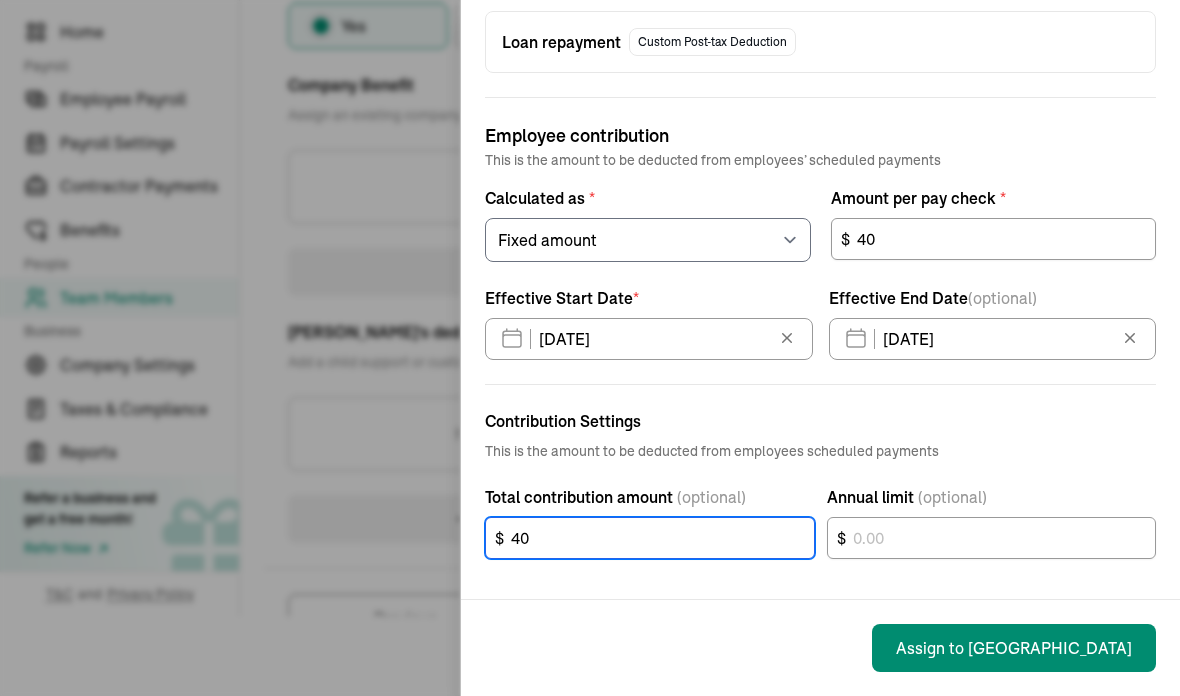 scroll, scrollTop: 86, scrollLeft: 0, axis: vertical 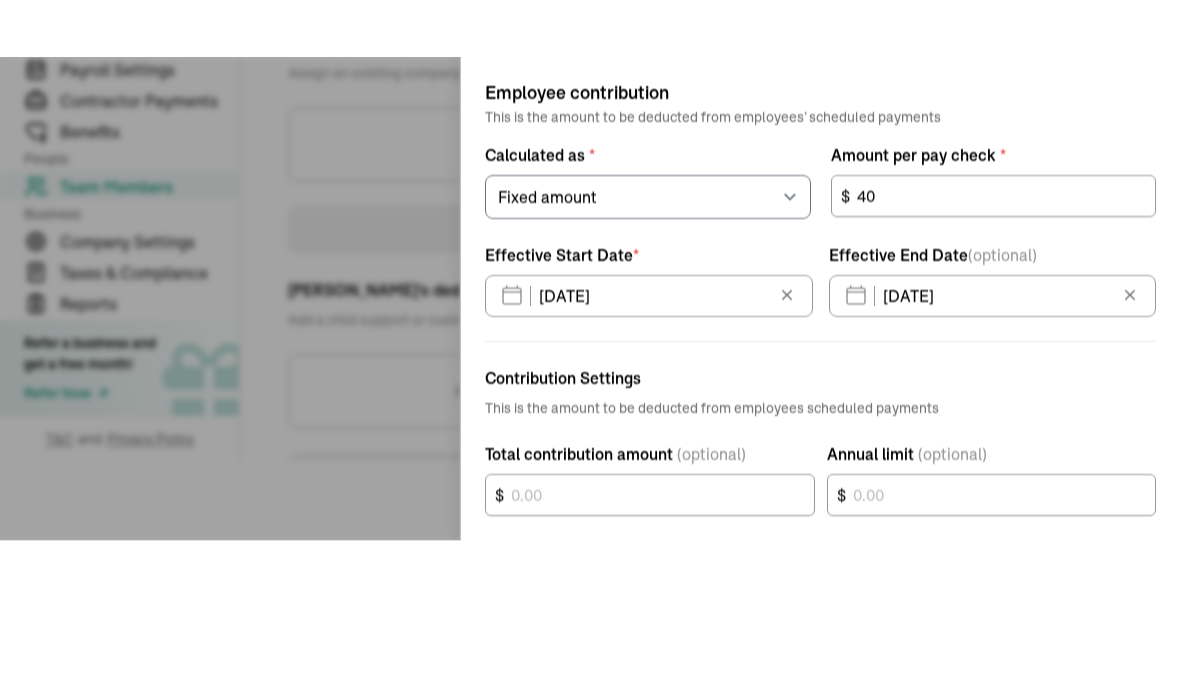 click on "Open main menu Help [PERSON_NAME] Prosperity Cleaning Service and Deep Cleaning Home Payroll Employee Payroll Payroll Settings Contractor Payments Benefits People Team Members Business Company Settings Taxes & Compliance Reports Refer a business and   get a free month! Refer Now T&C   and   Privacy Policy Back  to team members Save and continue later [PERSON_NAME][DEMOGRAPHIC_DATA] W2 Employee Pay Stubs General Job & Payment Time-off Benefits & Deductions Taxes & Pay Method Documents Pay History W2 Forms Benefits & Deductions Add any company benefits, garnishments, custom post-tax deductions Does this employee have deductions?   * Yes No Company Benefit Assign an existing company-wide benefit or create a new one and assign it. No  benefits  added Add a benefit Filicia's deductions Add a child support or custom post-tax deduction specific to this employee No  deductions  added Add a deduction Previous Next: Taxes
Add a deduction What type of deduction are you adding?     *" at bounding box center [590, 251] 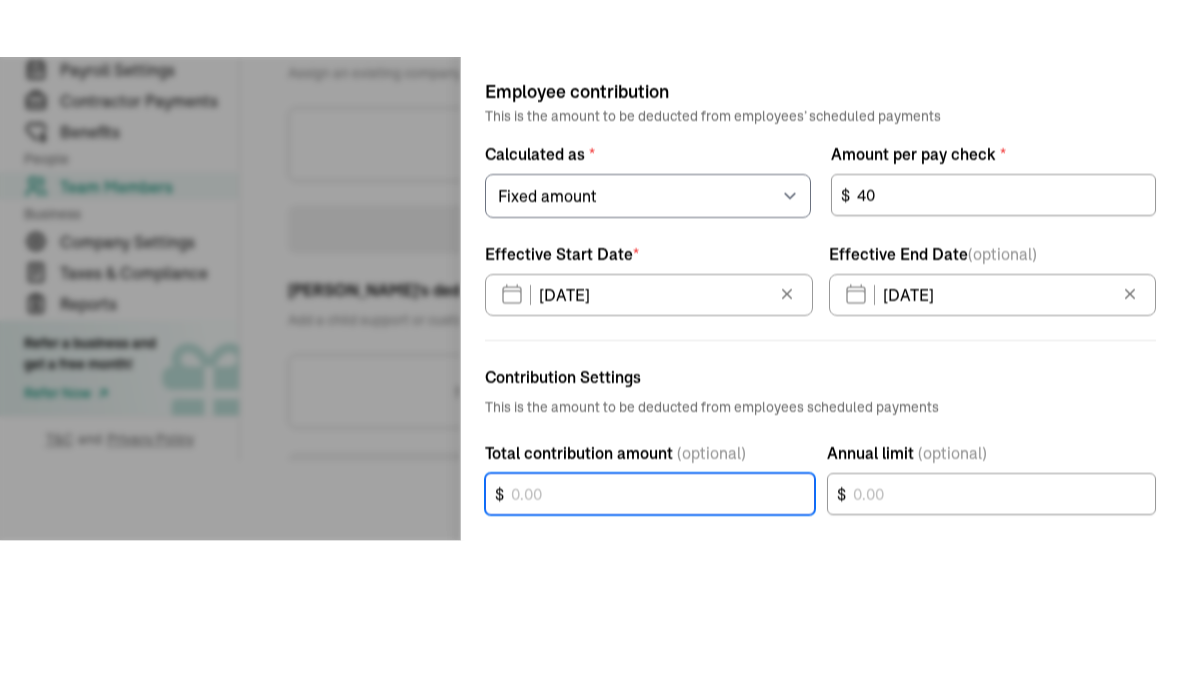 scroll, scrollTop: 86, scrollLeft: 0, axis: vertical 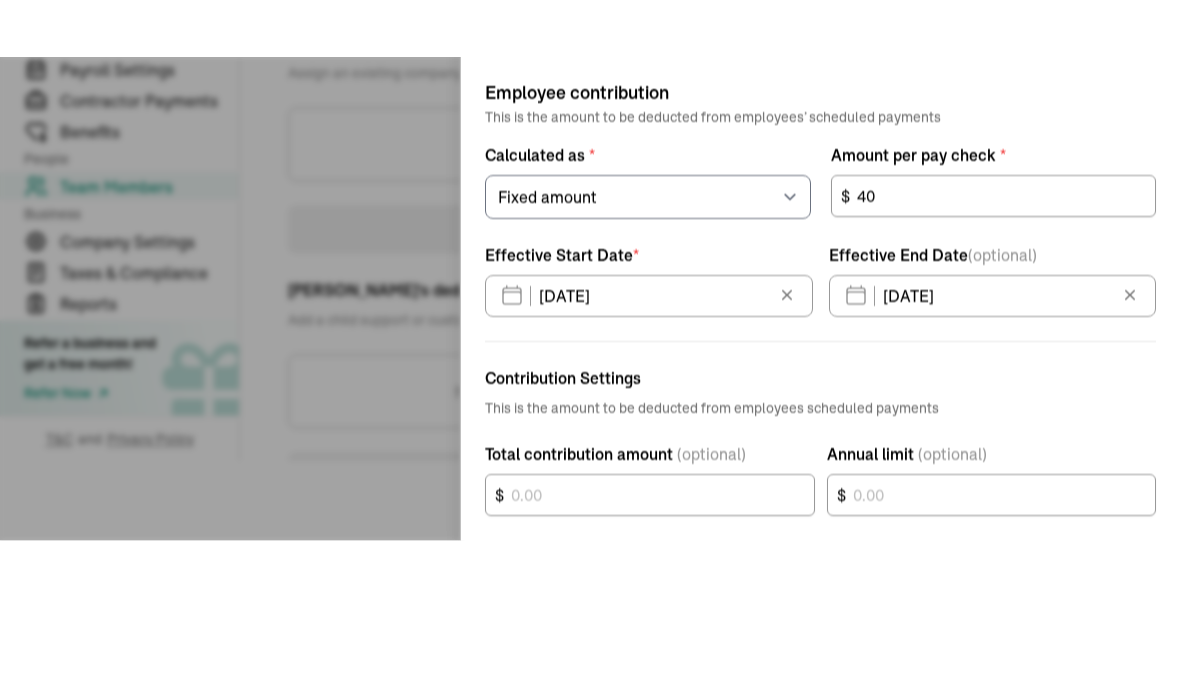 click on "Open main menu Help [PERSON_NAME] Prosperity Cleaning Service and Deep Cleaning Home Payroll Employee Payroll Payroll Settings Contractor Payments Benefits People Team Members Business Company Settings Taxes & Compliance Reports Refer a business and   get a free month! Refer Now T&C   and   Privacy Policy Back  to team members Save and continue later [PERSON_NAME][DEMOGRAPHIC_DATA] W2 Employee Pay Stubs General Job & Payment Time-off Benefits & Deductions Taxes & Pay Method Documents Pay History W2 Forms Benefits & Deductions Add any company benefits, garnishments, custom post-tax deductions Does this employee have deductions?   * Yes No Company Benefit Assign an existing company-wide benefit or create a new one and assign it. No  benefits  added Add a benefit Filicia's deductions Add a child support or custom post-tax deduction specific to this employee No  deductions  added Add a deduction Previous Next: Taxes
Add a deduction What type of deduction are you adding?     *" at bounding box center [590, 251] 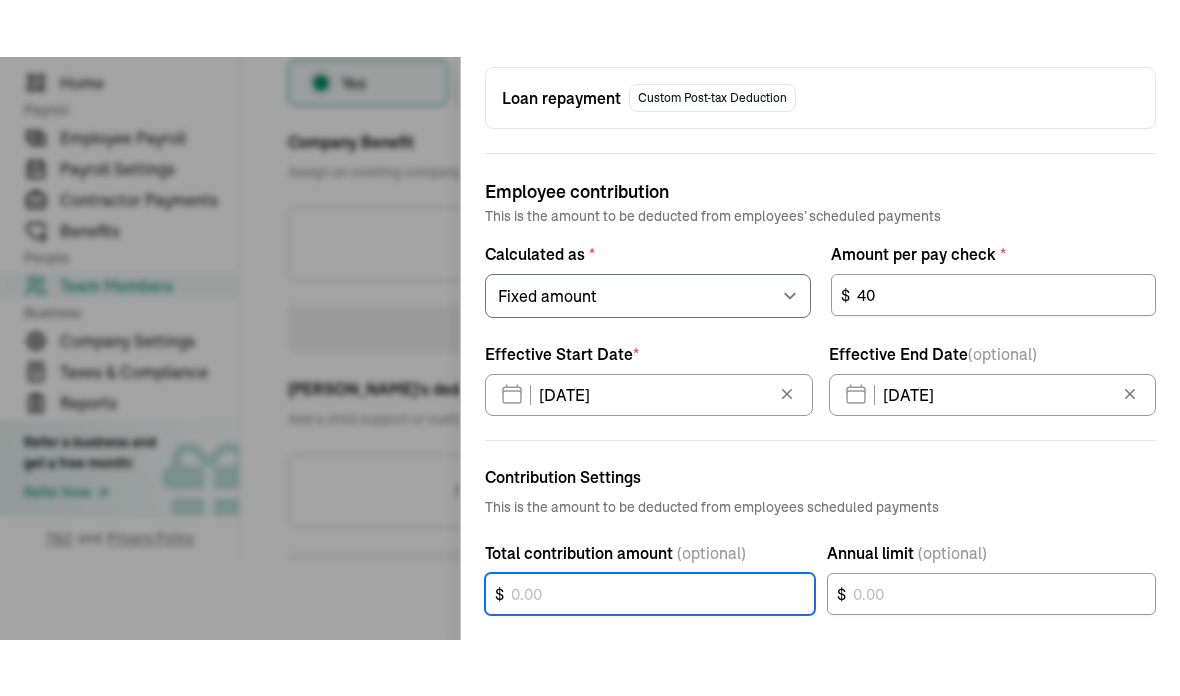 scroll, scrollTop: 86, scrollLeft: 0, axis: vertical 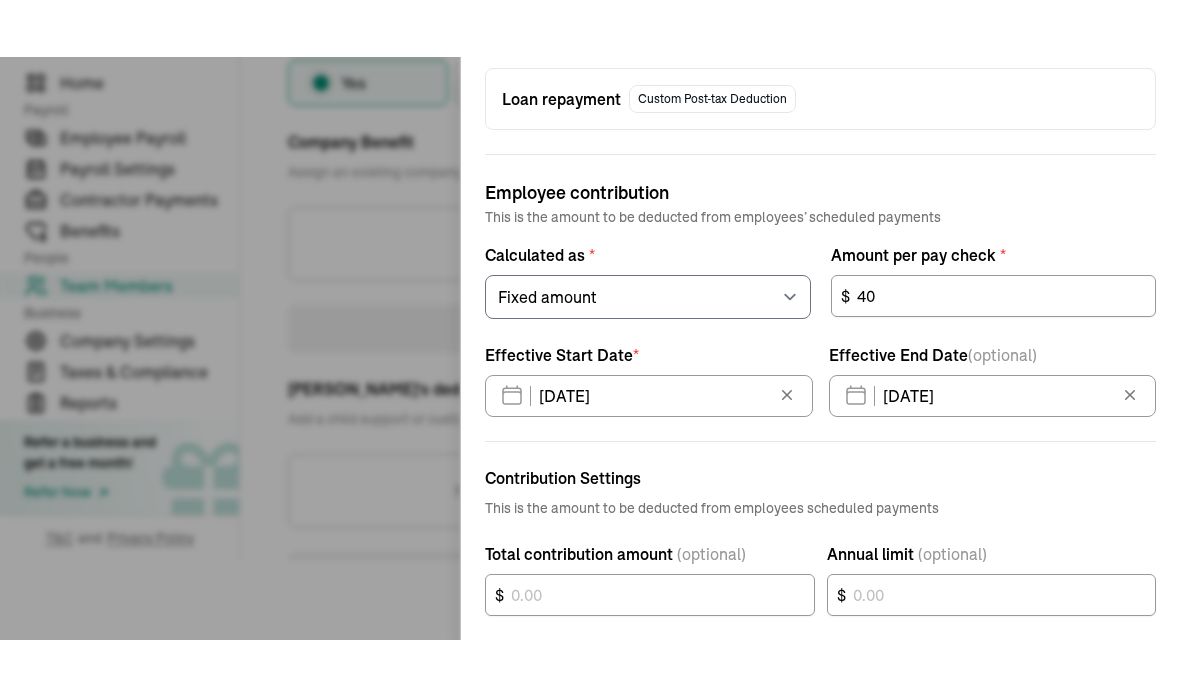 click on "Open main menu Help [PERSON_NAME] Prosperity Cleaning Service and Deep Cleaning Home Payroll Employee Payroll Payroll Settings Contractor Payments Benefits People Team Members Business Company Settings Taxes & Compliance Reports Refer a business and   get a free month! Refer Now T&C   and   Privacy Policy Back  to team members Save and continue later [PERSON_NAME][DEMOGRAPHIC_DATA] W2 Employee Pay Stubs General Job & Payment Time-off Benefits & Deductions Taxes & Pay Method Documents Pay History W2 Forms Benefits & Deductions Add any company benefits, garnishments, custom post-tax deductions Does this employee have deductions?   * Yes No Company Benefit Assign an existing company-wide benefit or create a new one and assign it. No  benefits  added Add a benefit Filicia's deductions Add a child support or custom post-tax deduction specific to this employee No  deductions  added Add a deduction Previous Next: Taxes
Add a deduction What type of deduction are you adding?     *" at bounding box center [590, 251] 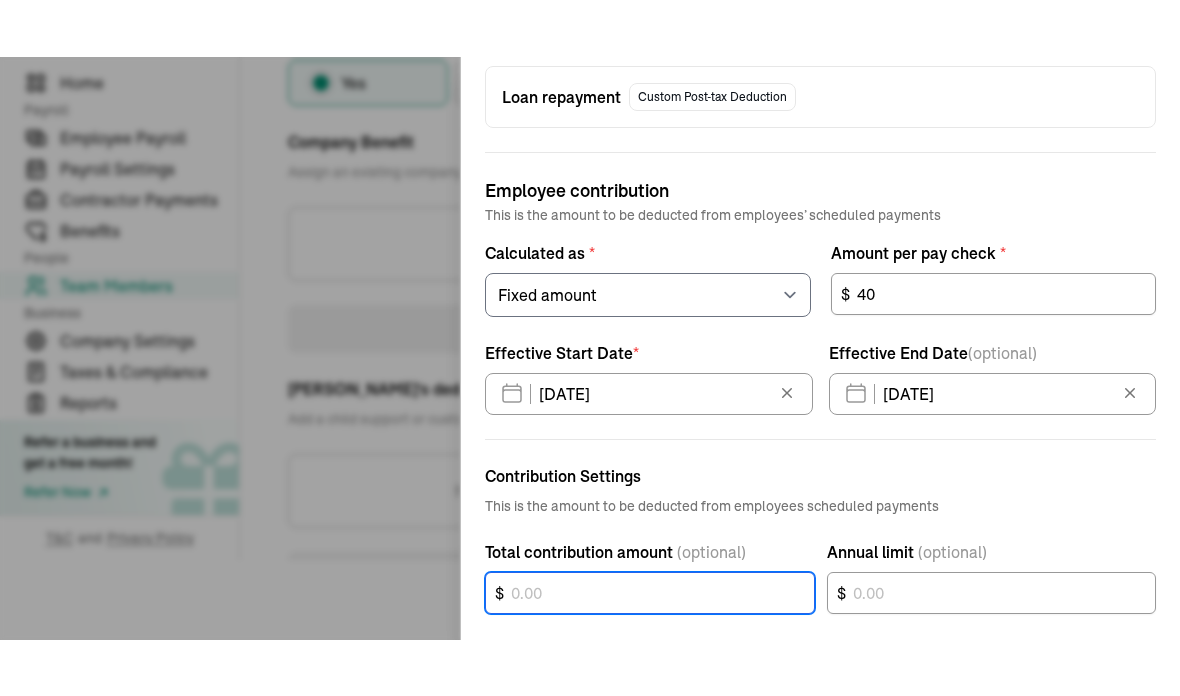 scroll, scrollTop: 86, scrollLeft: 0, axis: vertical 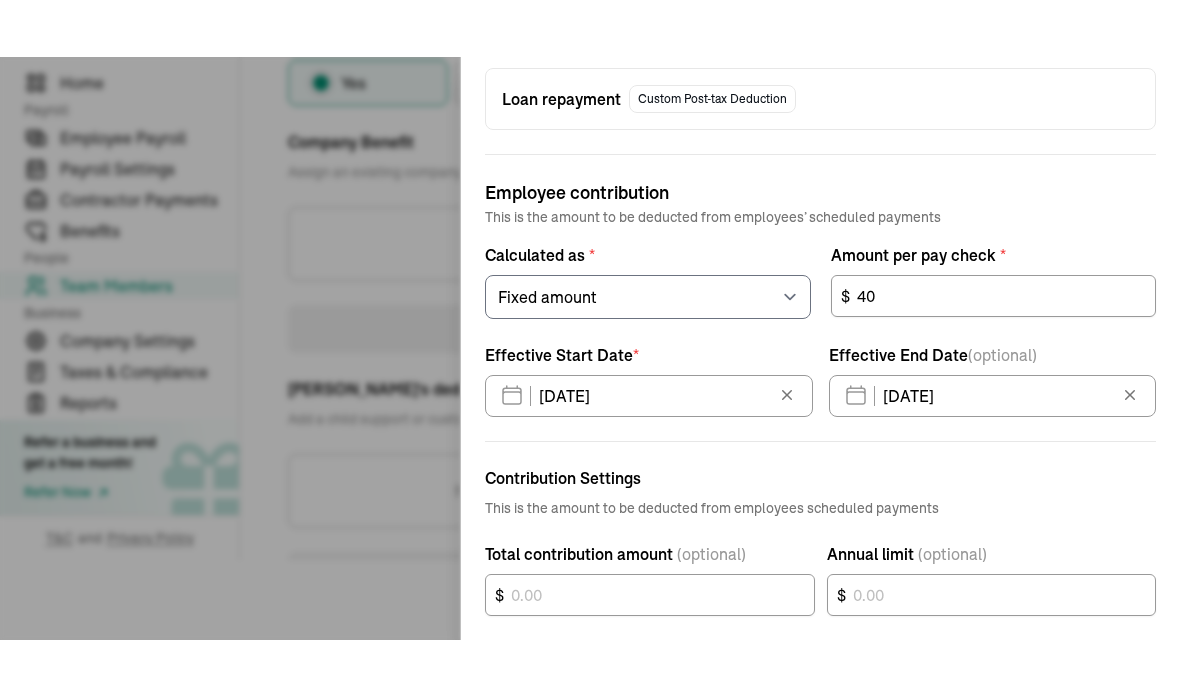 click on "Open main menu Help [PERSON_NAME] Prosperity Cleaning Service and Deep Cleaning Home Payroll Employee Payroll Payroll Settings Contractor Payments Benefits People Team Members Business Company Settings Taxes & Compliance Reports Refer a business and   get a free month! Refer Now T&C   and   Privacy Policy Back  to team members Save and continue later [PERSON_NAME][DEMOGRAPHIC_DATA] W2 Employee Pay Stubs General Job & Payment Time-off Benefits & Deductions Taxes & Pay Method Documents Pay History W2 Forms Benefits & Deductions Add any company benefits, garnishments, custom post-tax deductions Does this employee have deductions?   * Yes No Company Benefit Assign an existing company-wide benefit or create a new one and assign it. No  benefits  added Add a benefit Filicia's deductions Add a child support or custom post-tax deduction specific to this employee No  deductions  added Add a deduction Previous Next: Taxes
Add a deduction What type of deduction are you adding?     *" at bounding box center (590, 251) 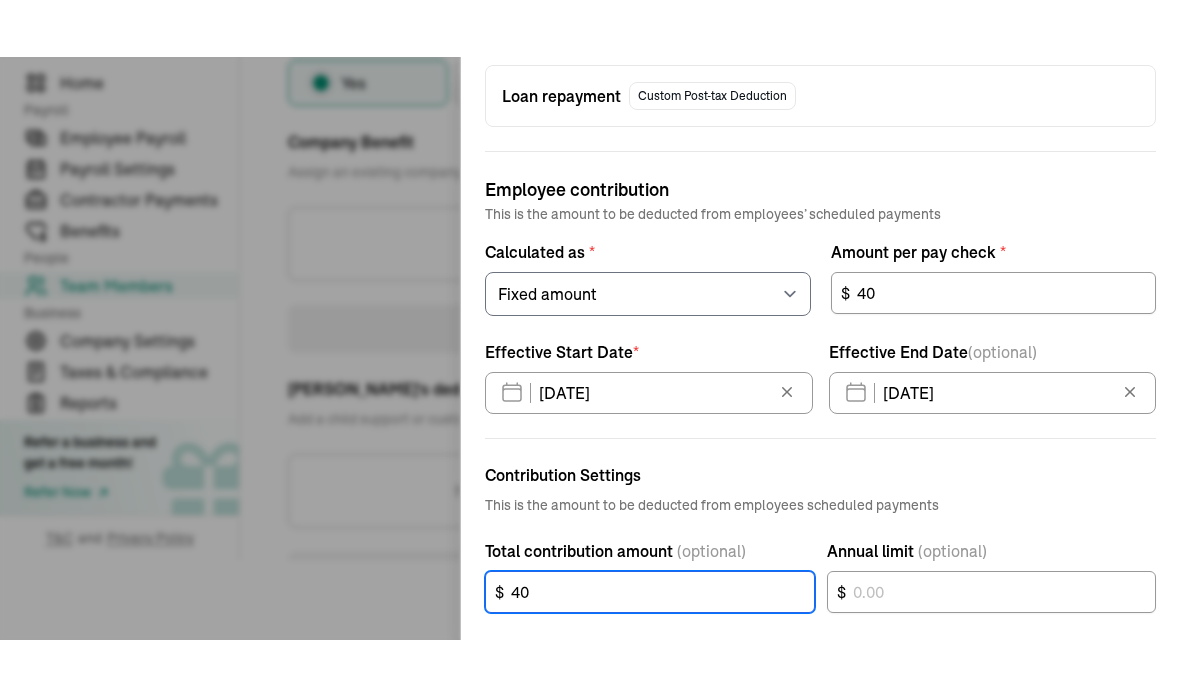 scroll, scrollTop: 86, scrollLeft: 0, axis: vertical 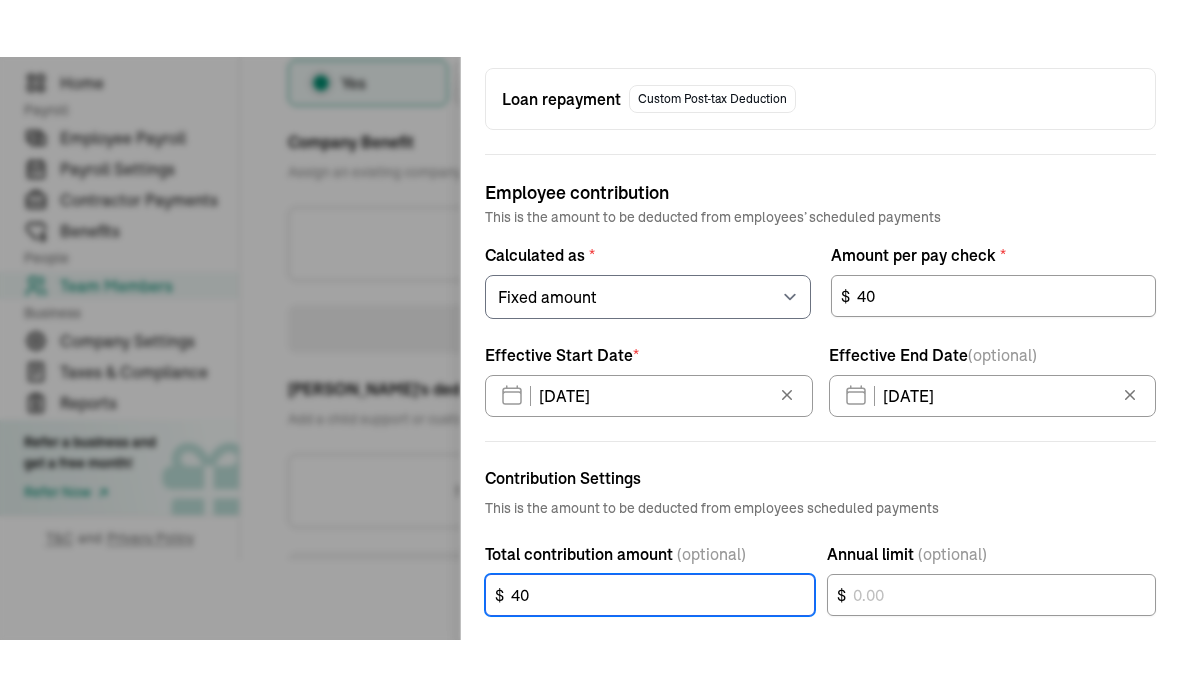 type on "40" 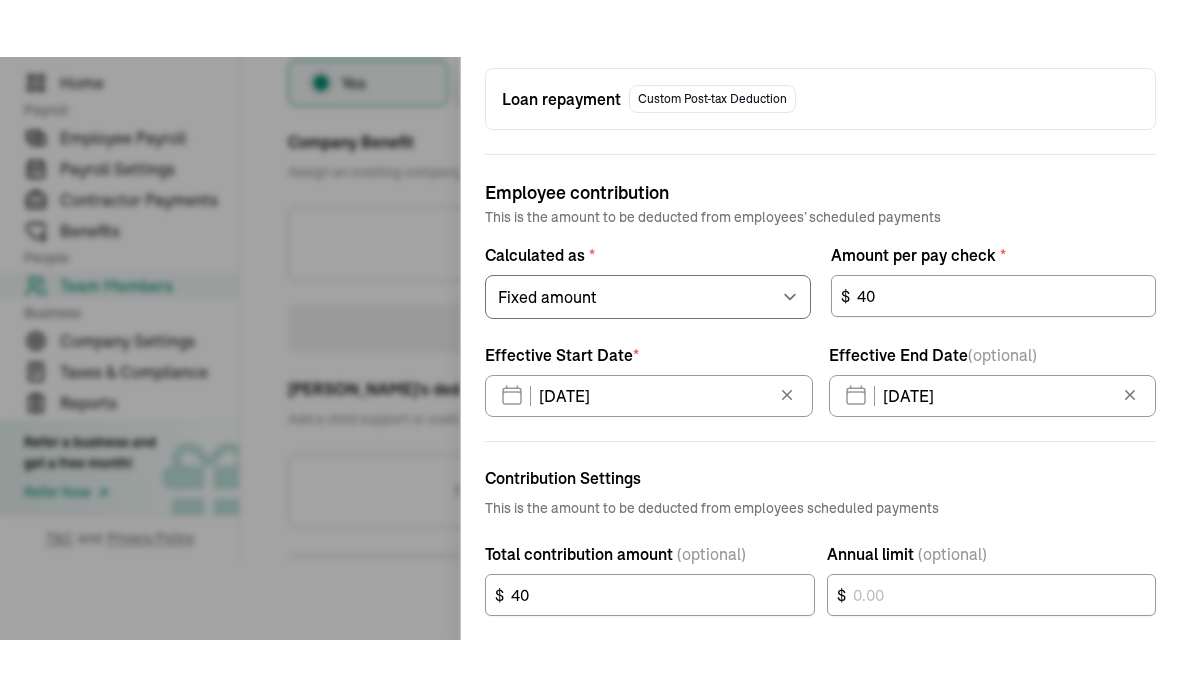 click on "Open main menu Help [PERSON_NAME] Prosperity Cleaning Service and Deep Cleaning Home Payroll Employee Payroll Payroll Settings Contractor Payments Benefits People Team Members Business Company Settings Taxes & Compliance Reports Refer a business and   get a free month! Refer Now T&C   and   Privacy Policy Back  to team members Save and continue later [PERSON_NAME][DEMOGRAPHIC_DATA] W2 Employee Pay Stubs General Job & Payment Time-off Benefits & Deductions Taxes & Pay Method Documents Pay History W2 Forms Benefits & Deductions Add any company benefits, garnishments, custom post-tax deductions Does this employee have deductions?   * Yes No Company Benefit Assign an existing company-wide benefit or create a new one and assign it. No  benefits  added Add a benefit Filicia's deductions Add a child support or custom post-tax deduction specific to this employee No  deductions  added Add a deduction Previous Next: Taxes
Add a deduction What type of deduction are you adding?     *" at bounding box center (590, 251) 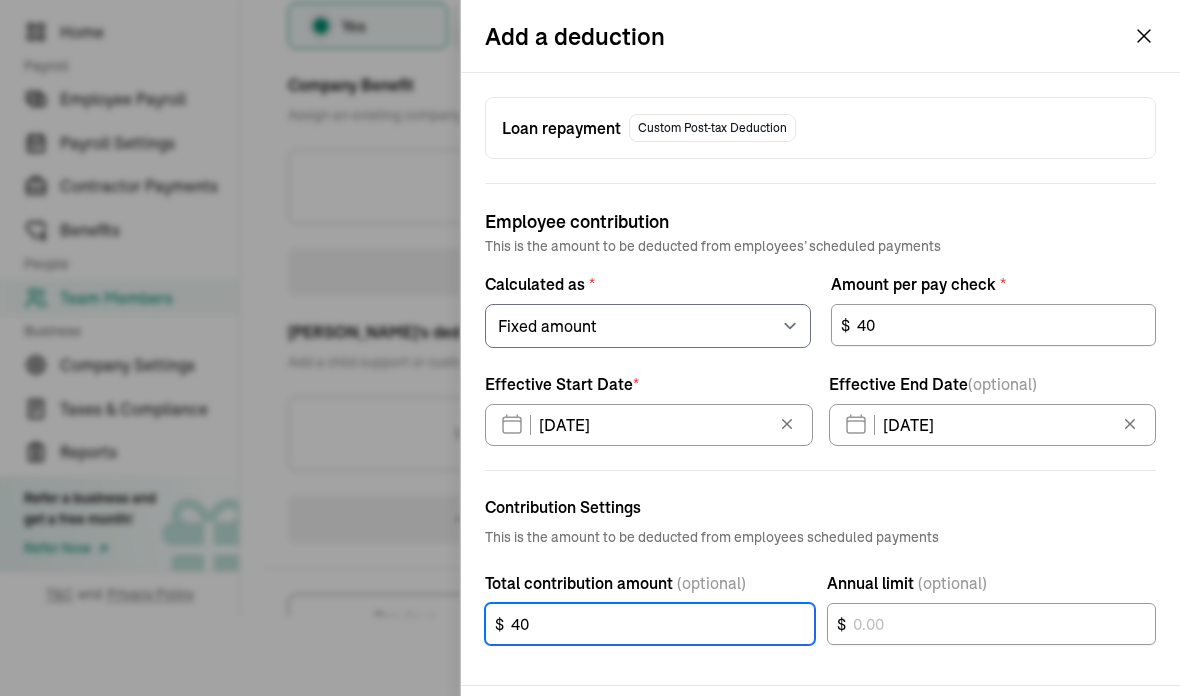 scroll, scrollTop: -1, scrollLeft: 0, axis: vertical 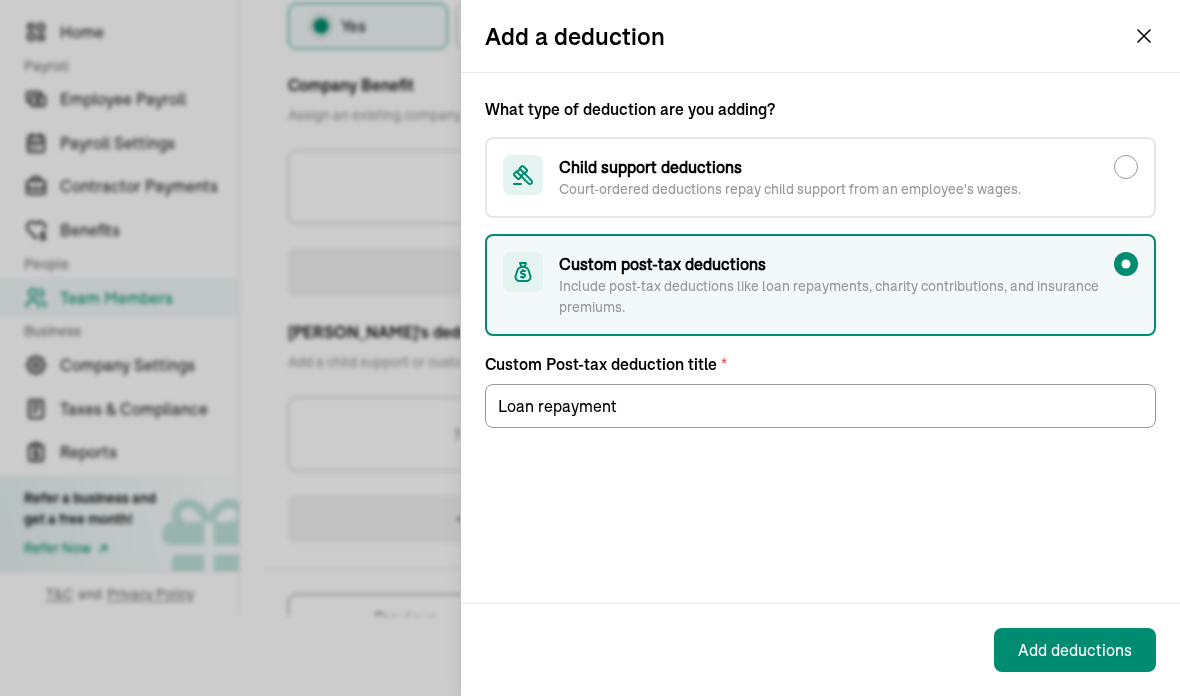 click on "What type of deduction are you adding?   Child support deductions Court-ordered deductions repay child support from an employee's wages. Custom post-tax deductions Include post-tax deductions like loan repayments, charity contributions, and insurance premiums. Custom Post-tax deduction title   *  Loan repayment" at bounding box center (820, 338) 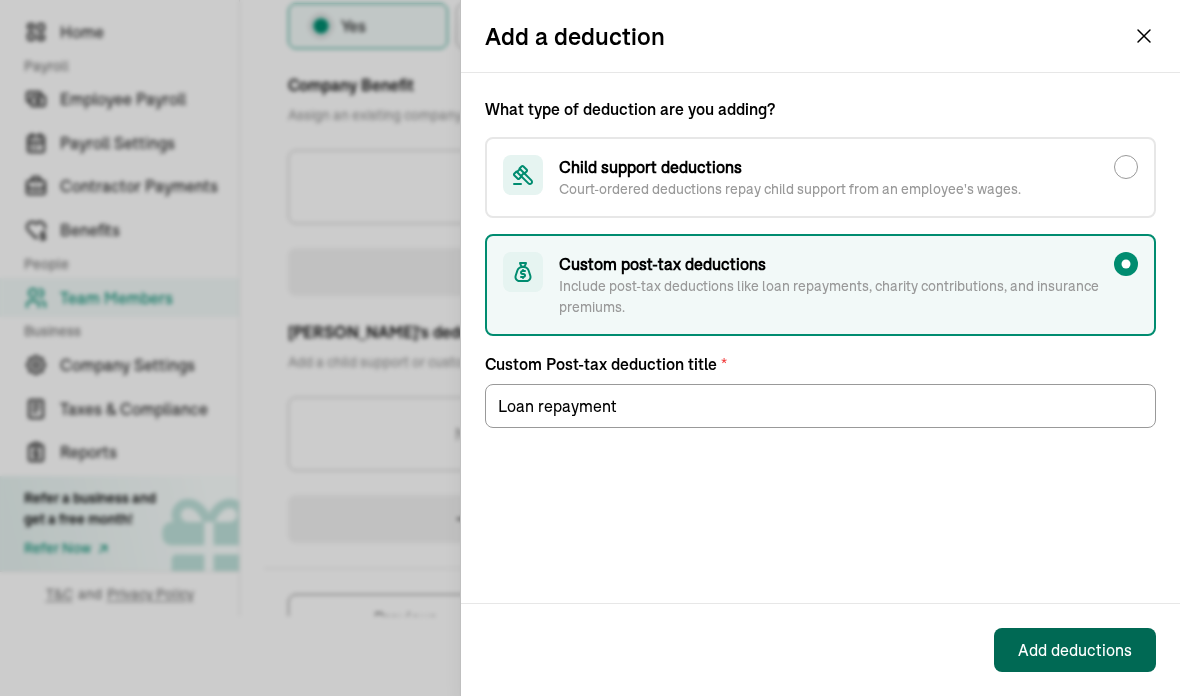 scroll, scrollTop: 0, scrollLeft: 0, axis: both 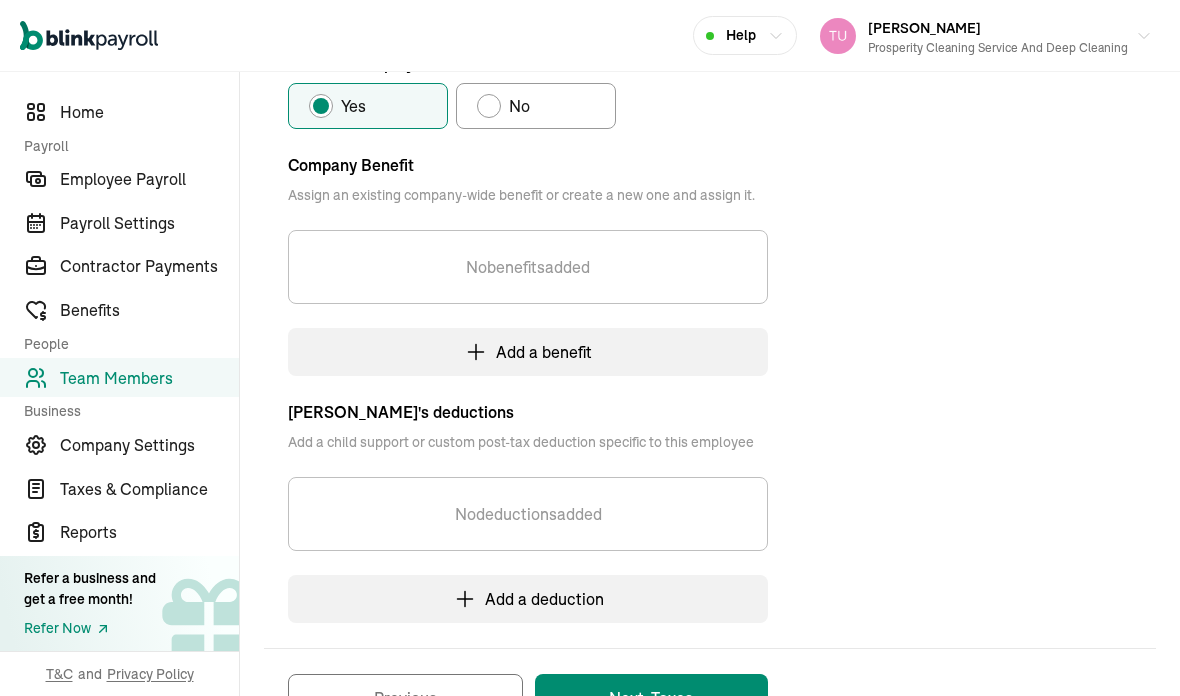 click on "Company Benefit Assign an existing company-wide benefit or create a new one and assign it. No  benefits  added Add a benefit [PERSON_NAME]'s deductions Add a child support or custom post-tax deduction specific to this employee No  deductions  added Add a deduction" at bounding box center (528, 376) 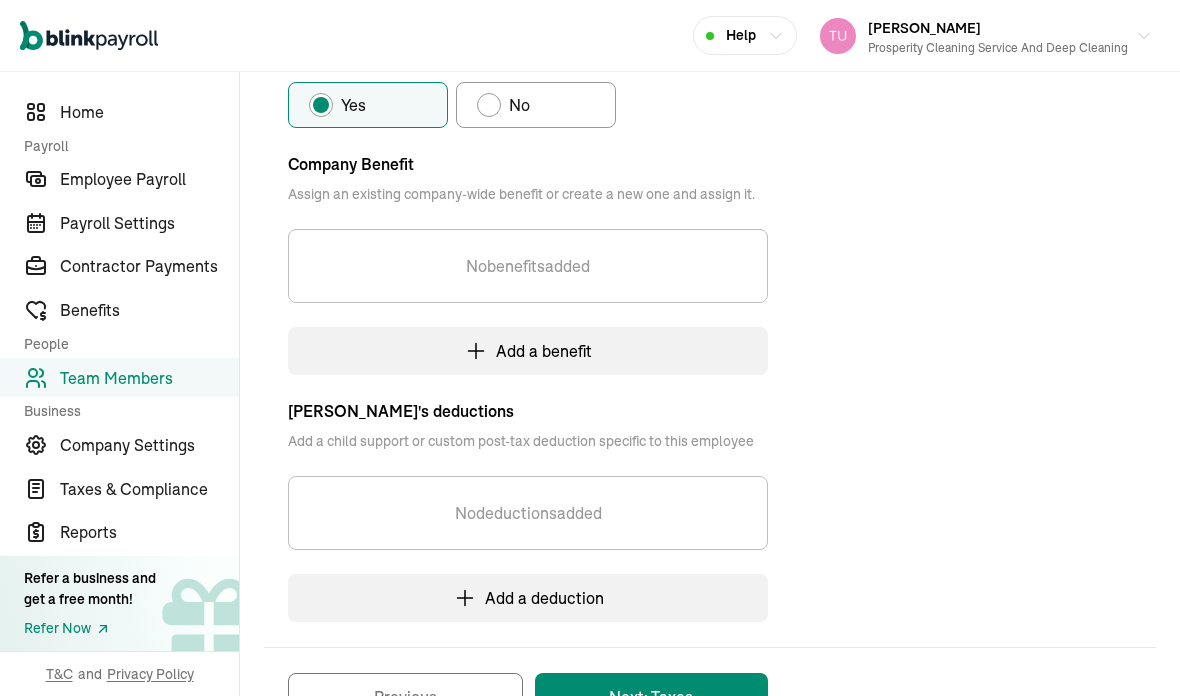 scroll, scrollTop: 365, scrollLeft: 0, axis: vertical 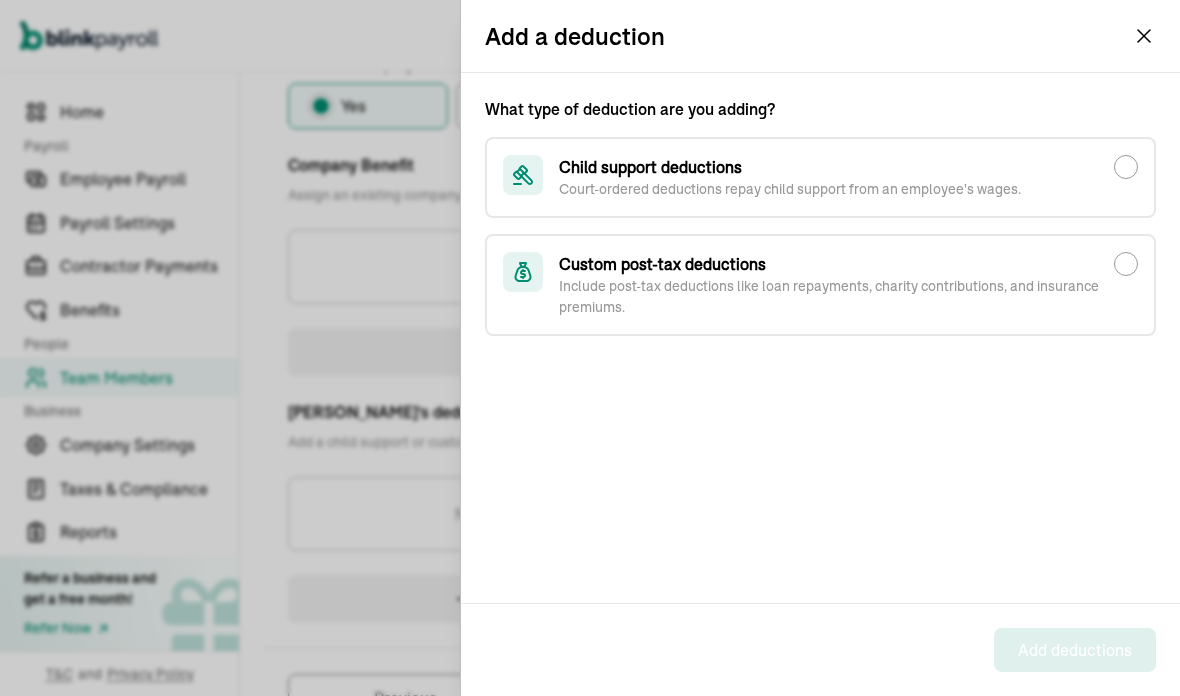 click on "Custom post-tax deductions Include post-tax deductions like loan repayments, charity contributions, and insurance premiums." at bounding box center [1126, 264] 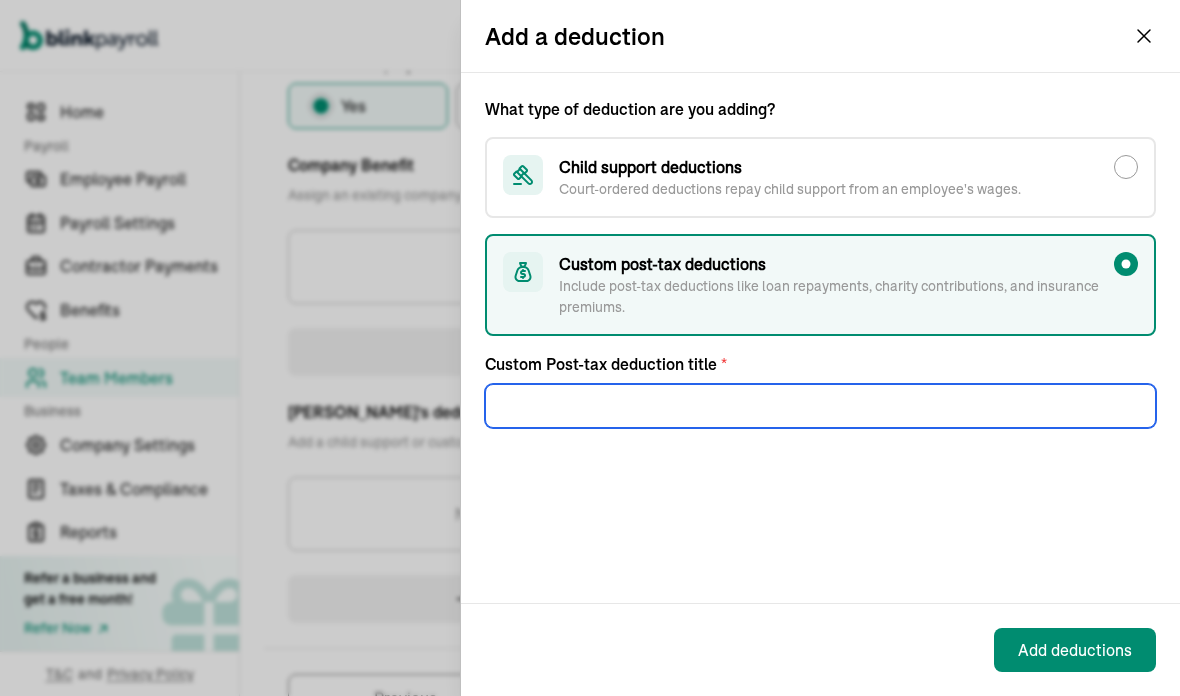 click on "What type of deduction are you adding?   Child support deductions Court-ordered deductions repay child support from an employee's wages. Custom post-tax deductions Include post-tax deductions like loan repayments, charity contributions, and insurance premiums. Custom Post-tax deduction title   *" at bounding box center (820, 338) 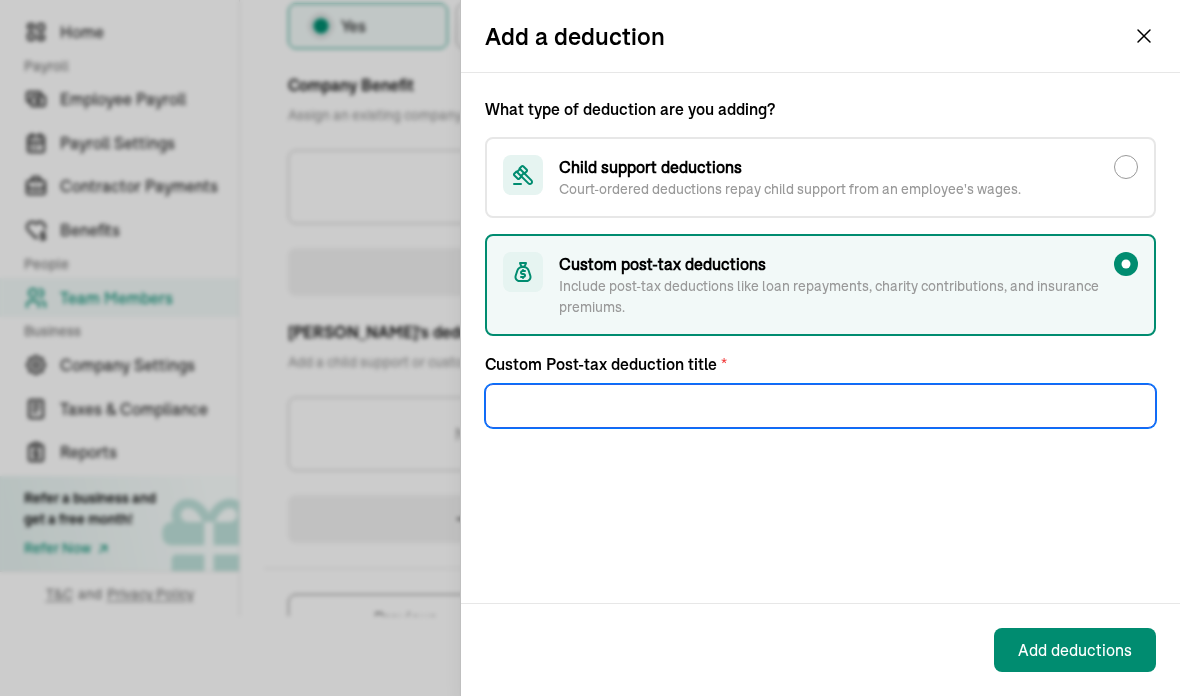 scroll, scrollTop: 0, scrollLeft: 0, axis: both 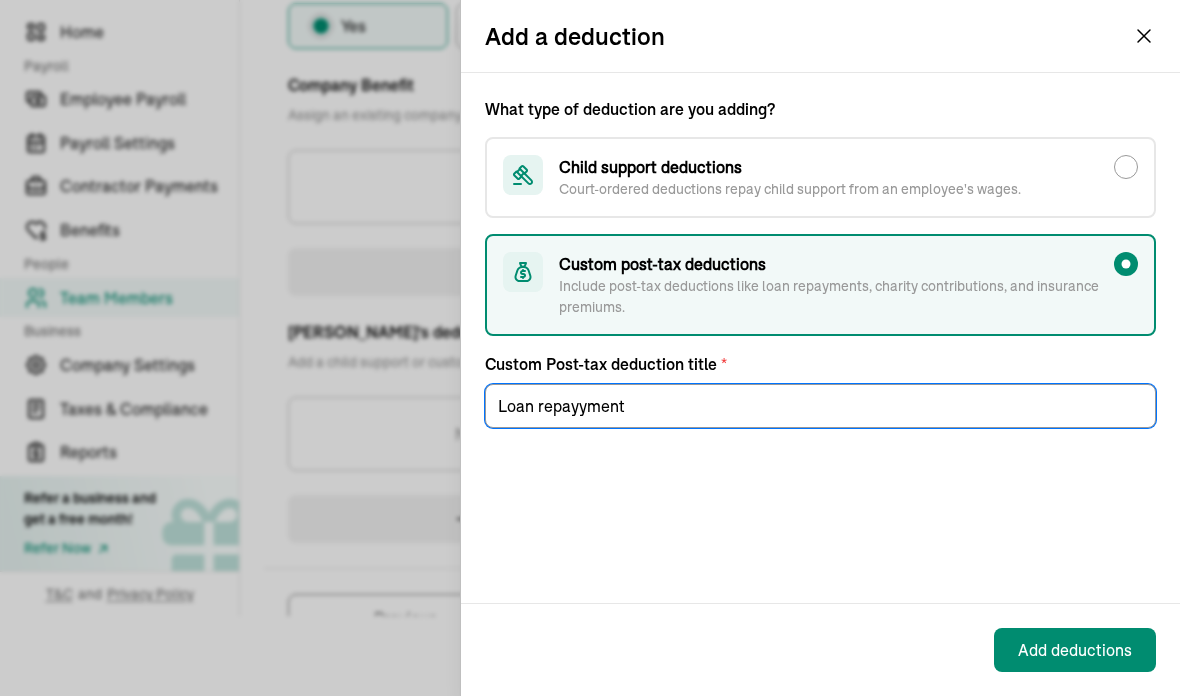 click on "What type of deduction are you adding?   Child support deductions Court-ordered deductions repay child support from an employee's wages. Custom post-tax deductions Include post-tax deductions like loan repayments, charity contributions, and insurance premiums. Custom Post-tax deduction title   *  Loan repayyment" at bounding box center (820, 338) 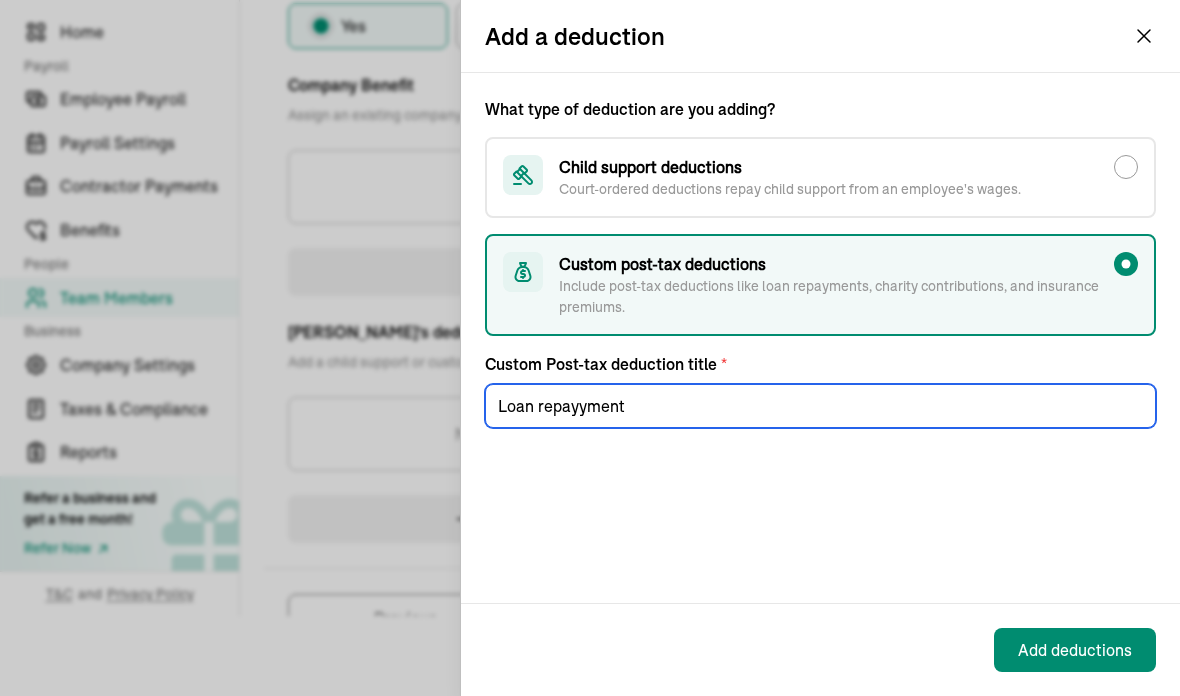 click on "Loan repayyment" at bounding box center [820, 402] 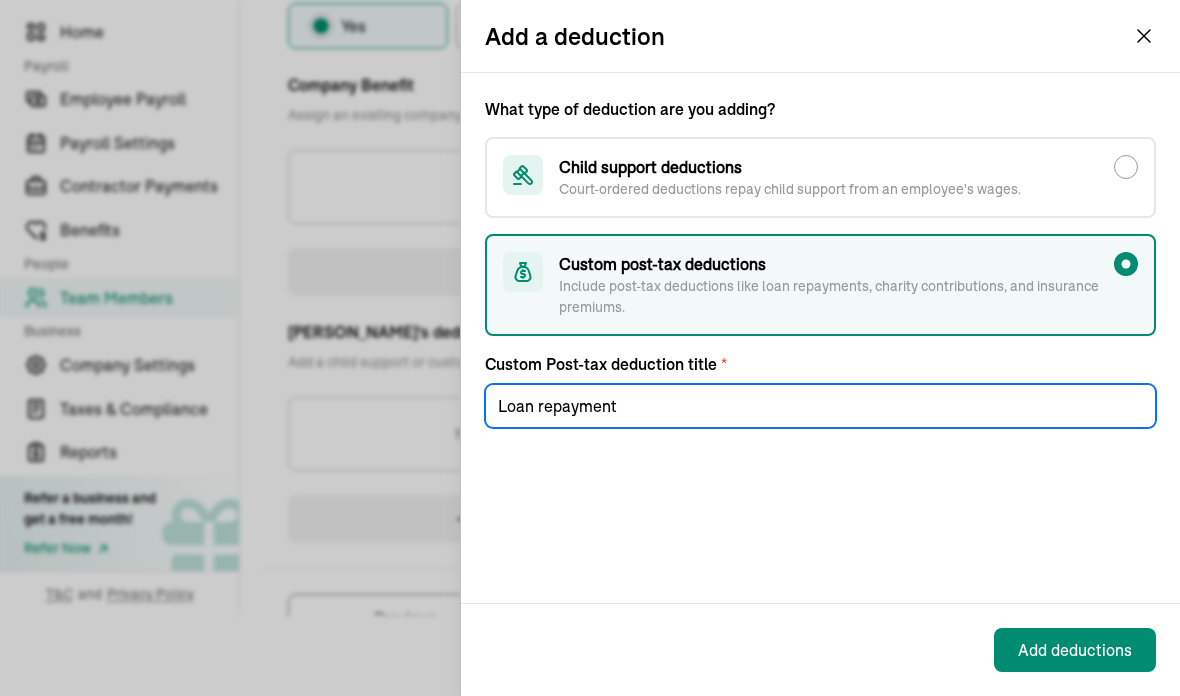 scroll, scrollTop: 0, scrollLeft: 0, axis: both 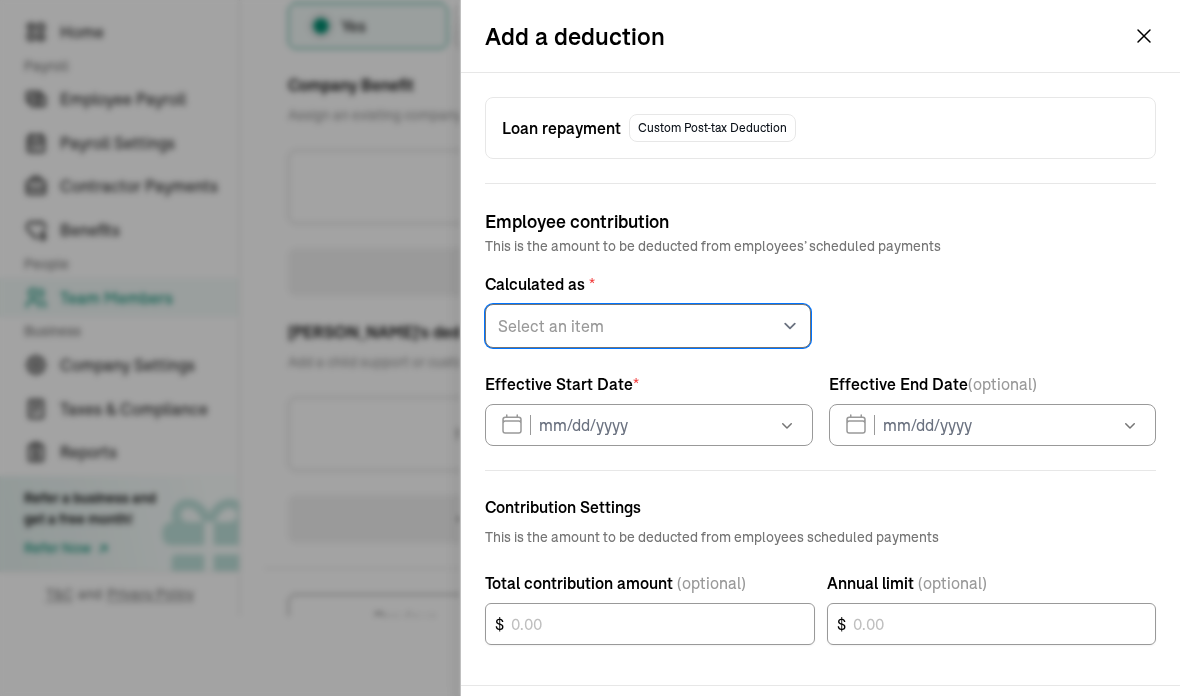 click on "Select an item Fixed amount Percentage of gross pay" at bounding box center (648, 326) 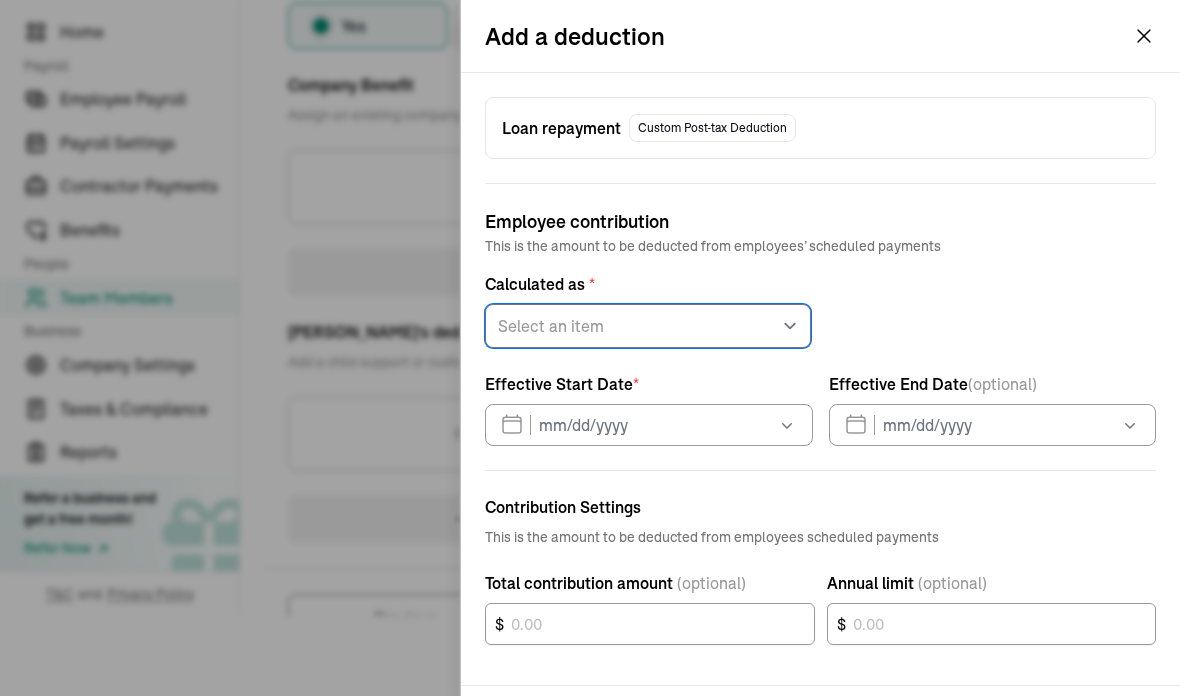 select on "1" 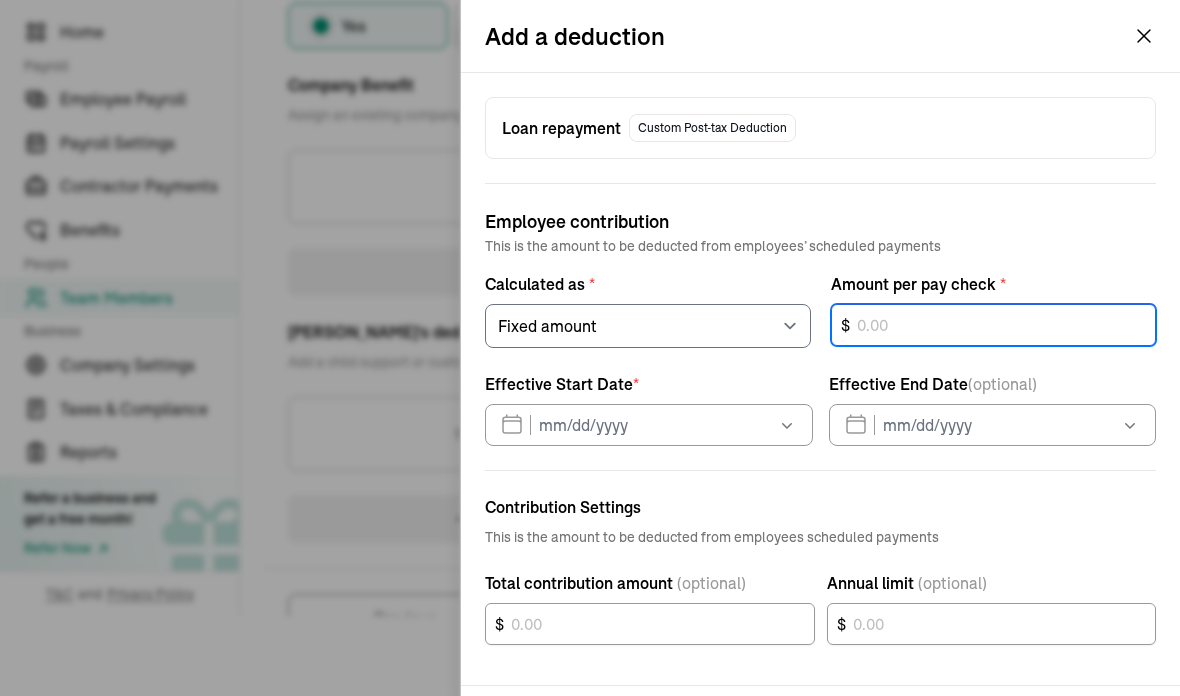 click on "$" at bounding box center (994, 326) 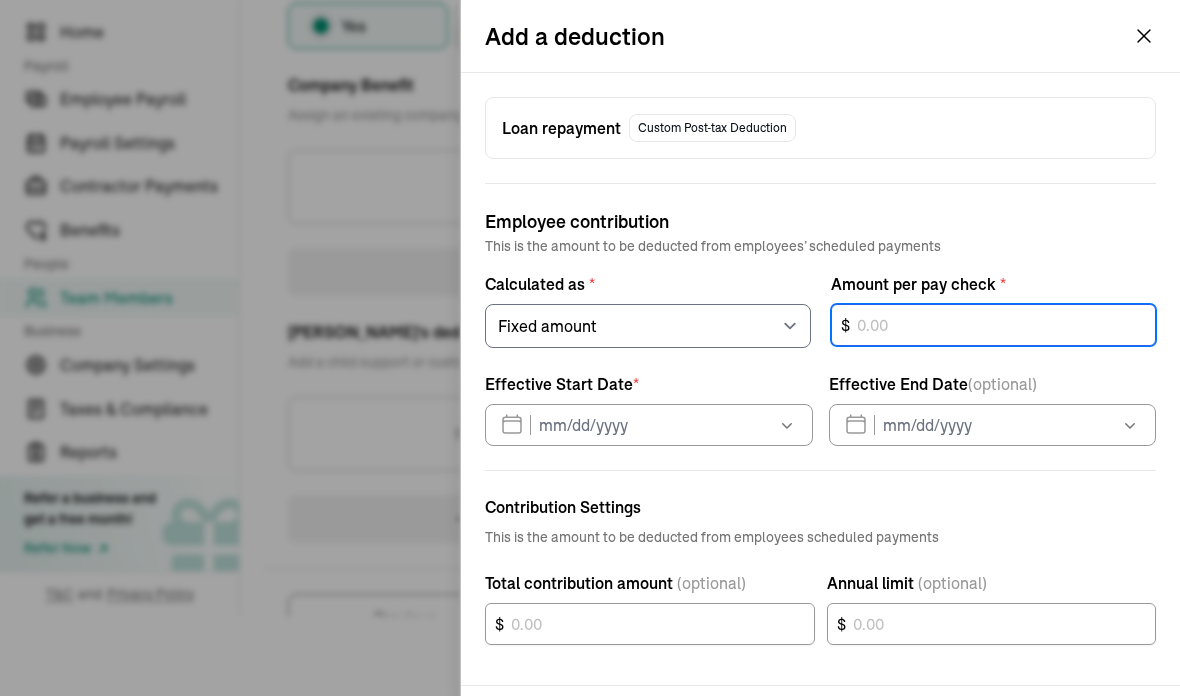 scroll, scrollTop: 86, scrollLeft: 0, axis: vertical 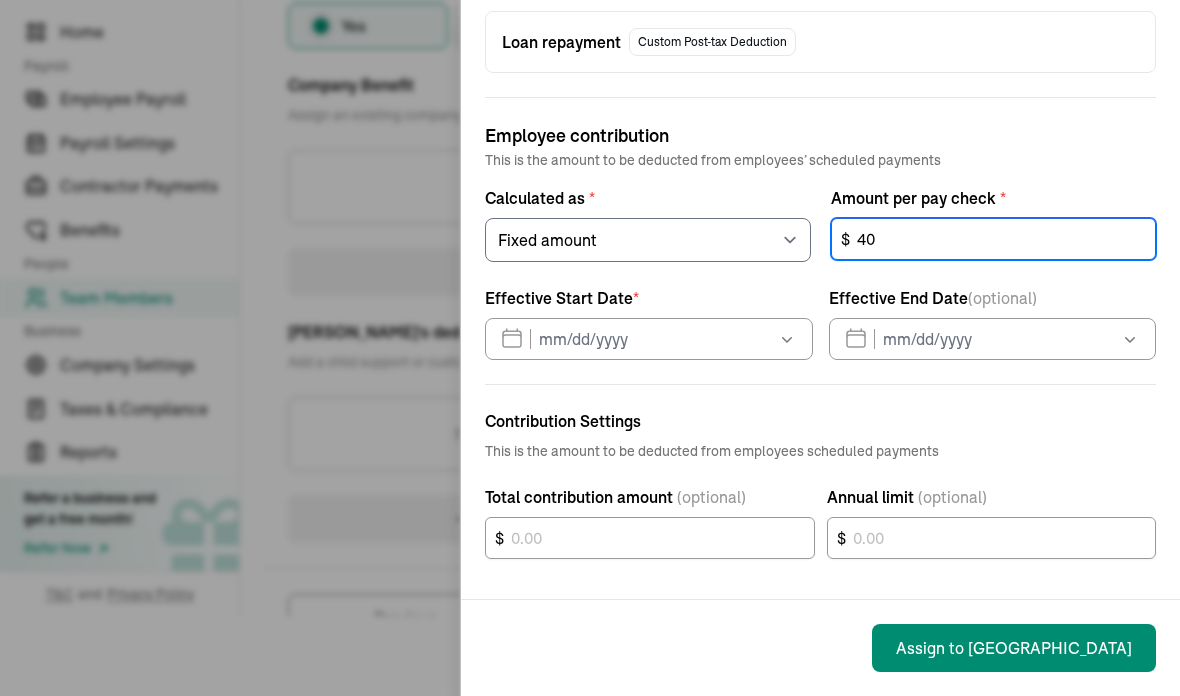type on "40" 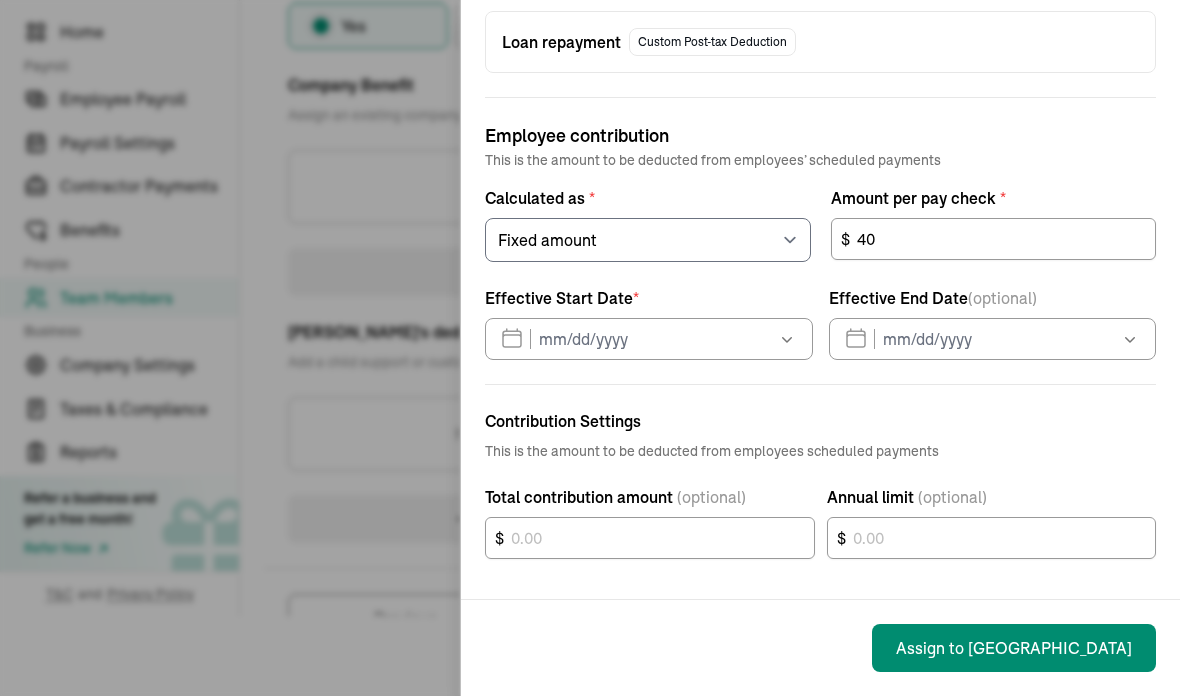 click at bounding box center (785, 339) 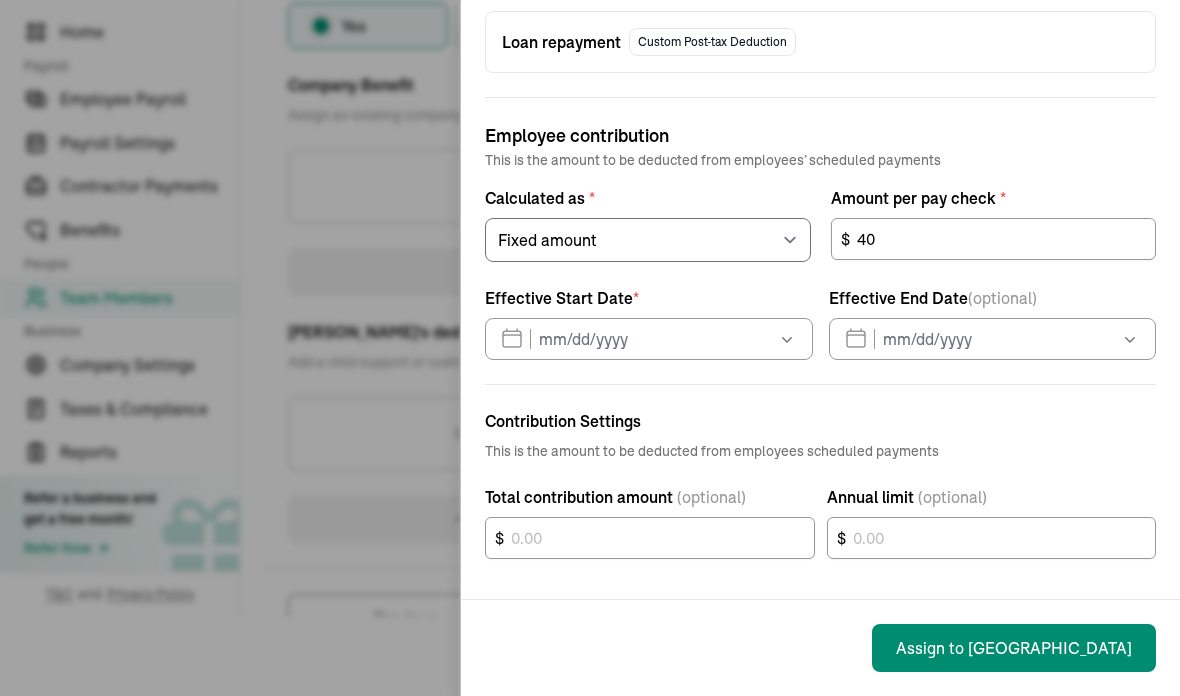 click at bounding box center (785, 339) 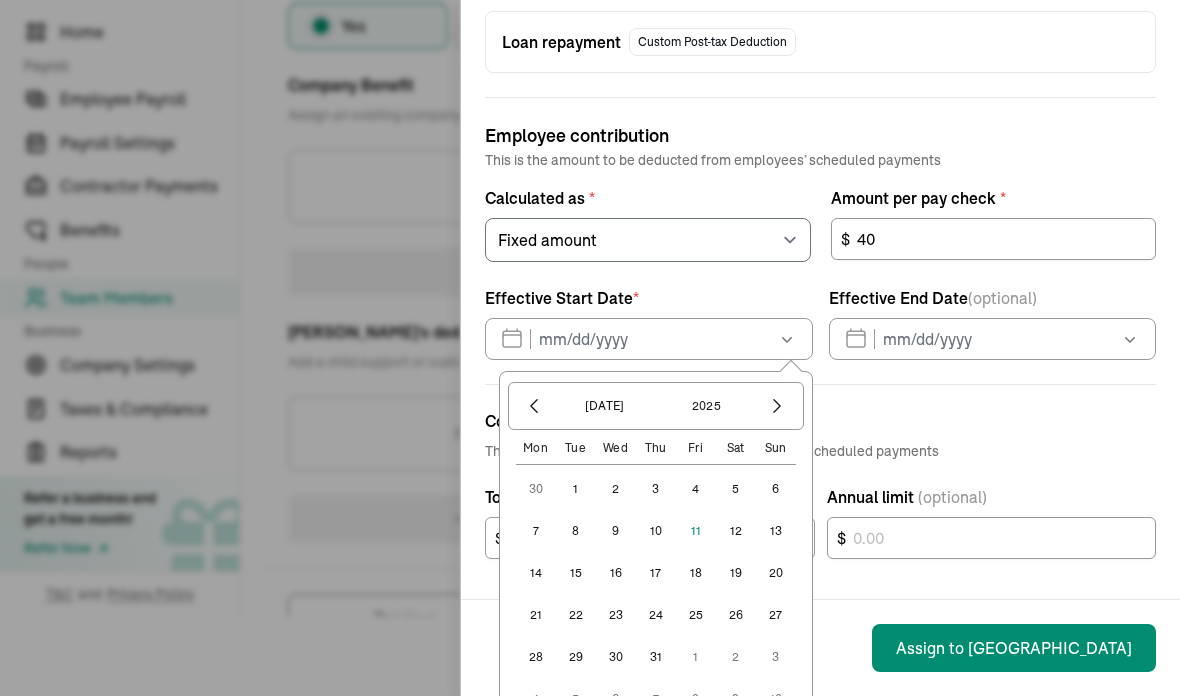 click 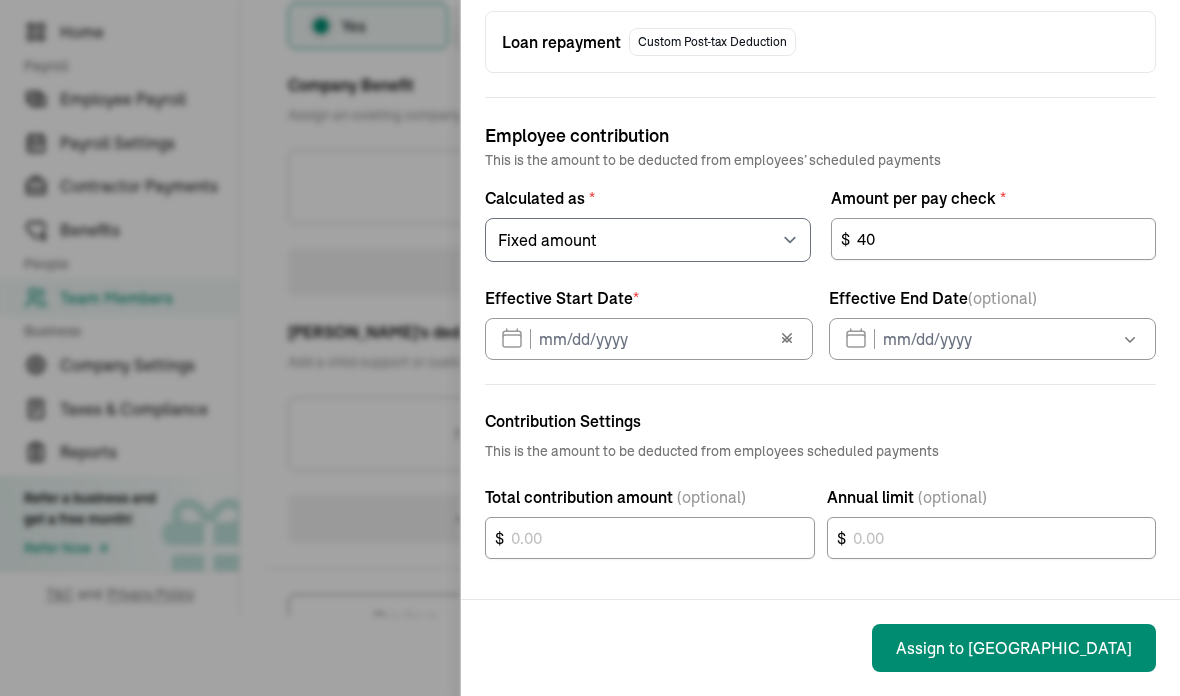 type on "07/11/2025" 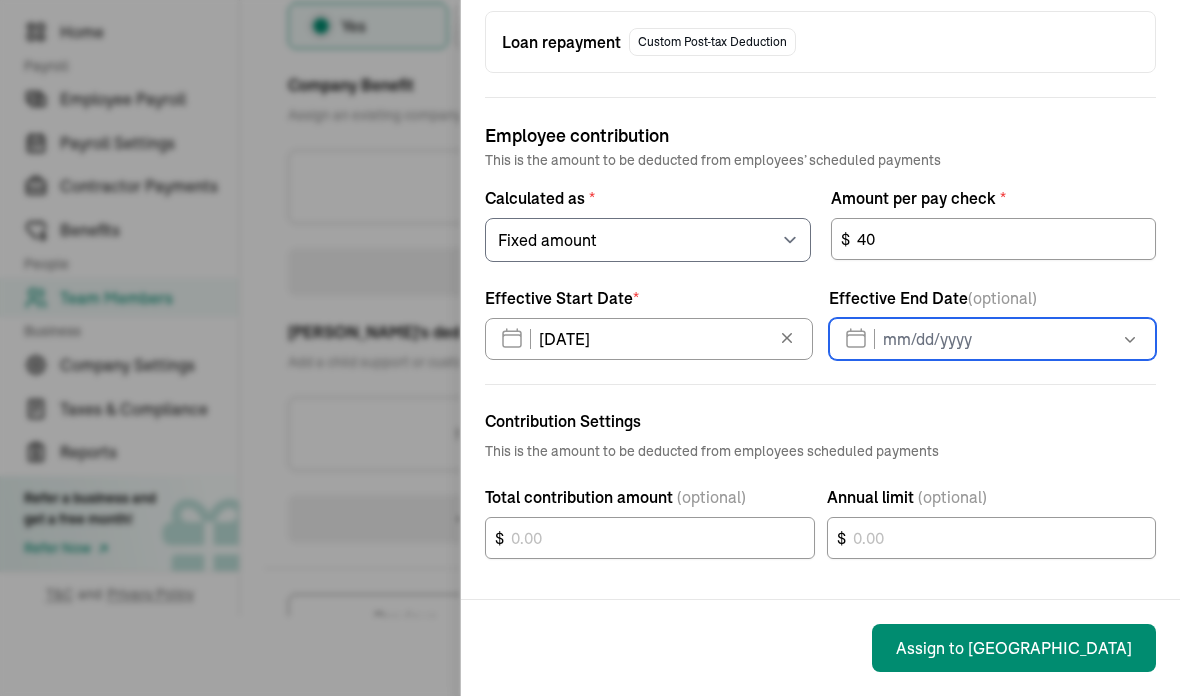click on "Jul 2025 Mon Tue Wed Thu Fri Sat Sun 30 1 2 3 4 5 6 7 8 9 10 11 12 13 14 15 16 17 18 19 20 21 22 23 24 25 26 27 28 29 30 31 1 2 3 4 5 6 7 8 9 10" at bounding box center [993, 339] 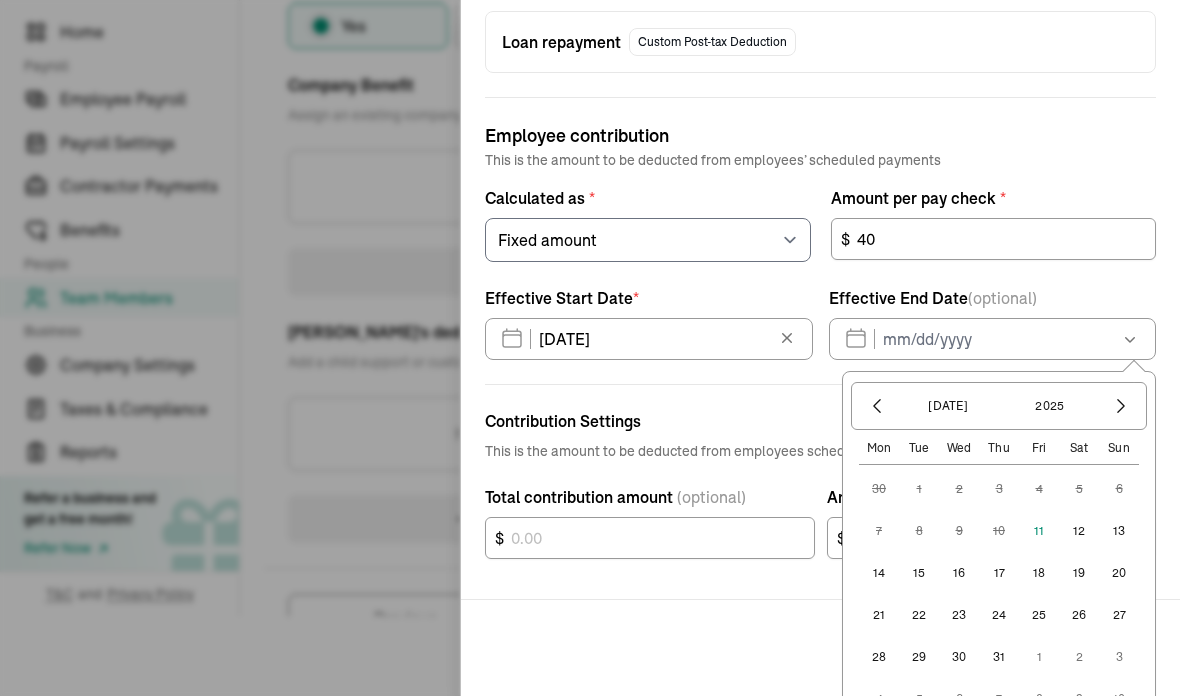 click on "11" at bounding box center [1039, 531] 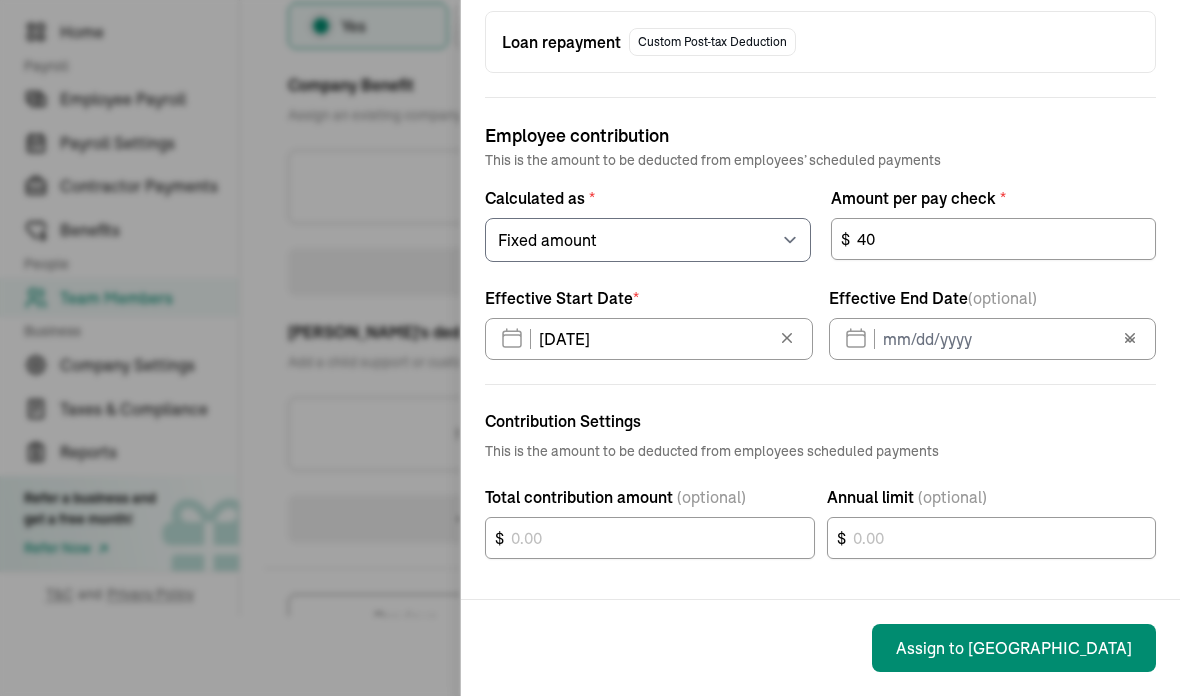 type on "07/11/2025" 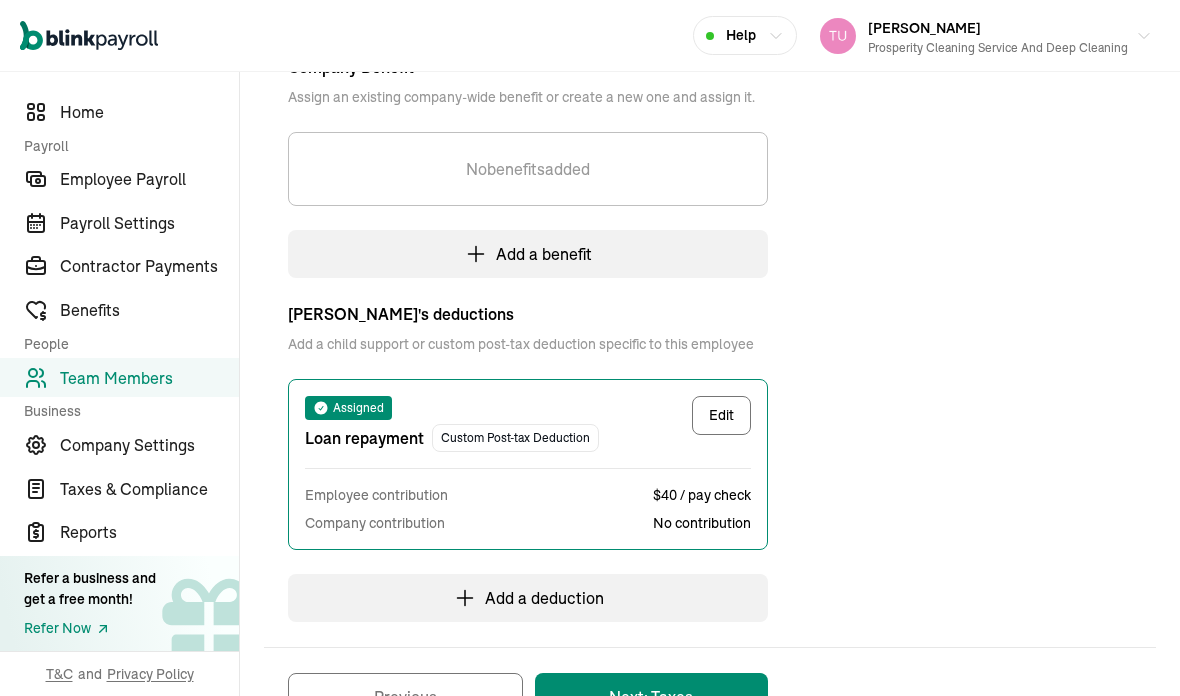 scroll, scrollTop: 462, scrollLeft: 0, axis: vertical 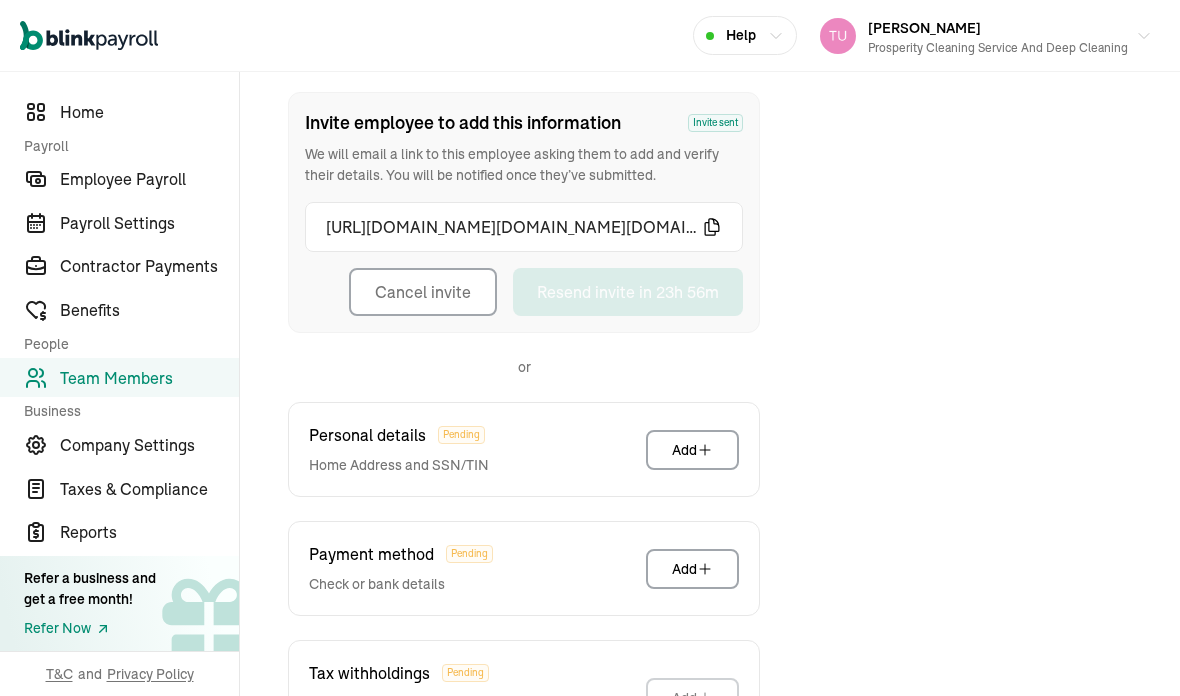 click on "Company Settings" at bounding box center [149, 445] 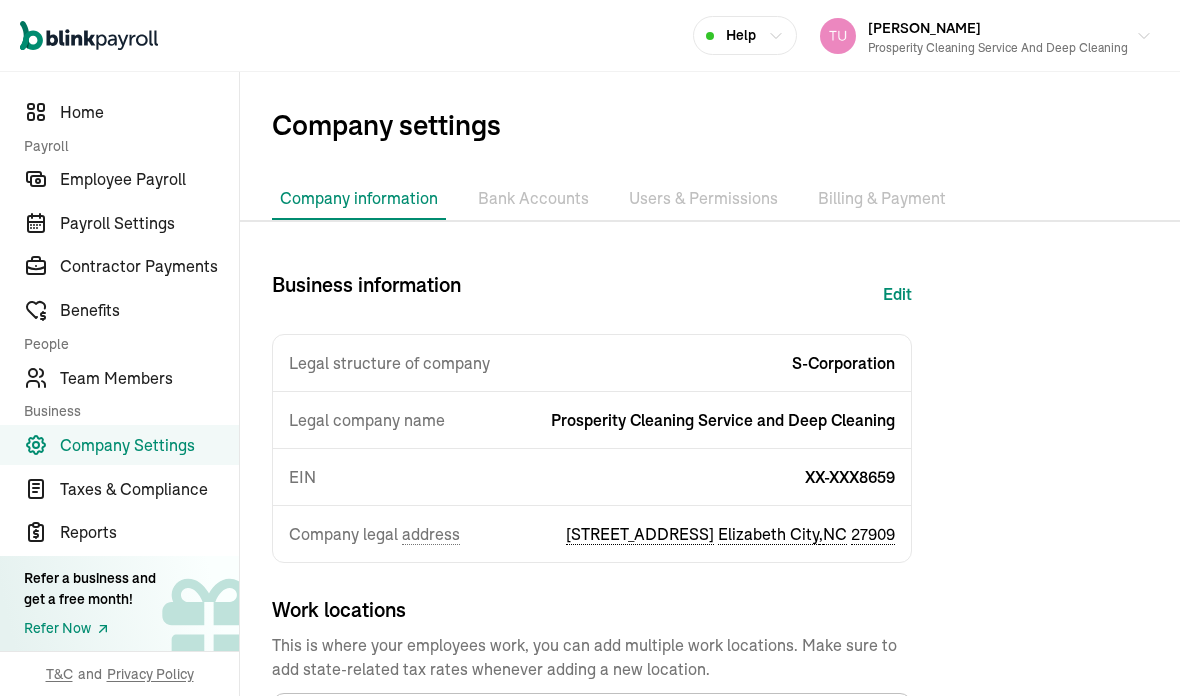 scroll, scrollTop: 0, scrollLeft: 0, axis: both 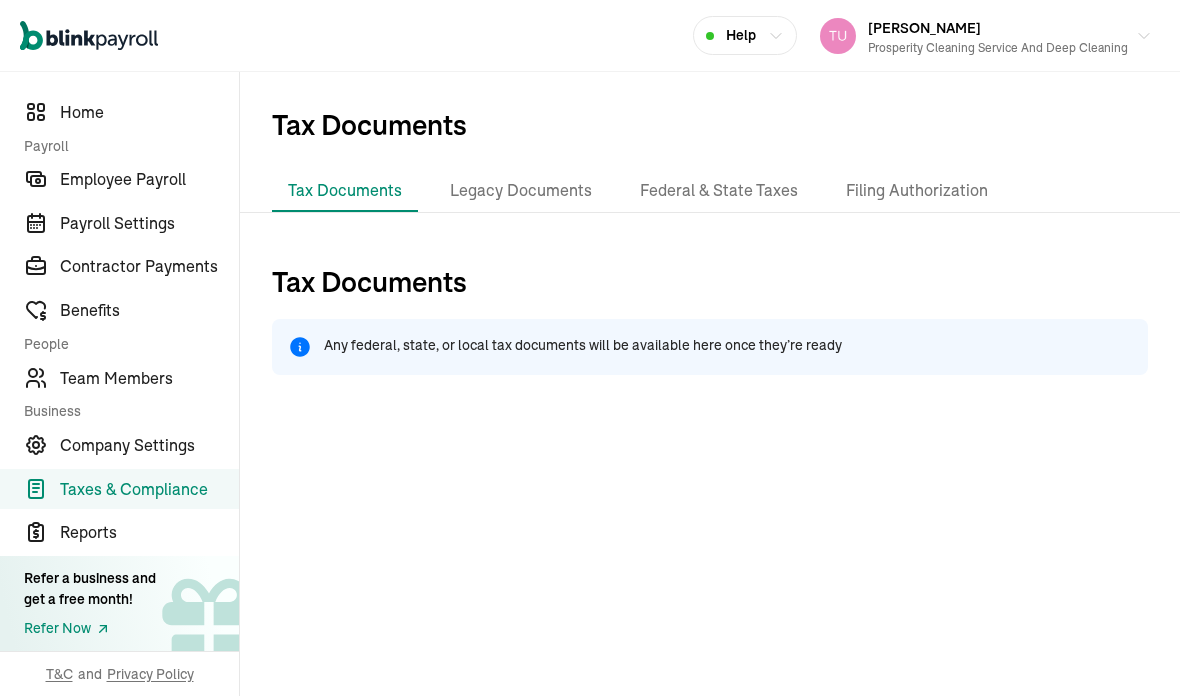 click on "Legacy Documents" at bounding box center [521, 191] 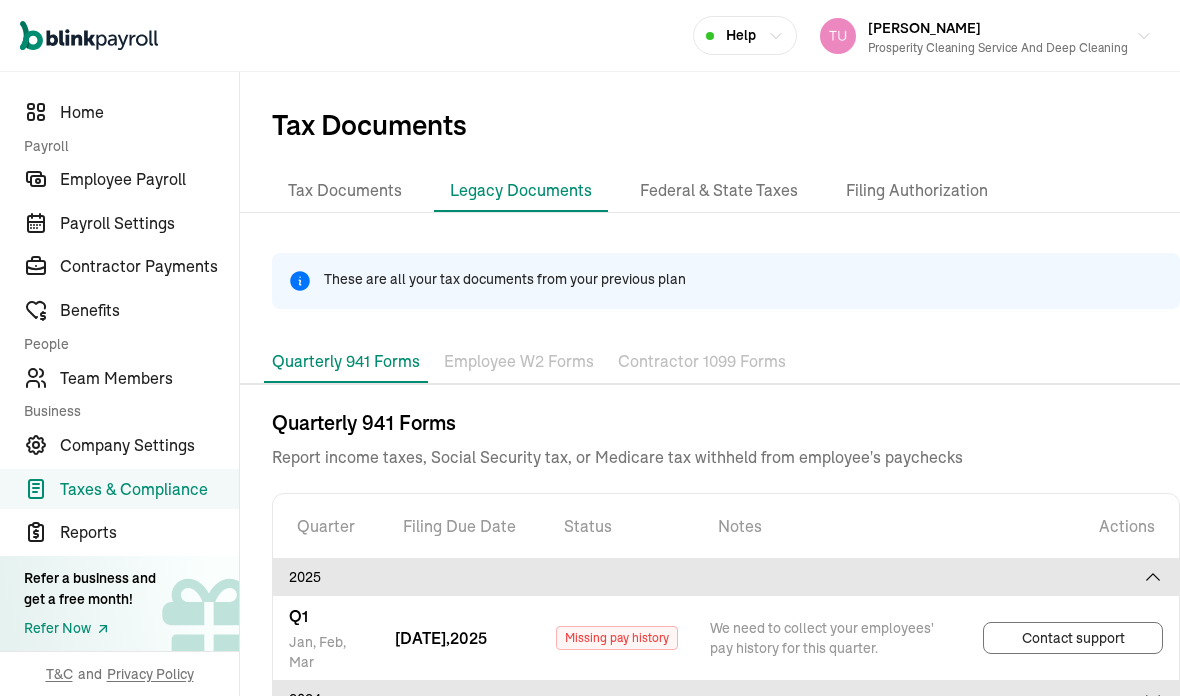 click on "Employee W2 Forms" at bounding box center [519, 362] 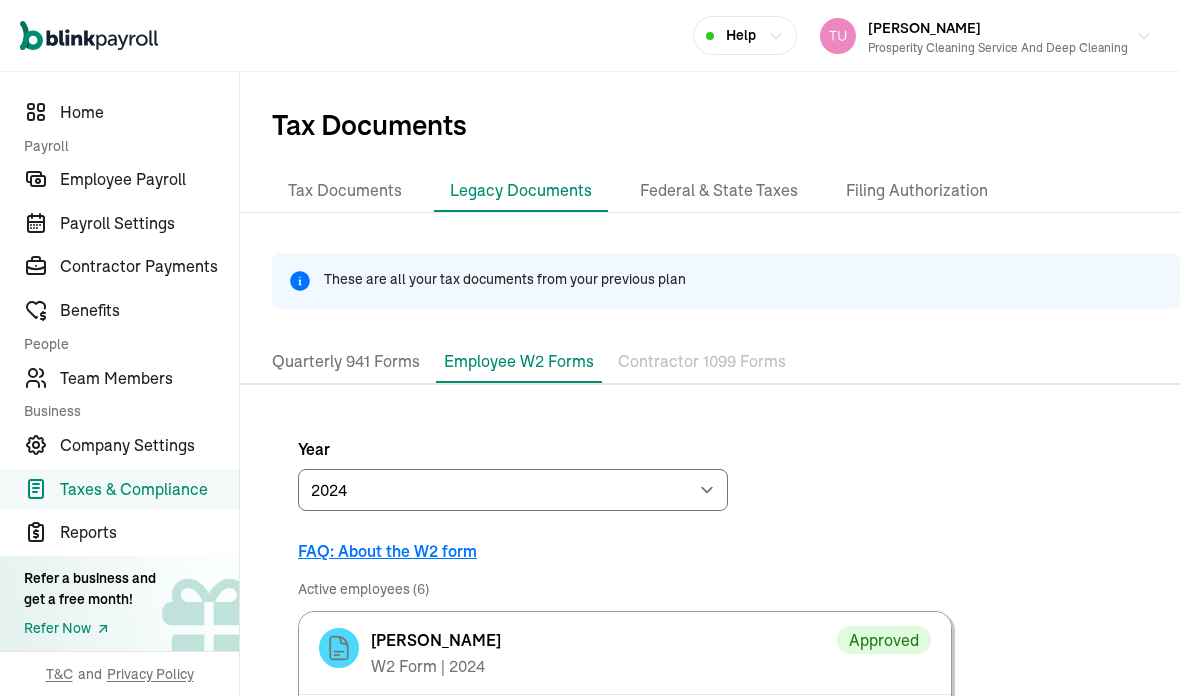 scroll, scrollTop: 0, scrollLeft: 0, axis: both 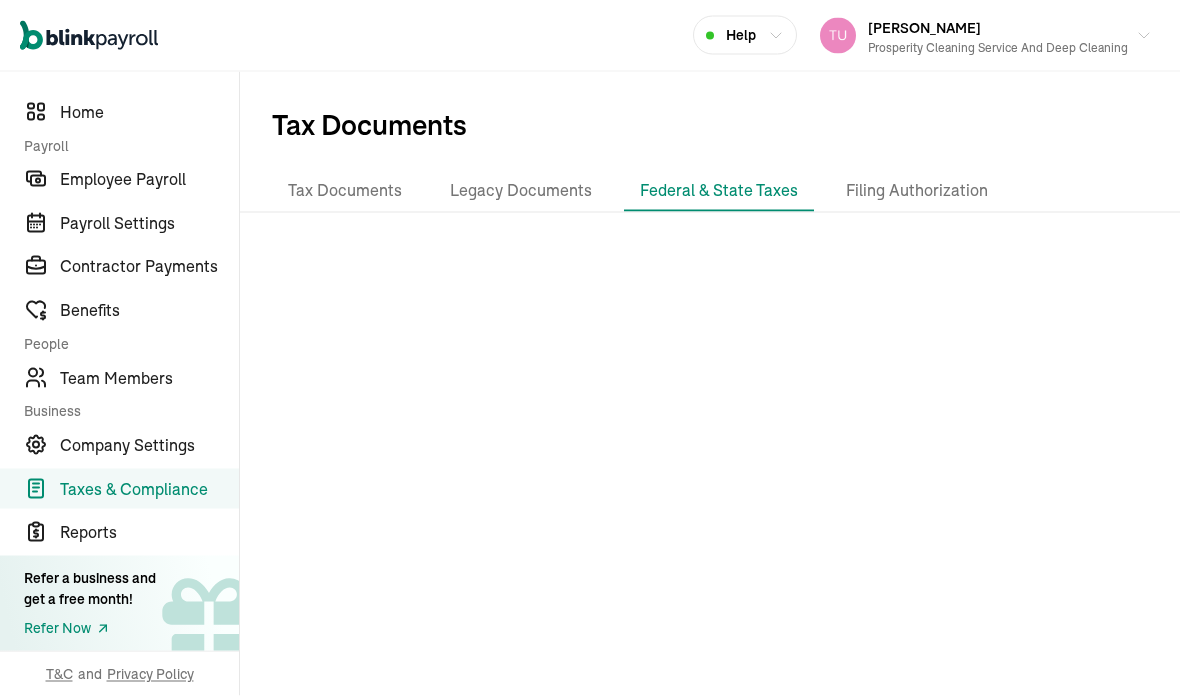 click on "Filing Authorization" at bounding box center [917, 191] 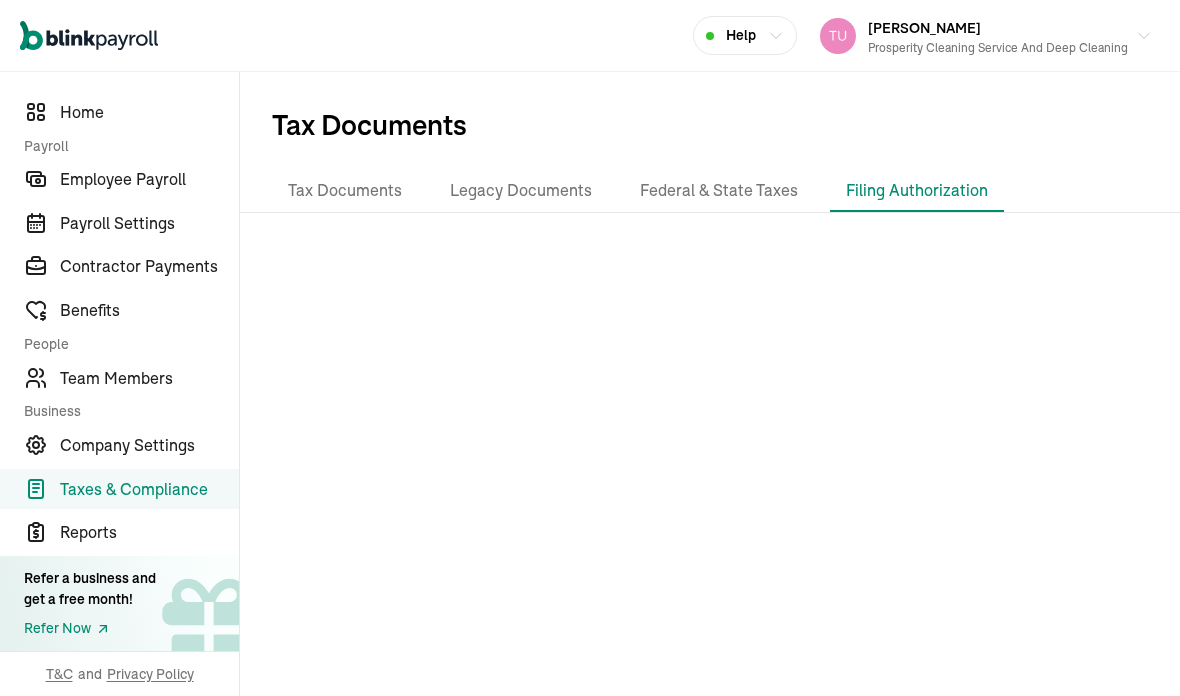 scroll, scrollTop: 0, scrollLeft: 0, axis: both 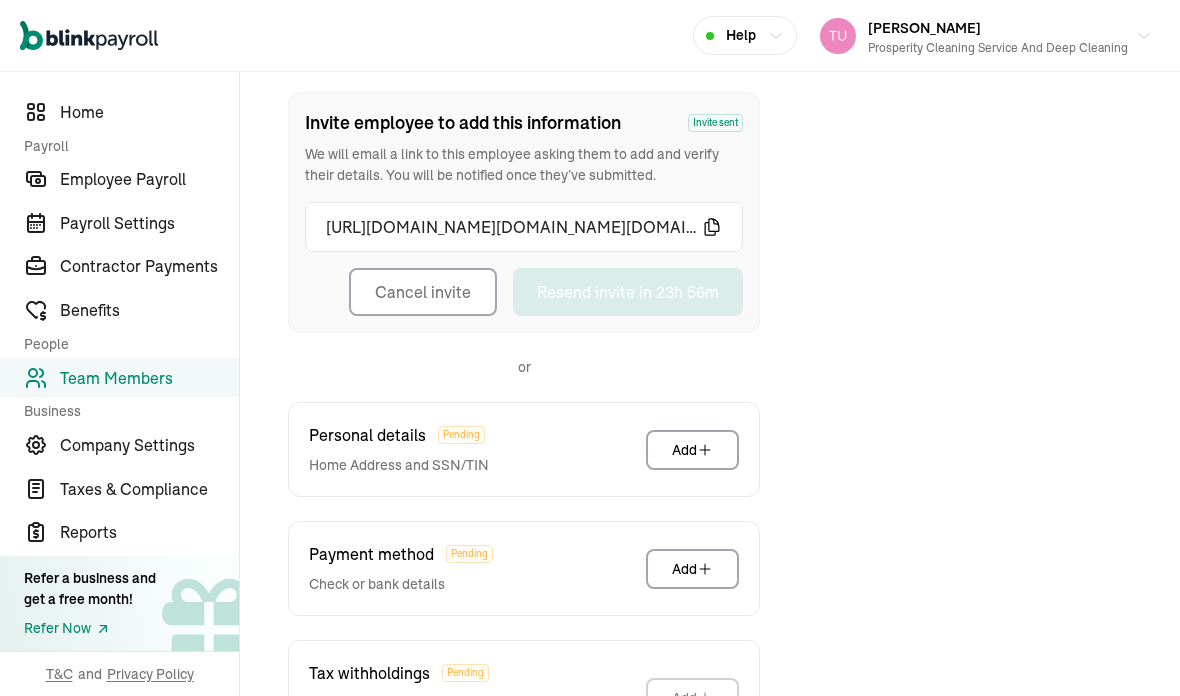 click on "Company Settings" at bounding box center (149, 445) 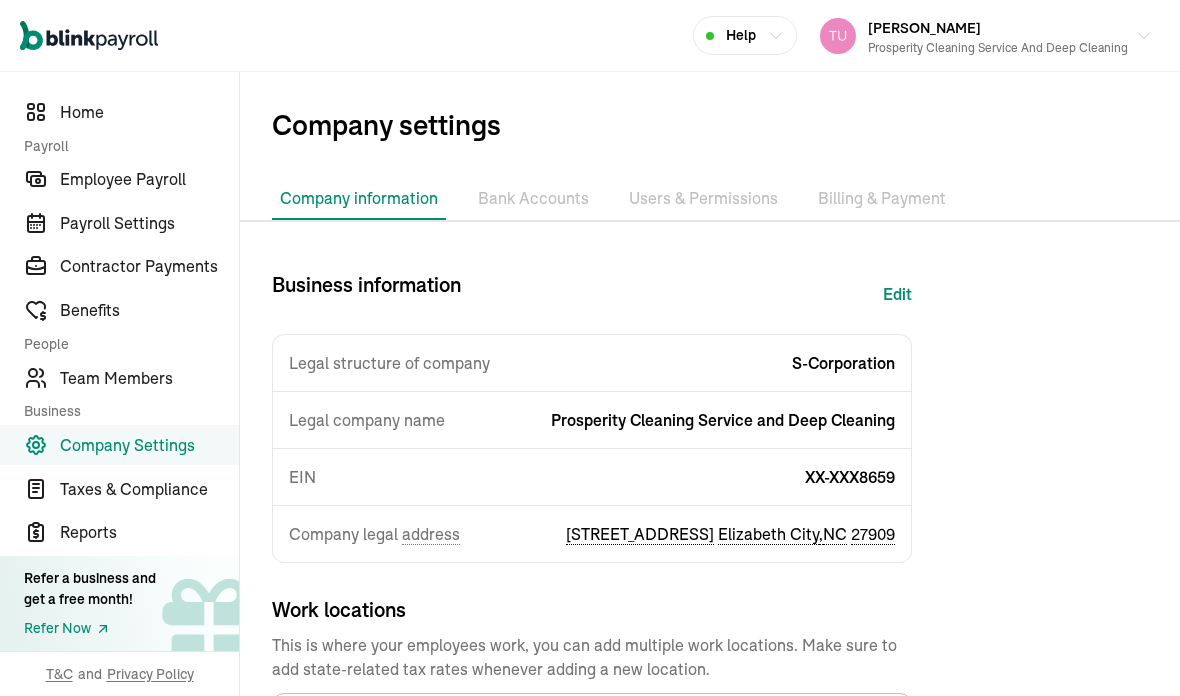 scroll, scrollTop: 0, scrollLeft: 0, axis: both 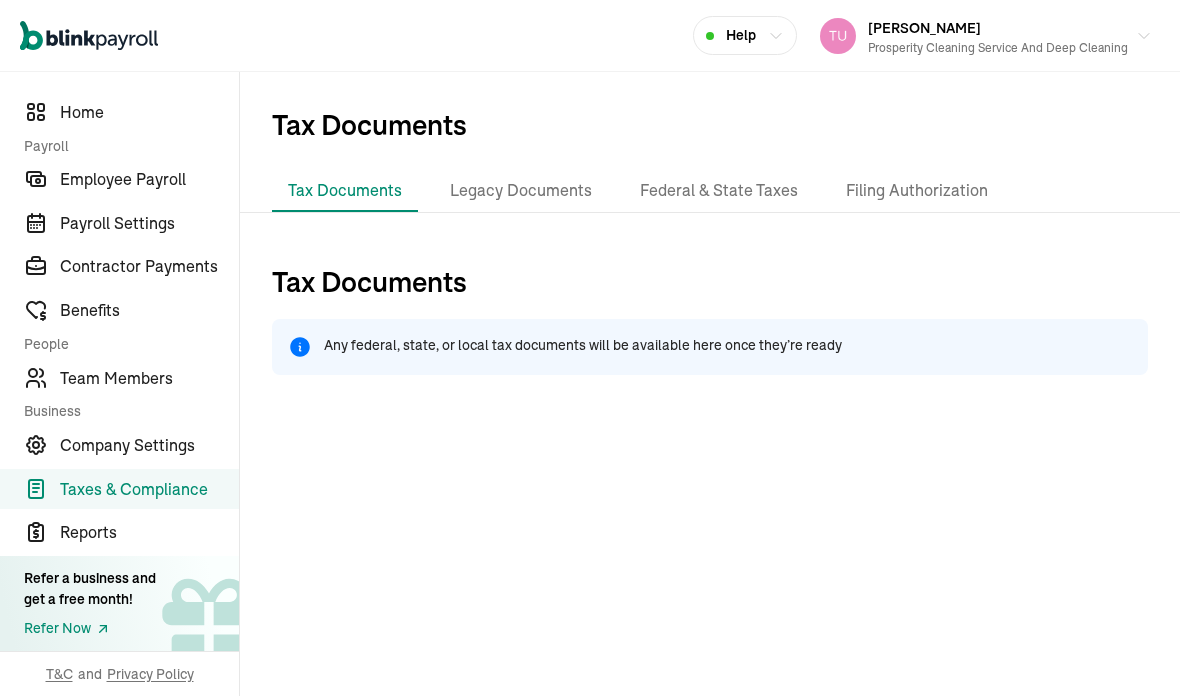 click on "Legacy Documents" at bounding box center (521, 191) 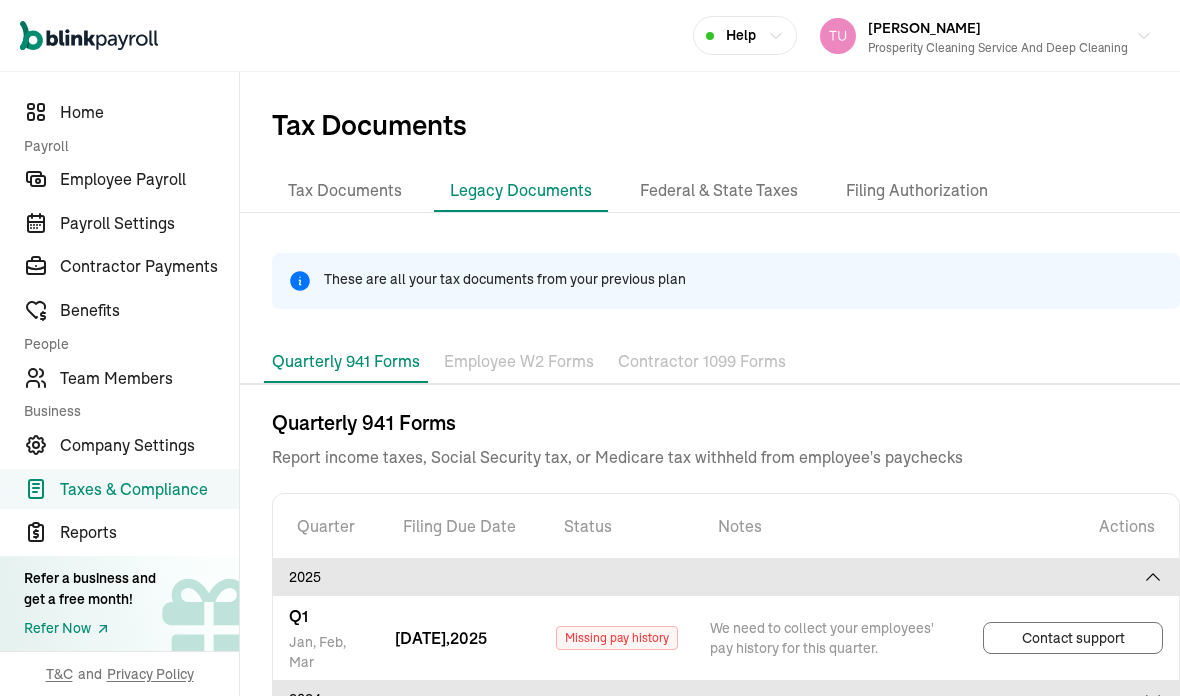 click on "Employee W2 Forms" at bounding box center (519, 362) 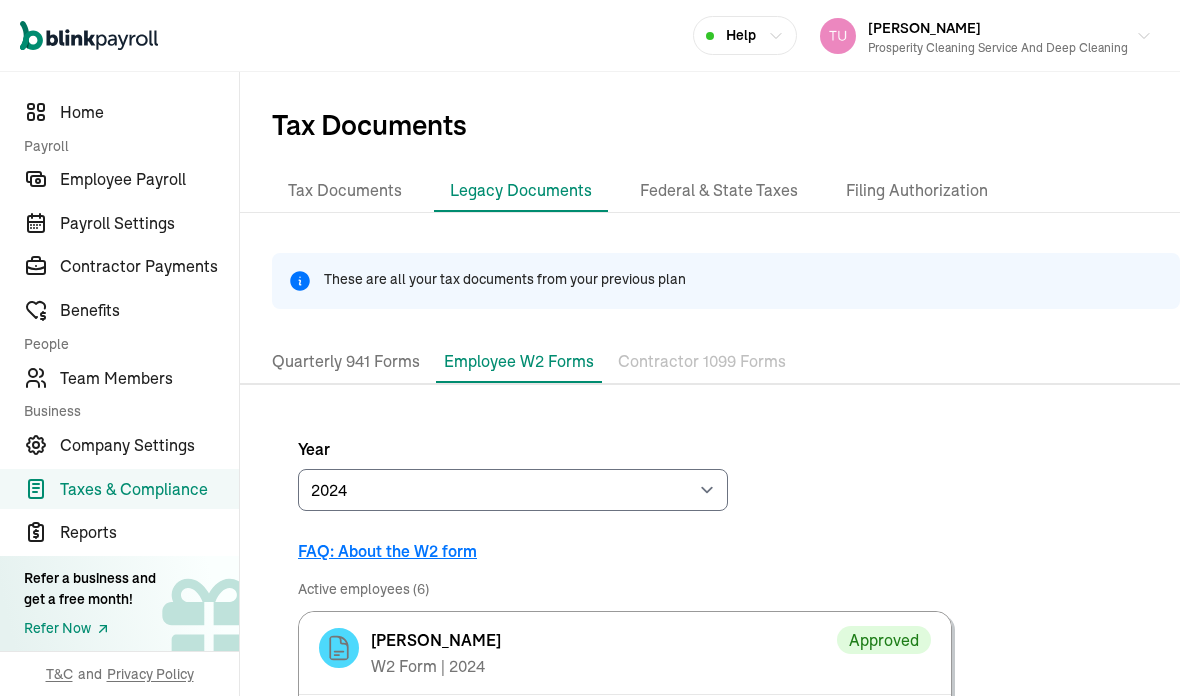 scroll, scrollTop: 0, scrollLeft: 0, axis: both 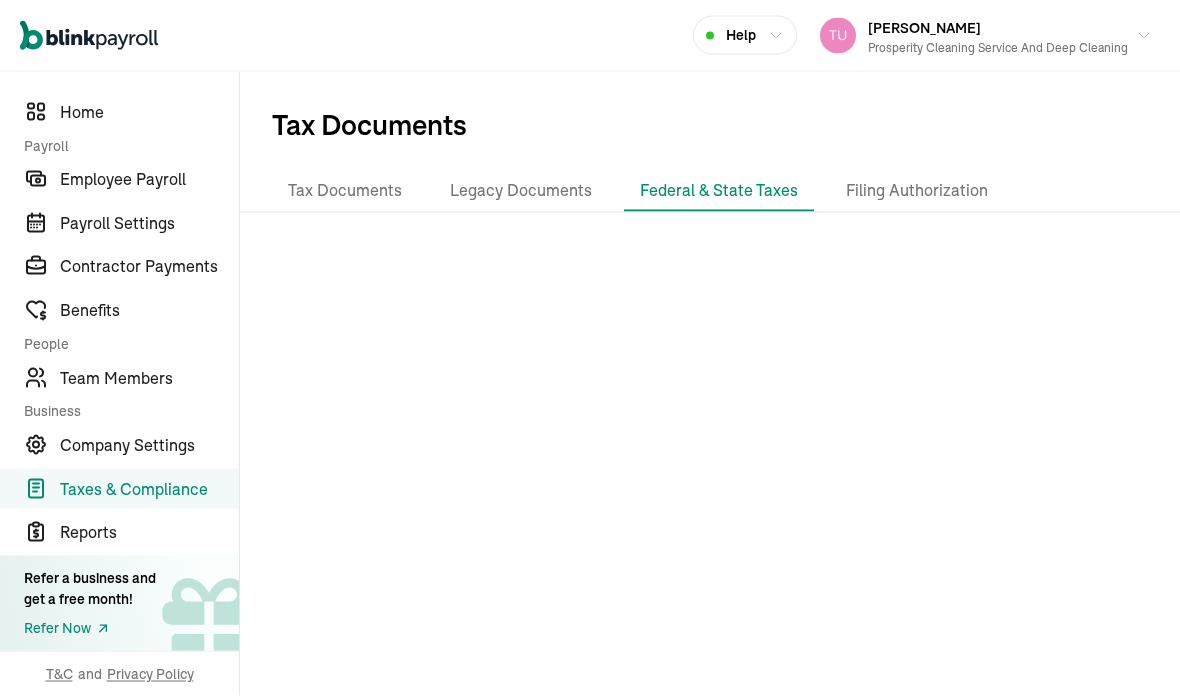 click on "Filing Authorization" at bounding box center (917, 191) 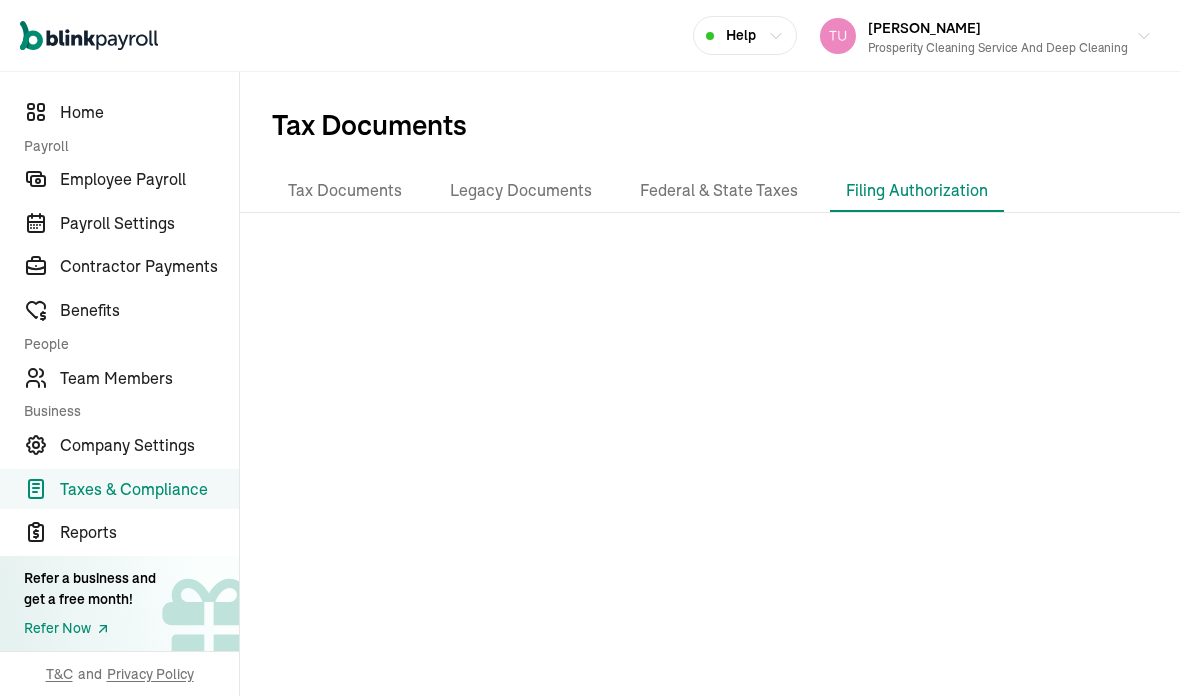 scroll, scrollTop: 0, scrollLeft: 0, axis: both 